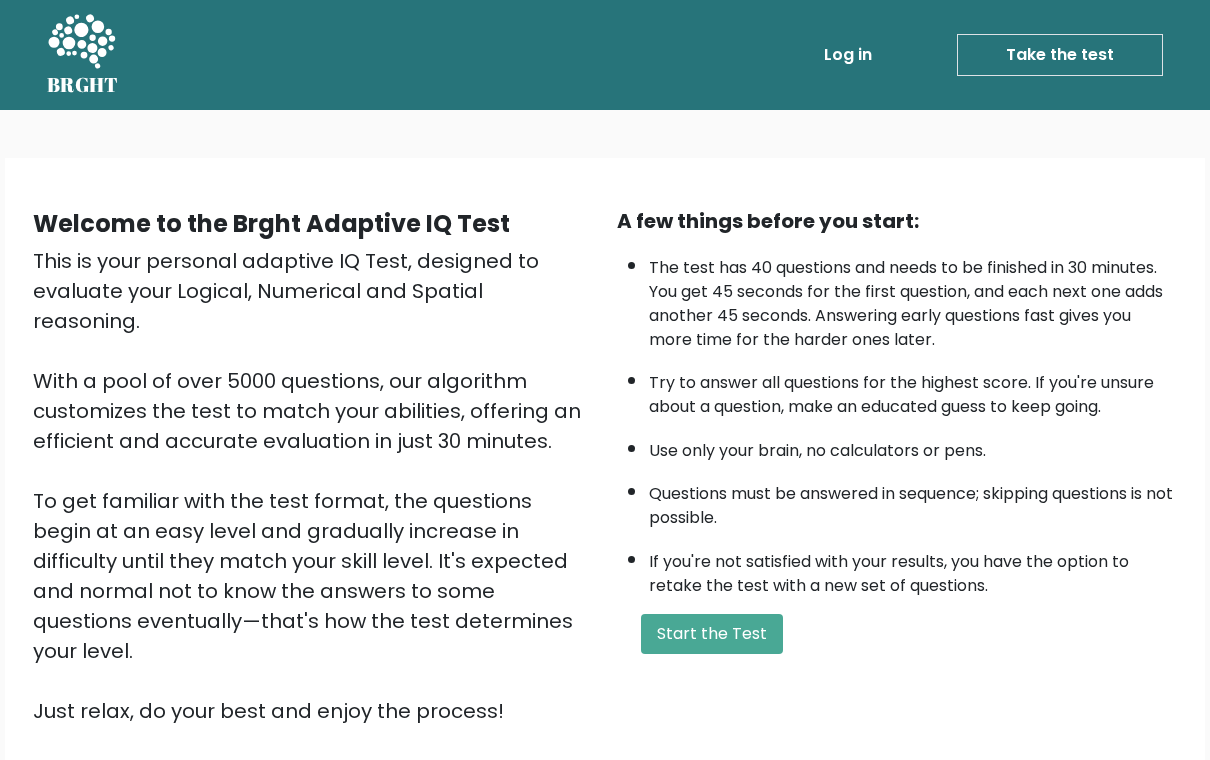 scroll, scrollTop: 0, scrollLeft: 0, axis: both 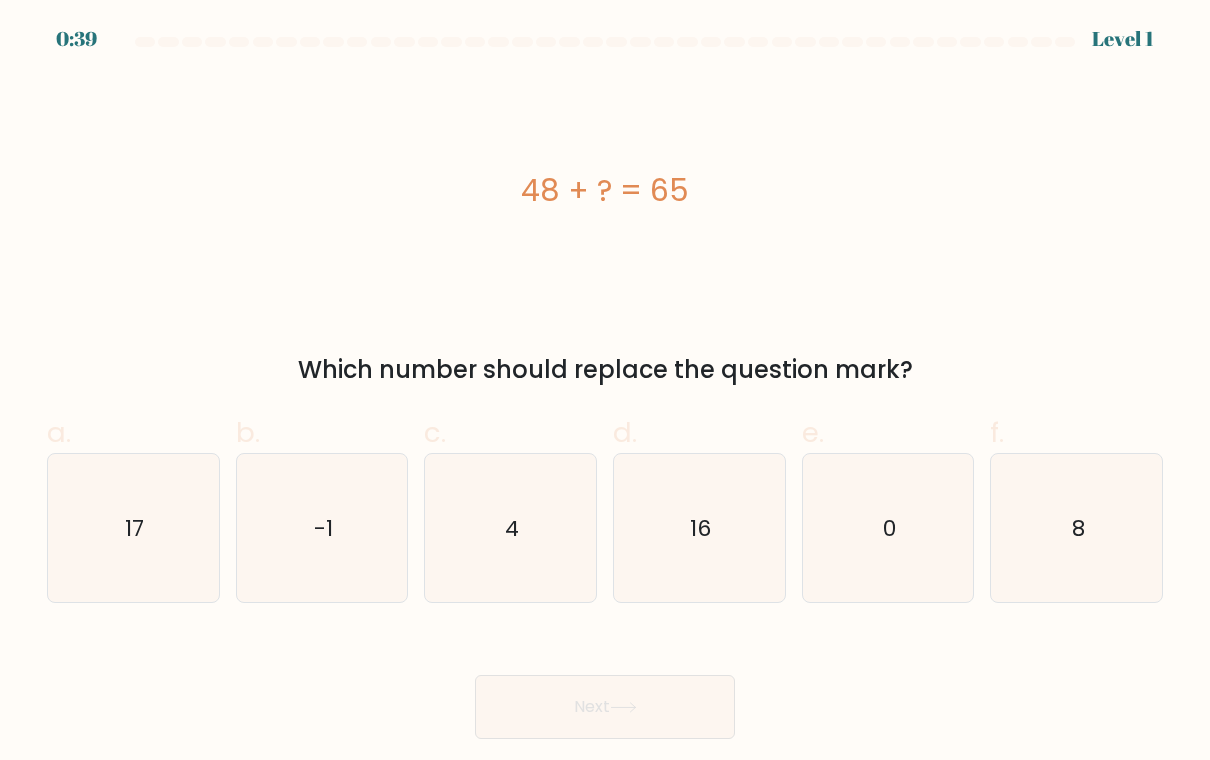 click on "17" 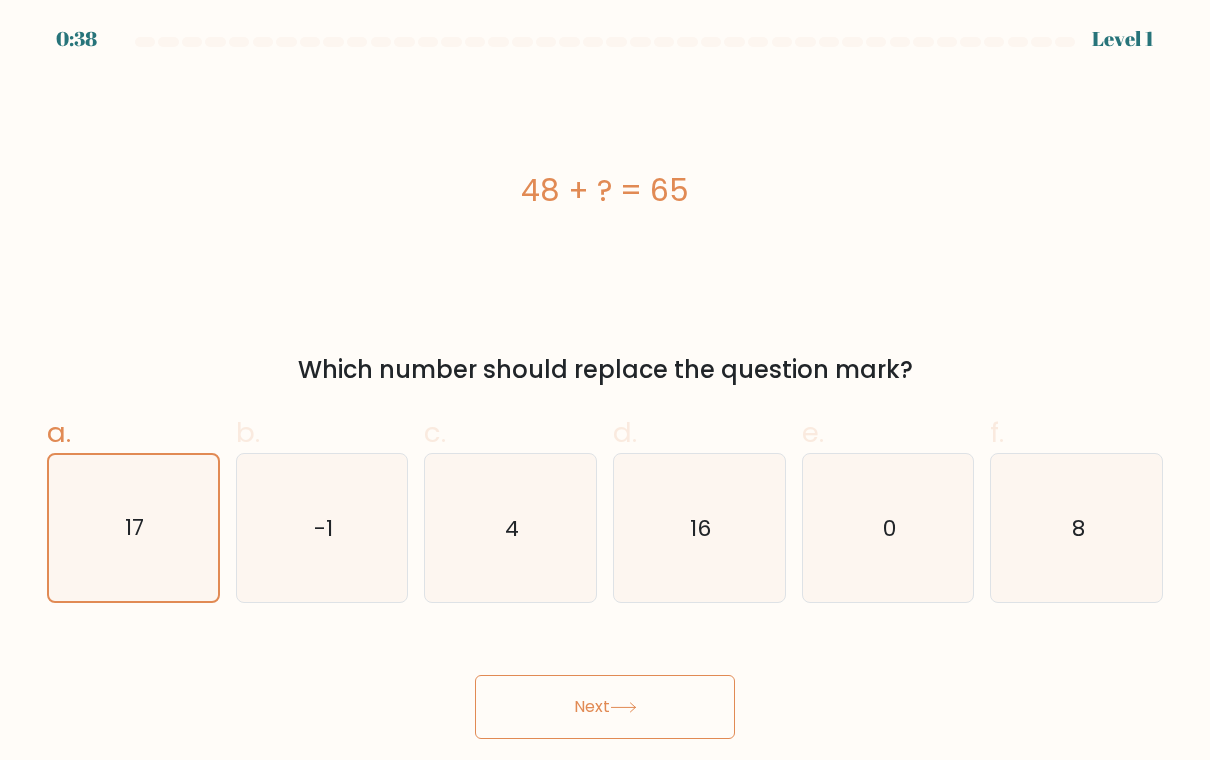 click on "Next" at bounding box center (605, 707) 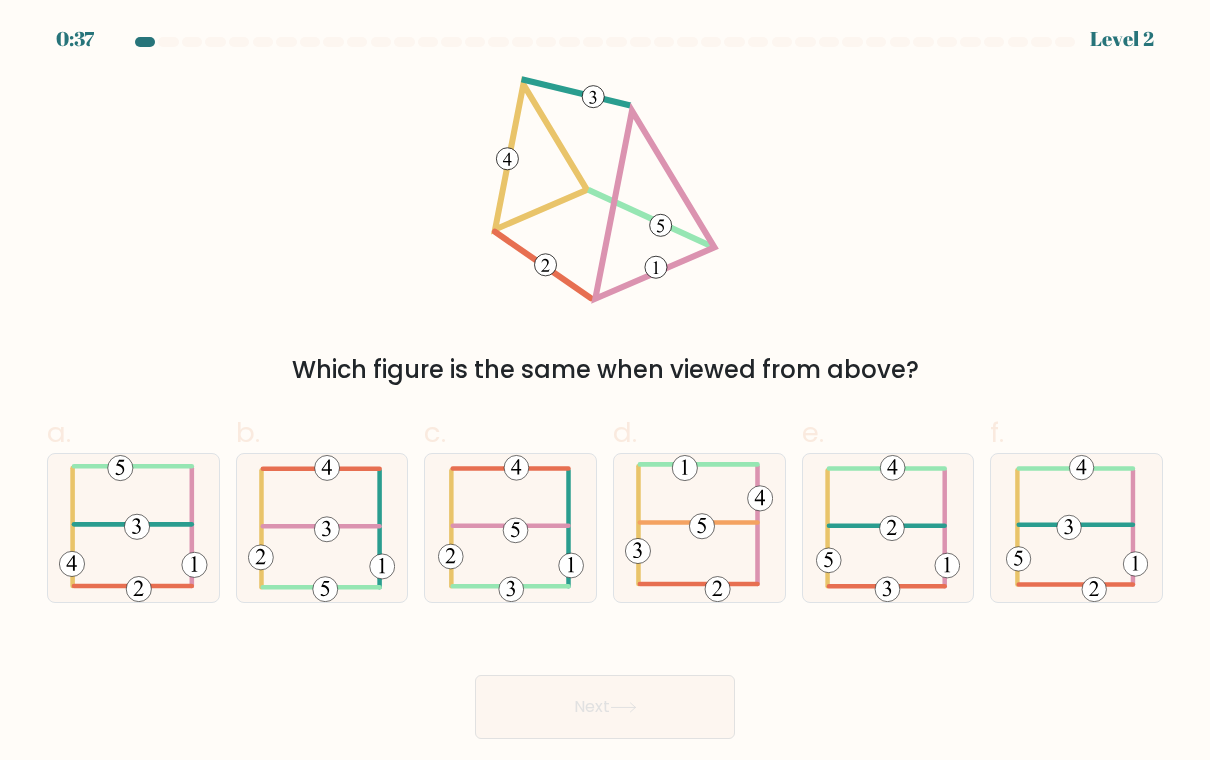 click on "Next" at bounding box center (605, 707) 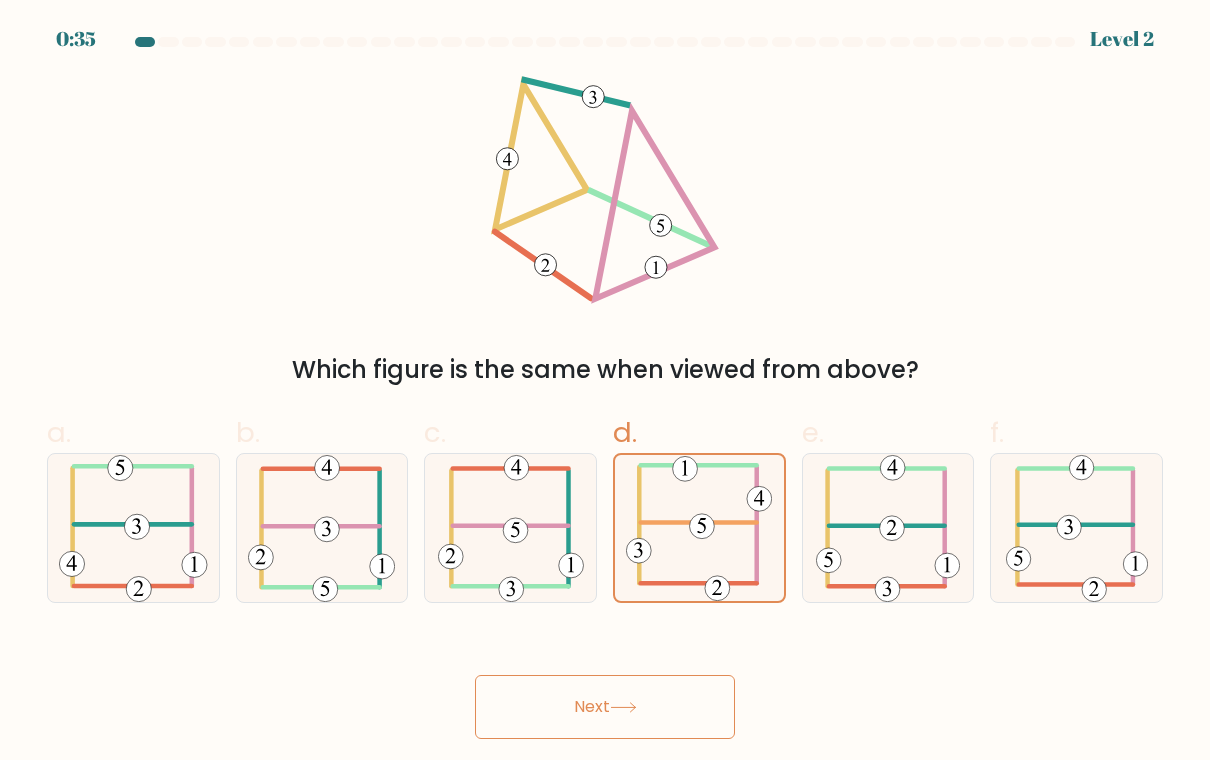 click on "Next" at bounding box center (605, 707) 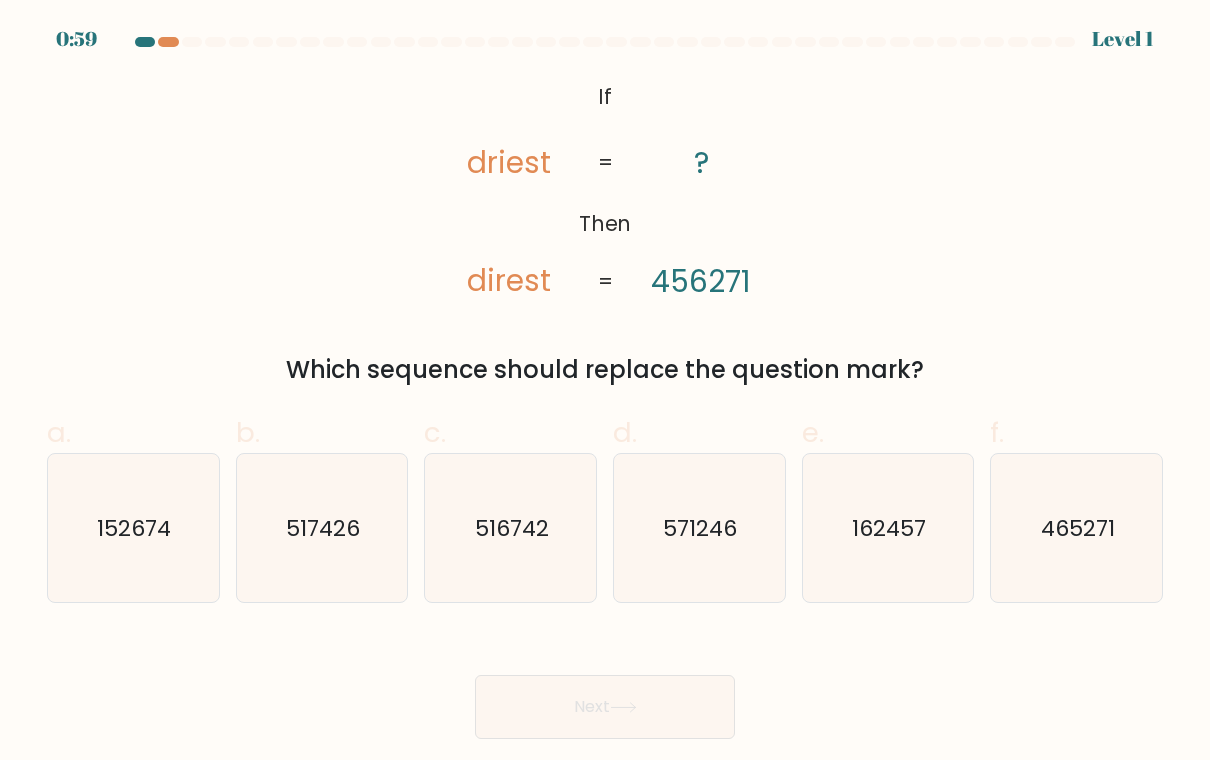 click on "465271" 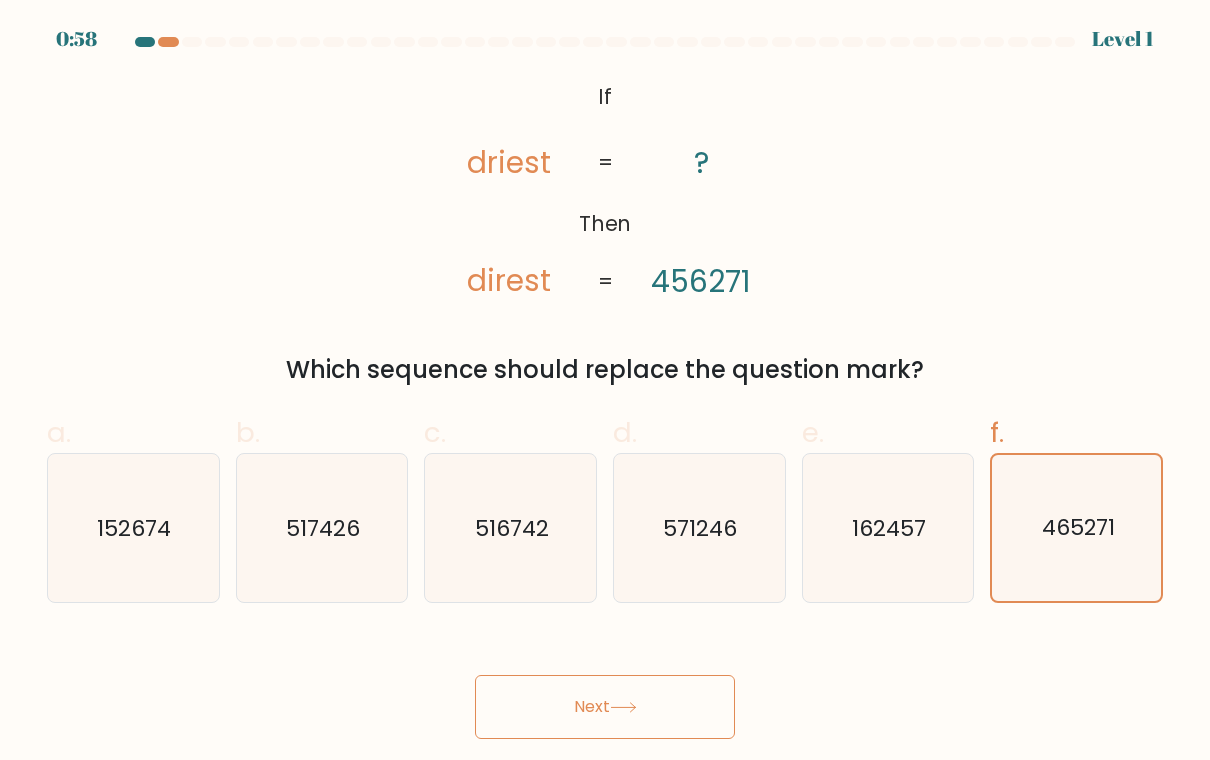 click on "Next" at bounding box center (605, 707) 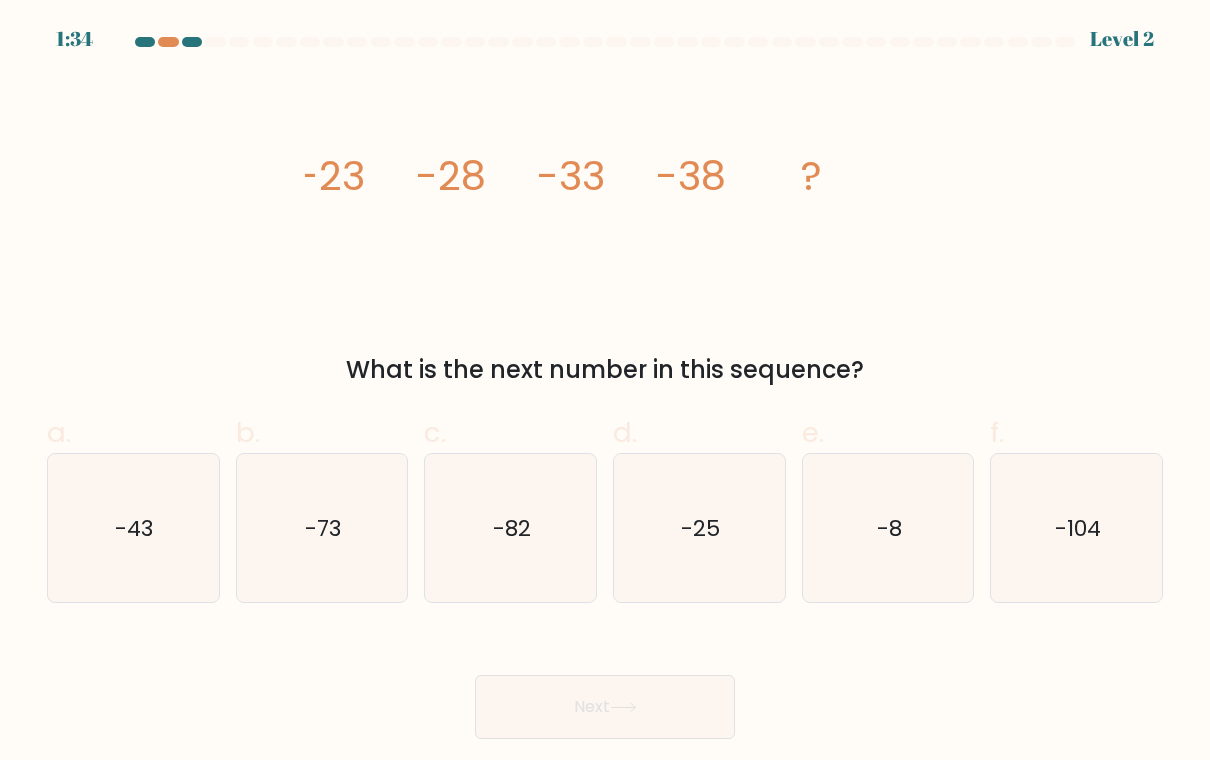 click on "-43" 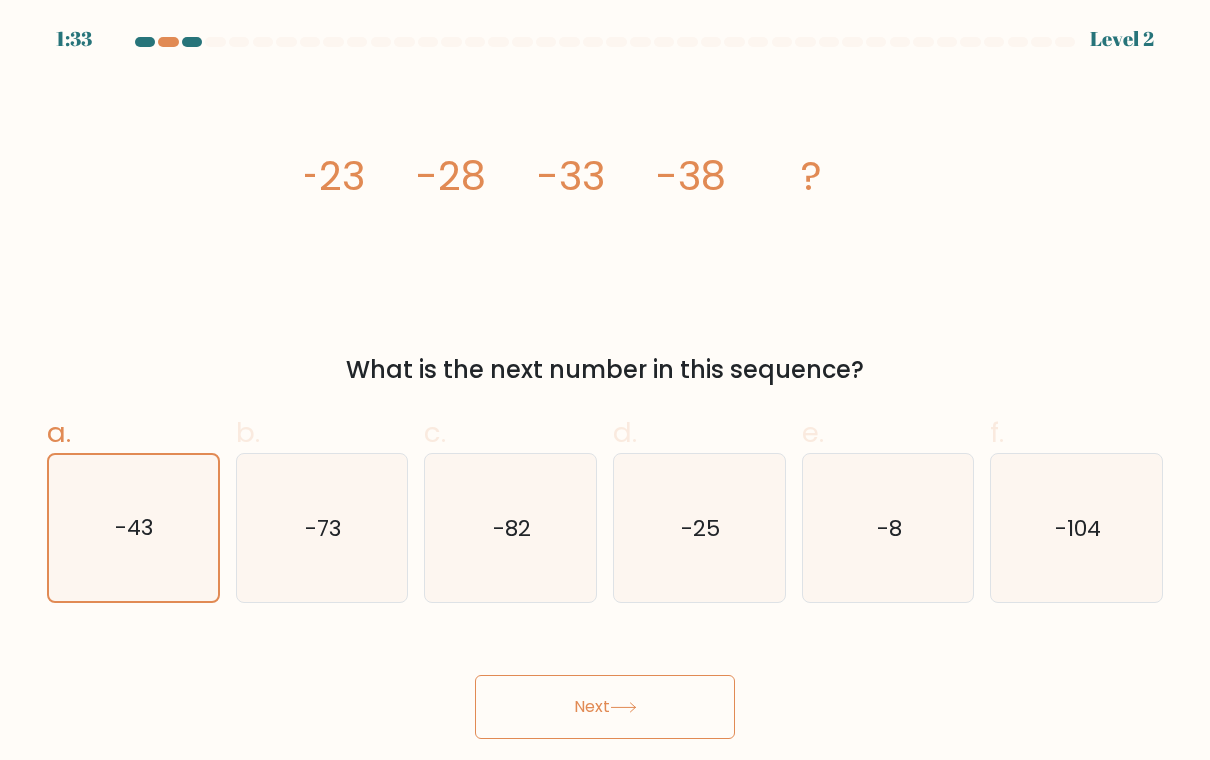click on "Next" at bounding box center [605, 707] 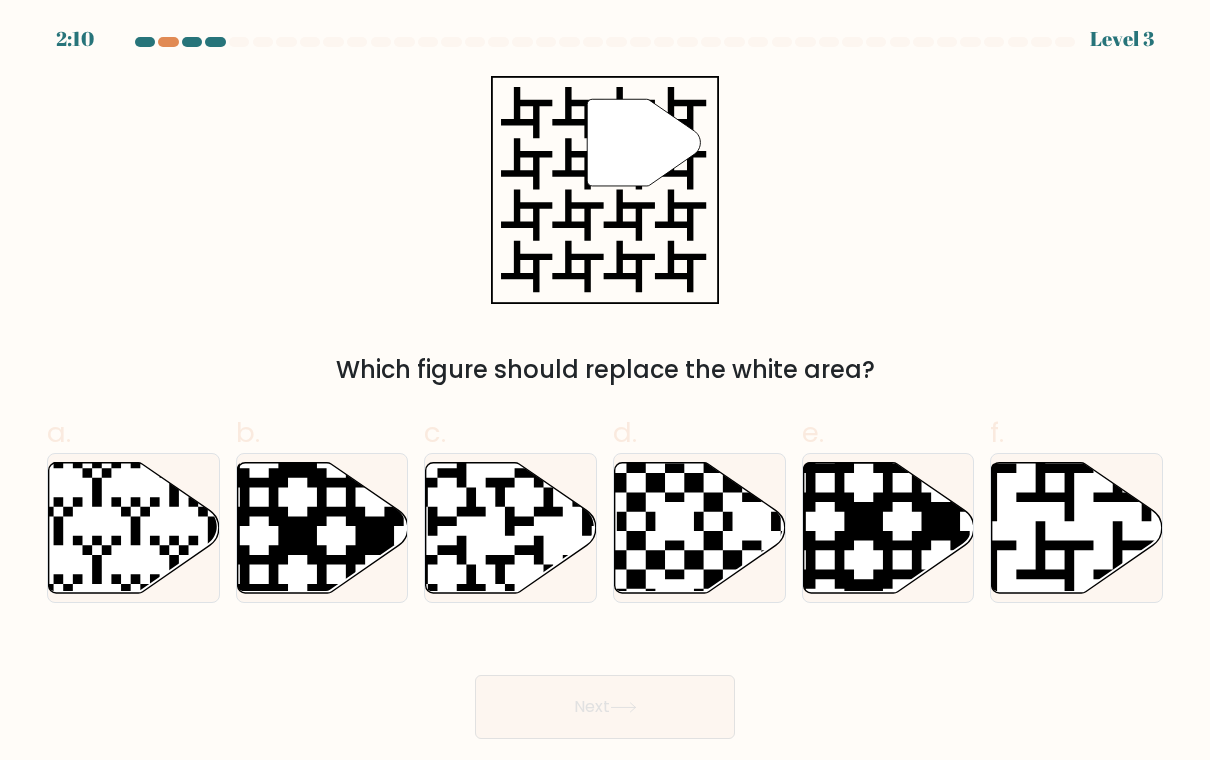 click 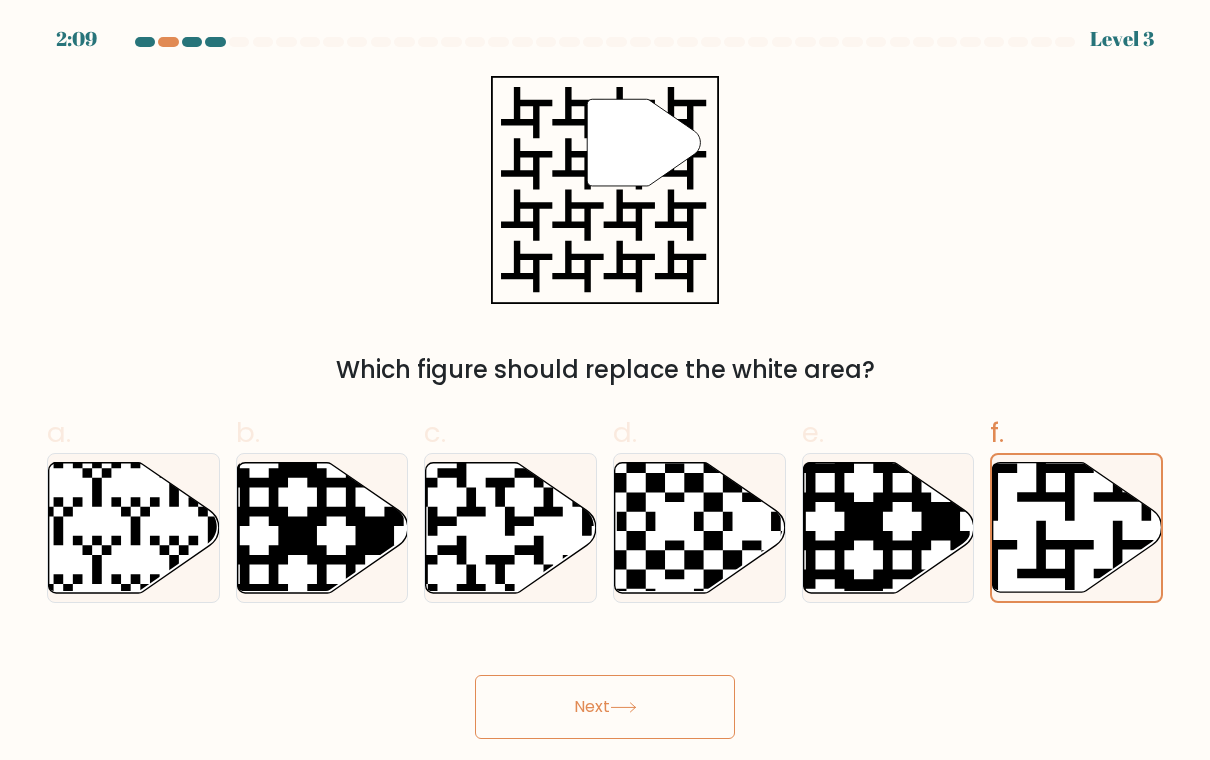click on "Next" at bounding box center (605, 707) 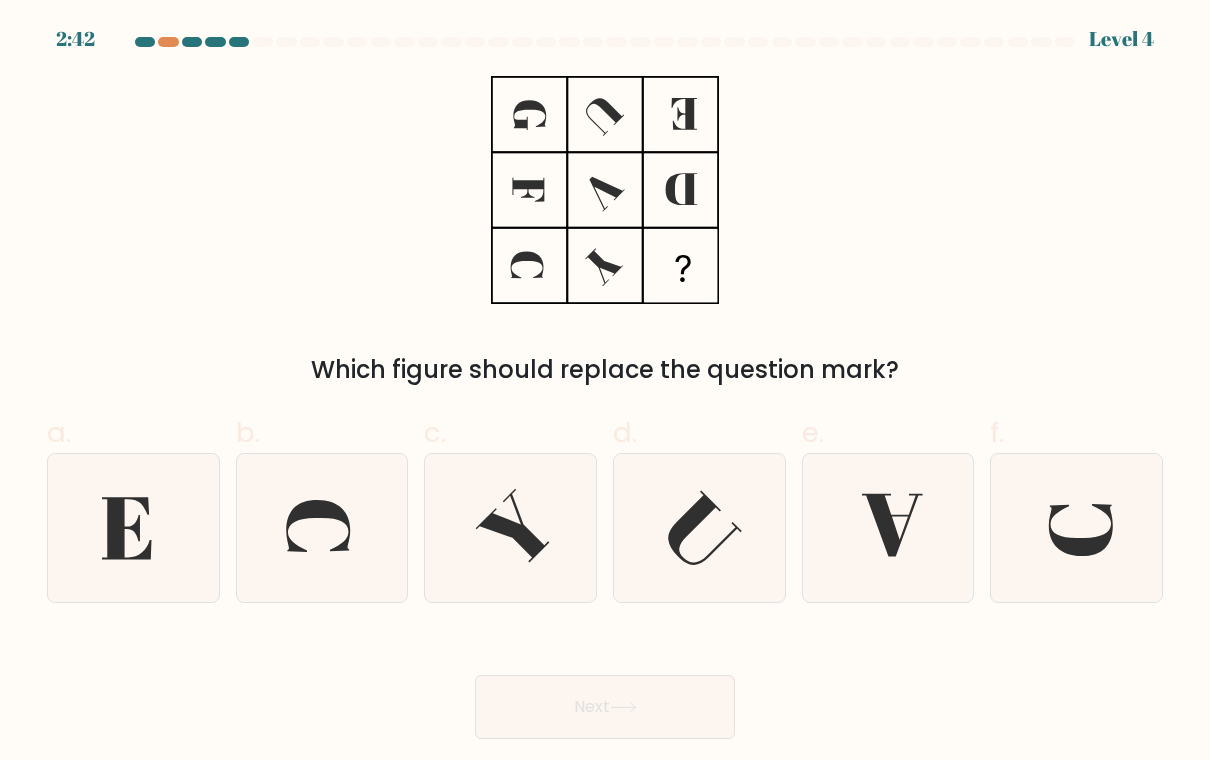 click 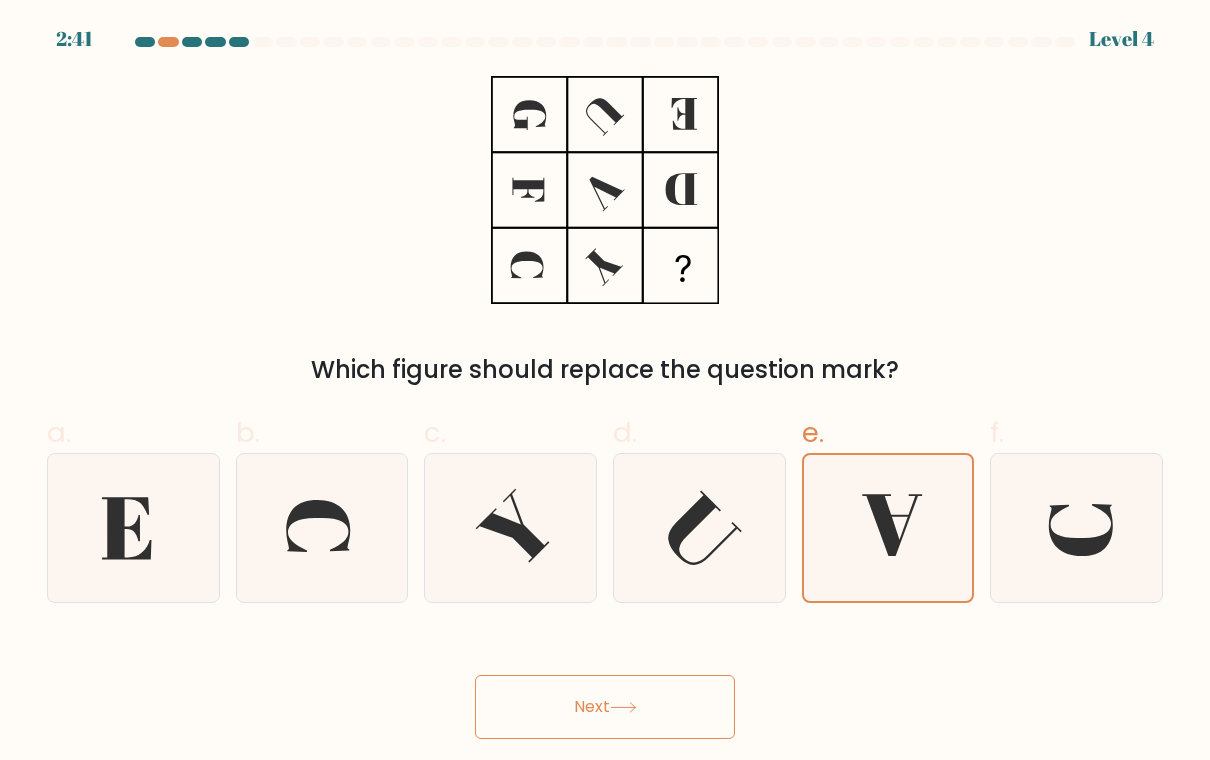 click on "Next" at bounding box center [605, 707] 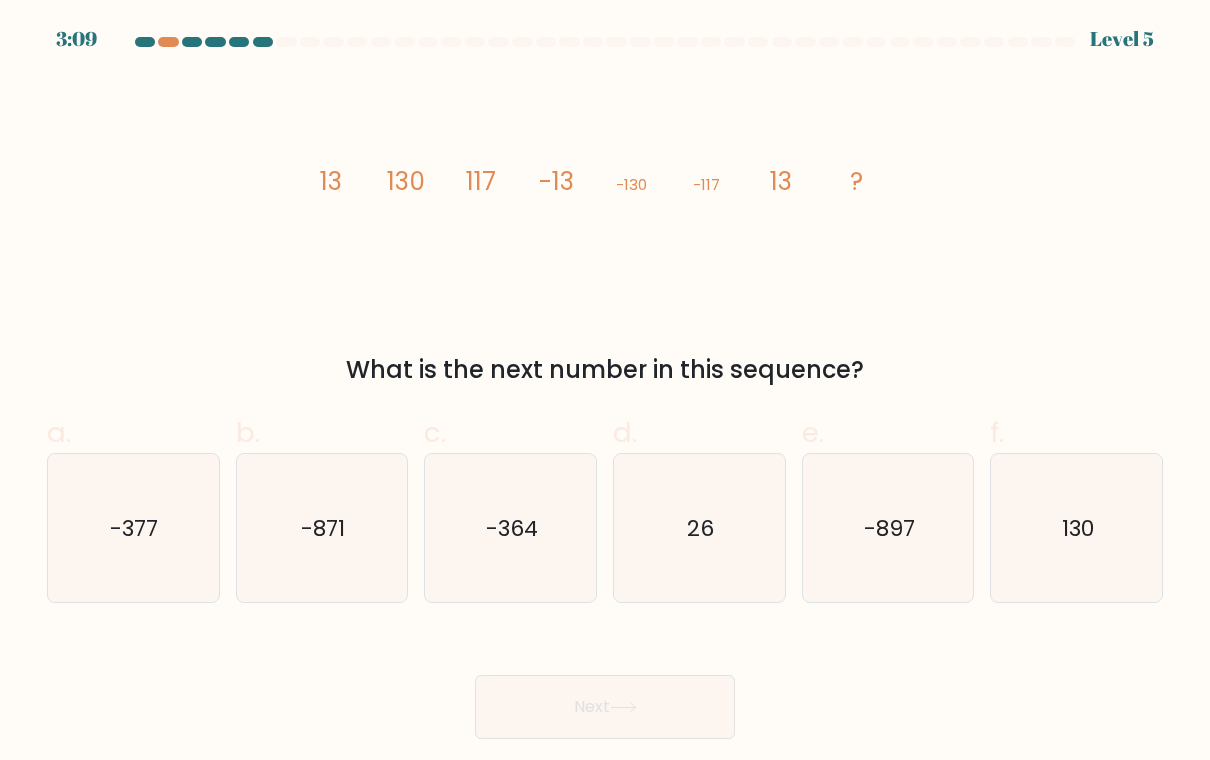 click on "130" 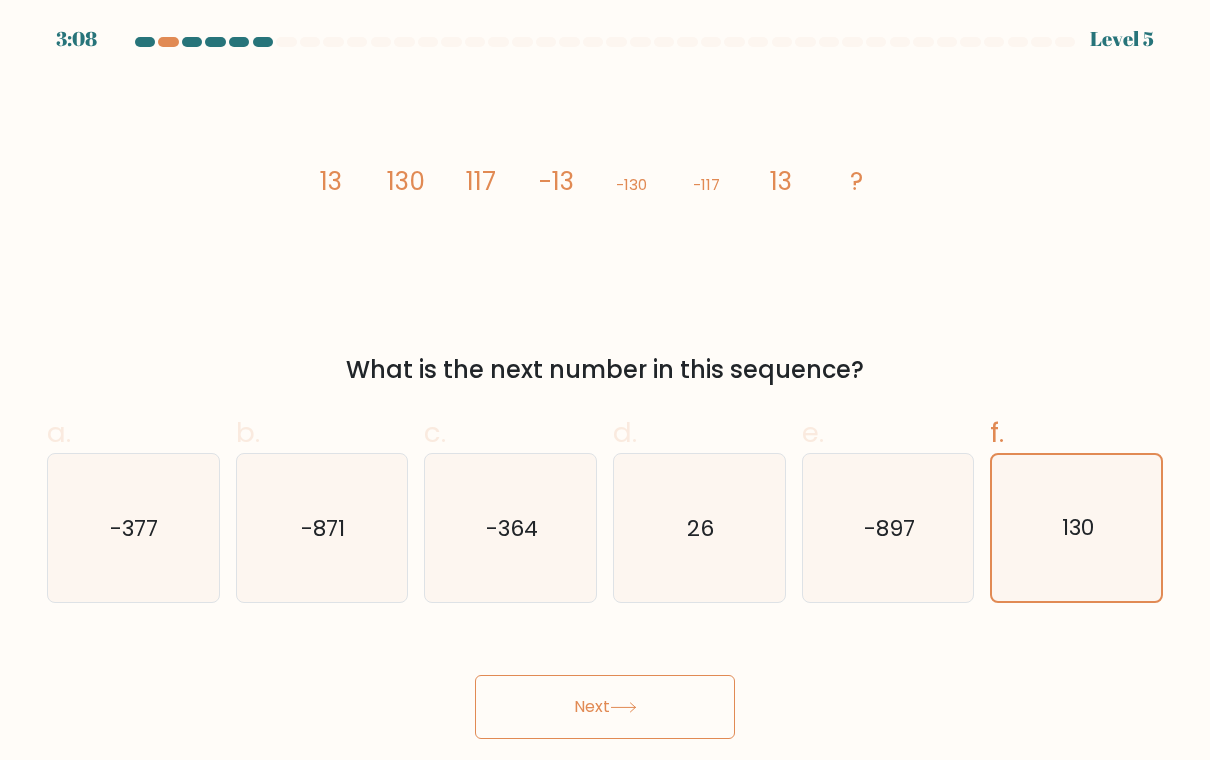 click on "Next" at bounding box center [605, 707] 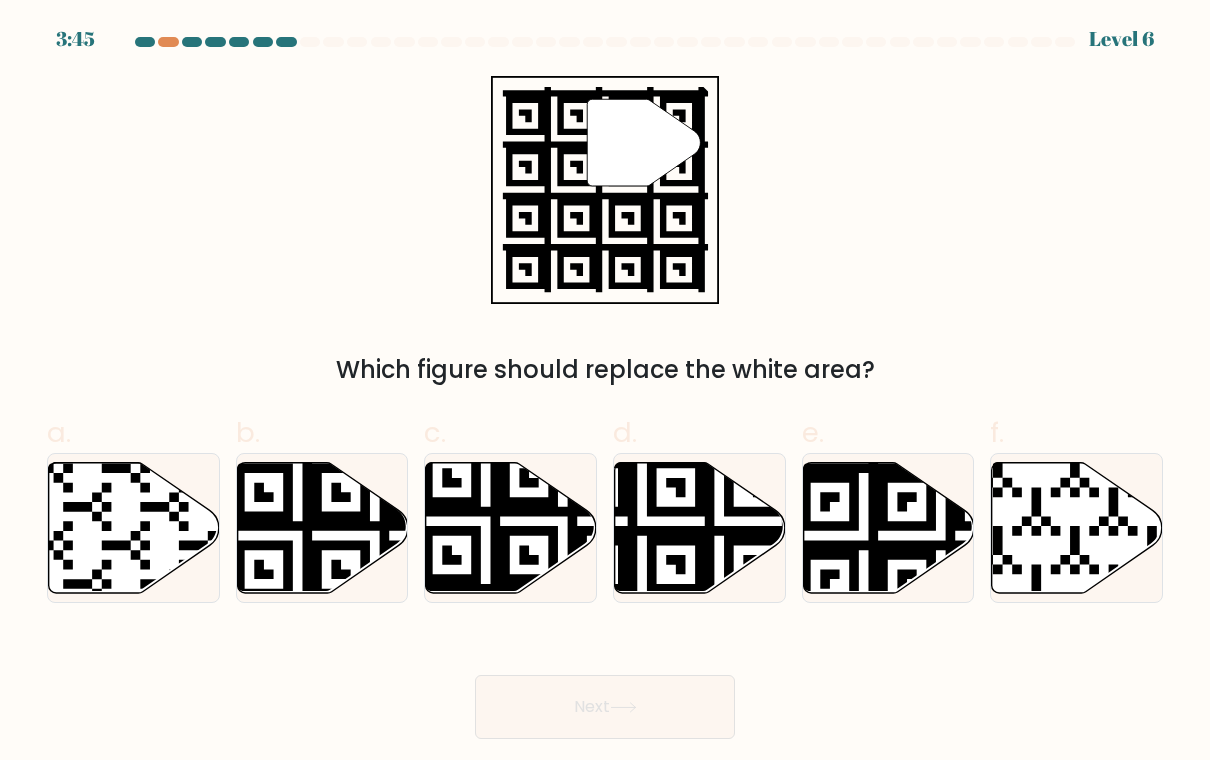 click 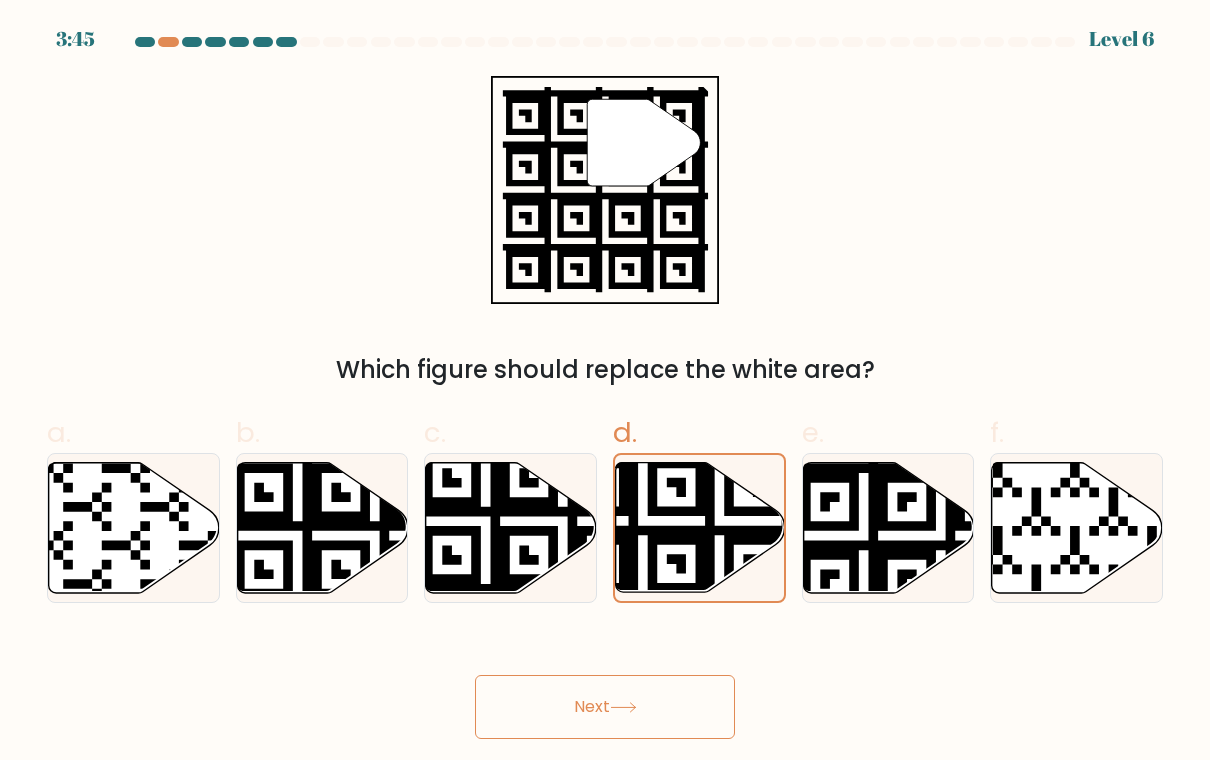 click on "Next" at bounding box center (605, 707) 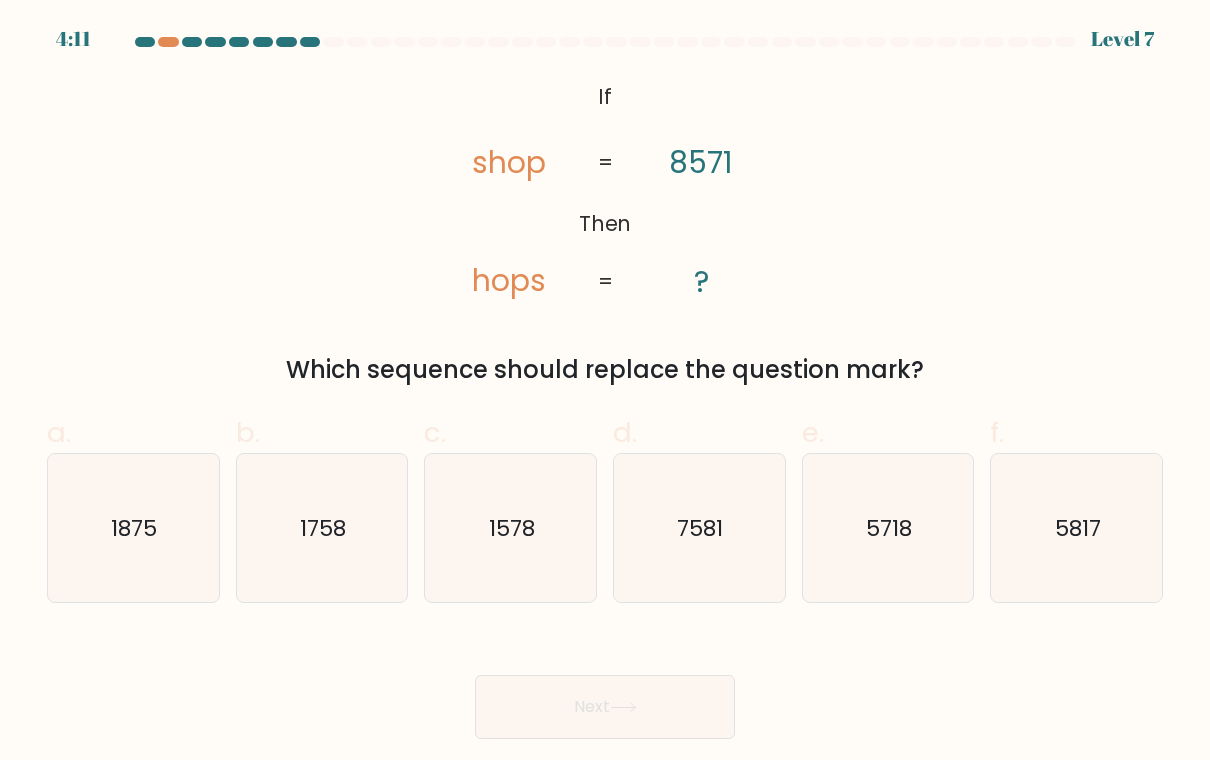 click on "5718" 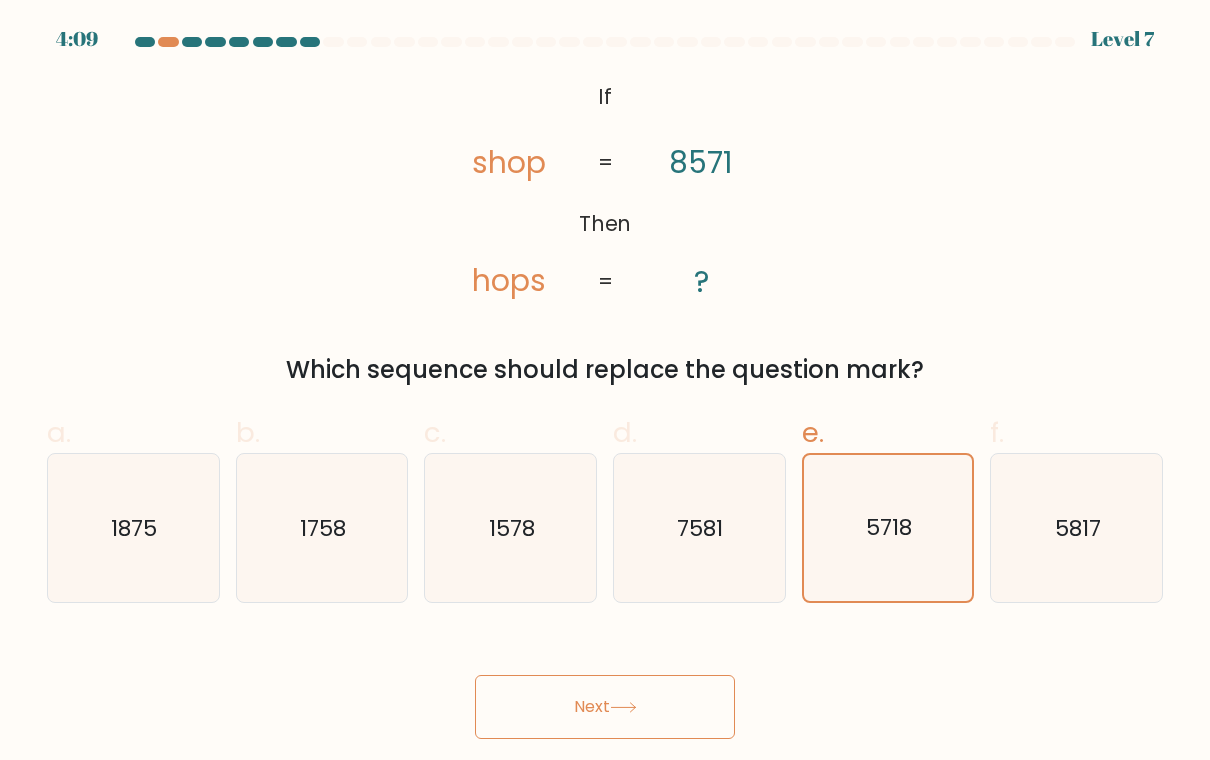 click on "Next" at bounding box center (605, 707) 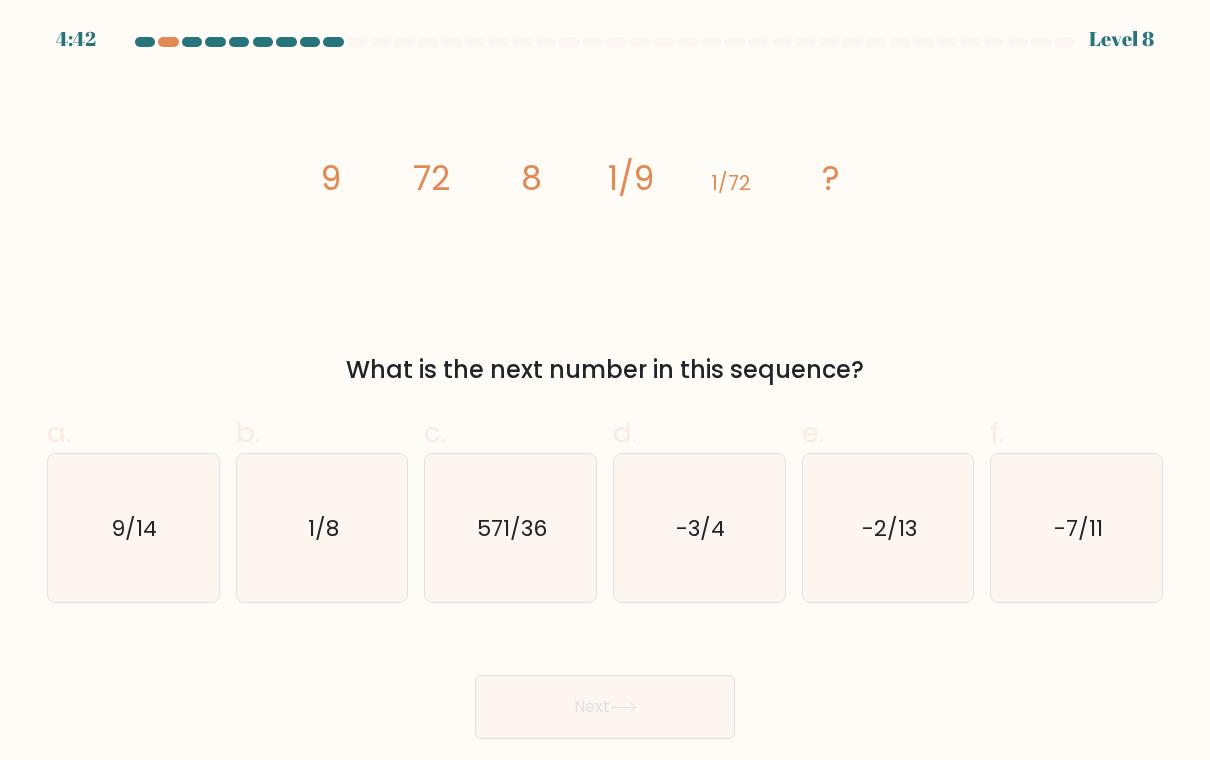 click on "1/8" 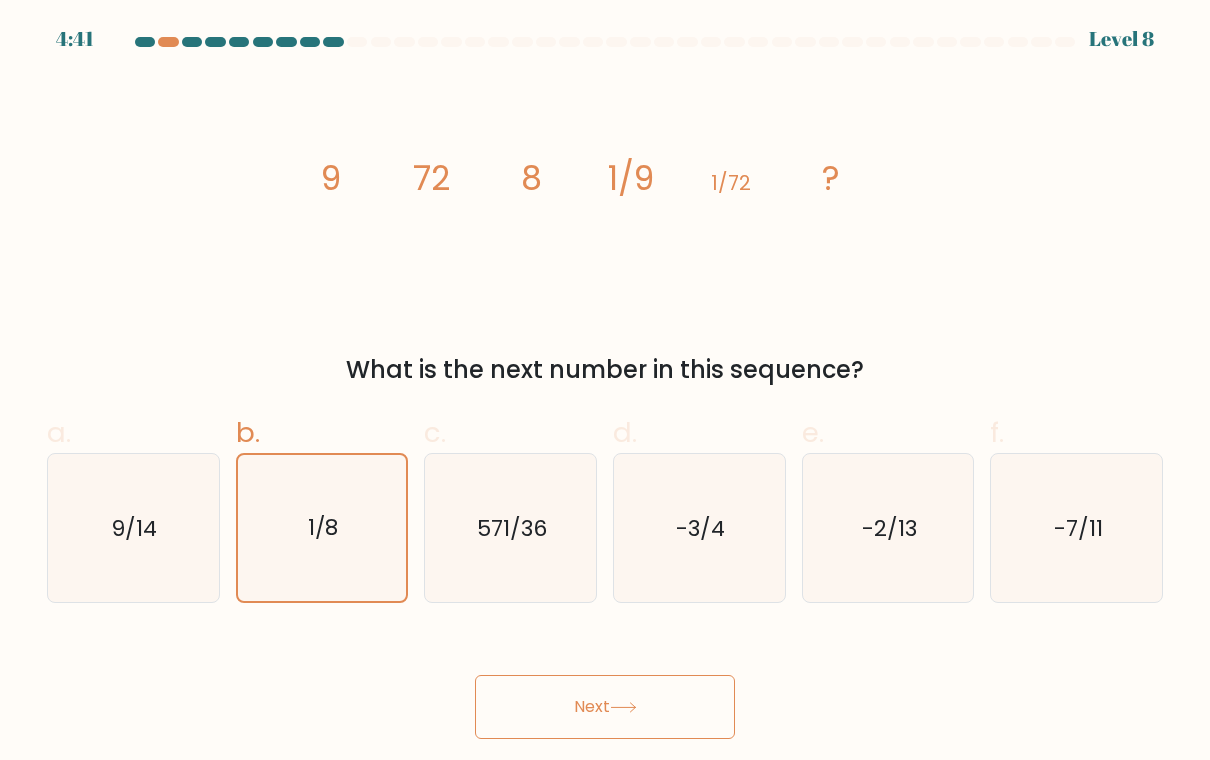 click on "Next" at bounding box center [605, 707] 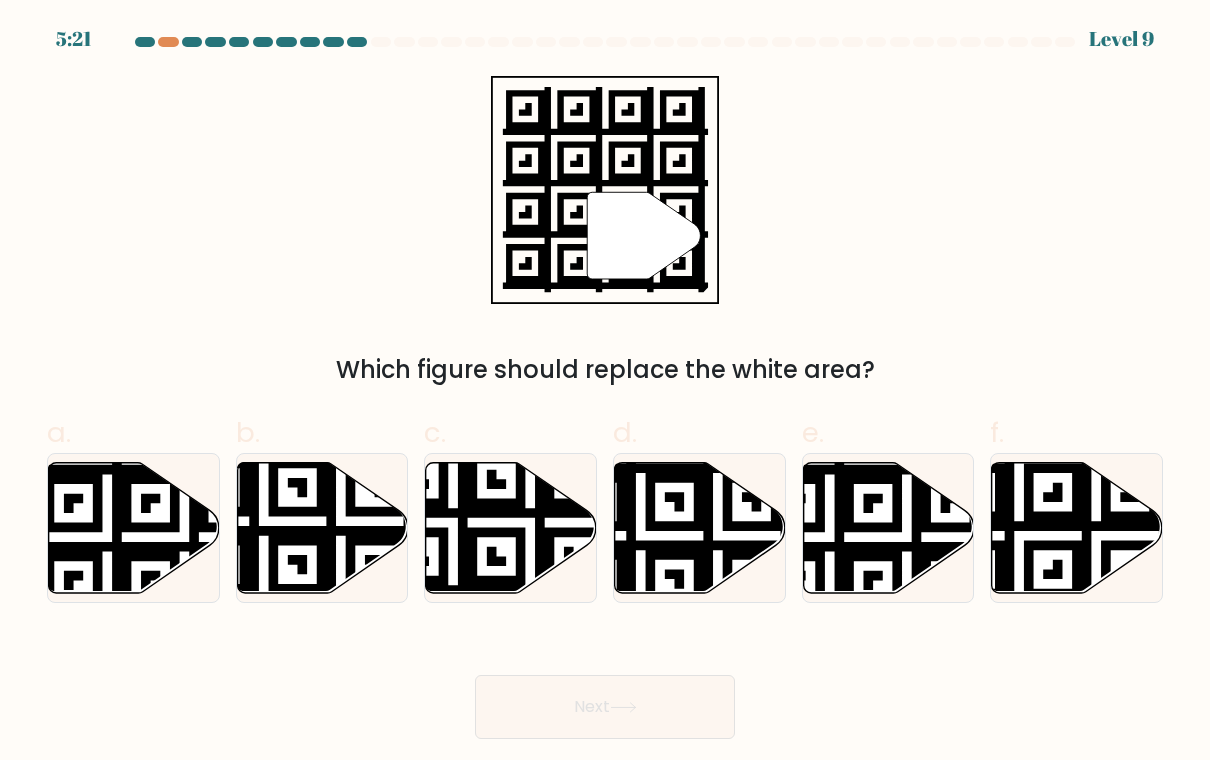 click 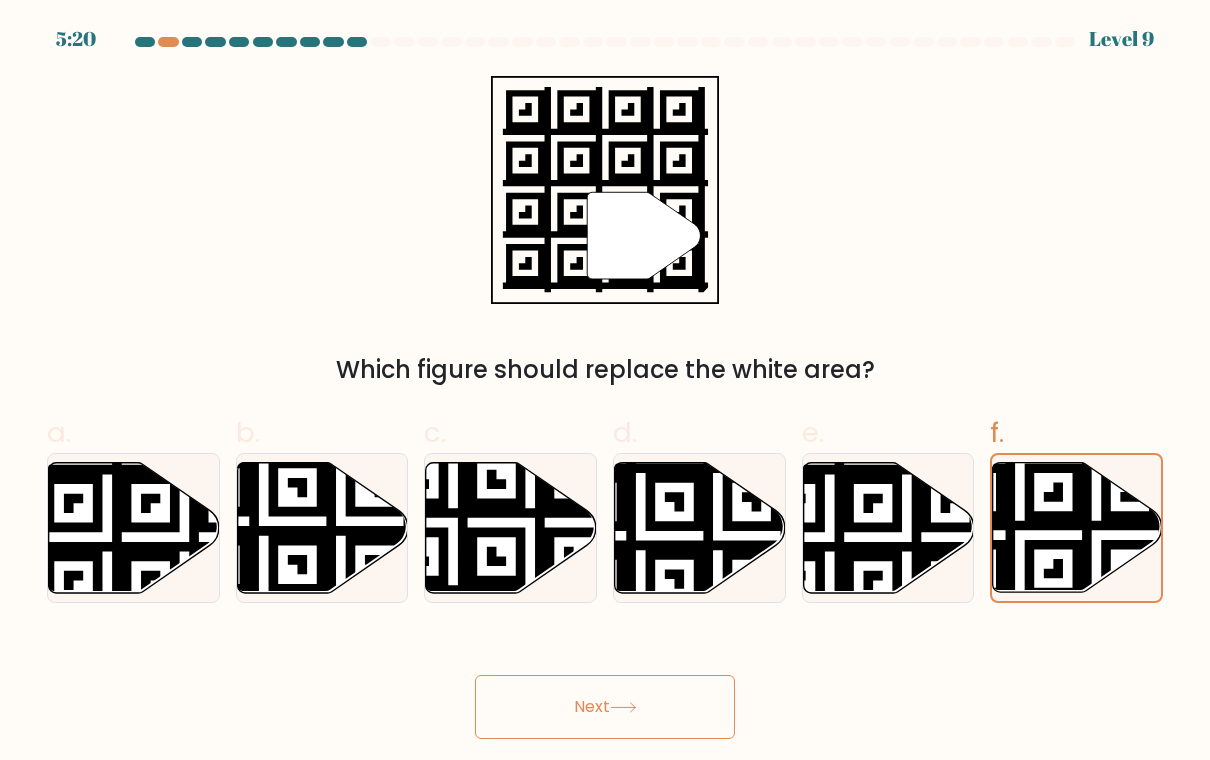 click on "Next" at bounding box center (605, 707) 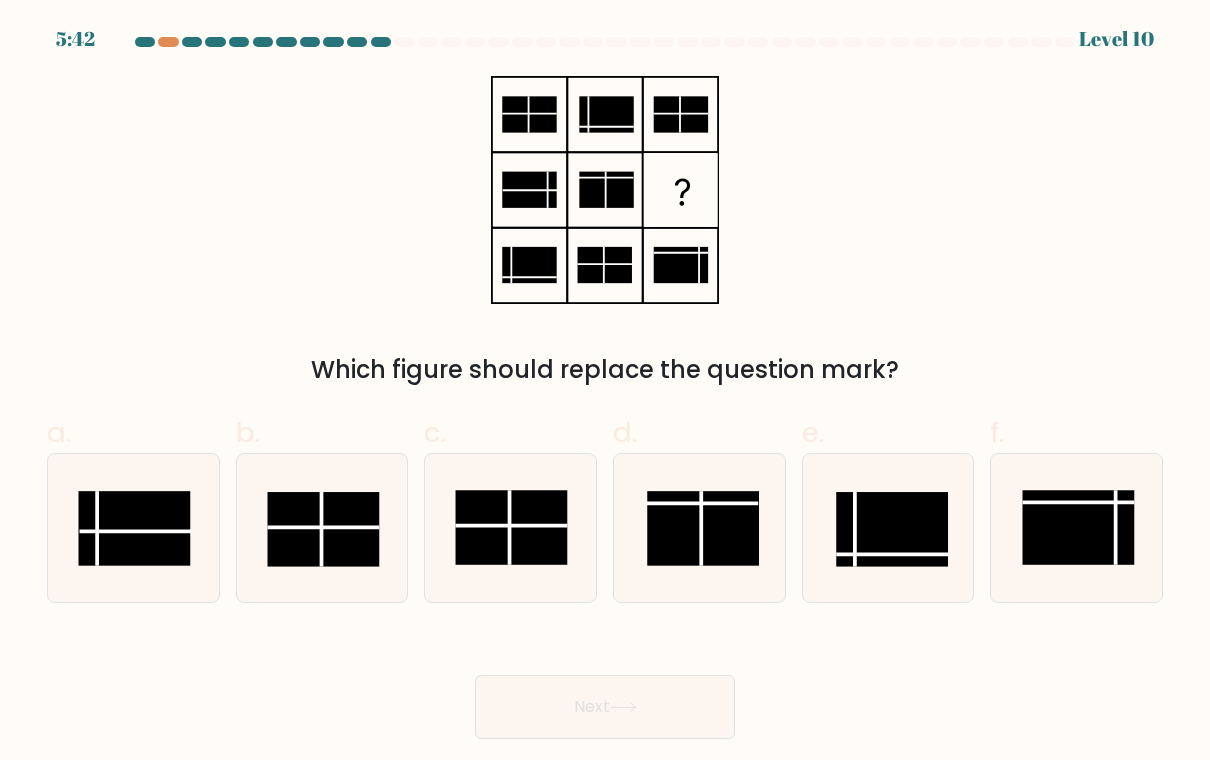 click 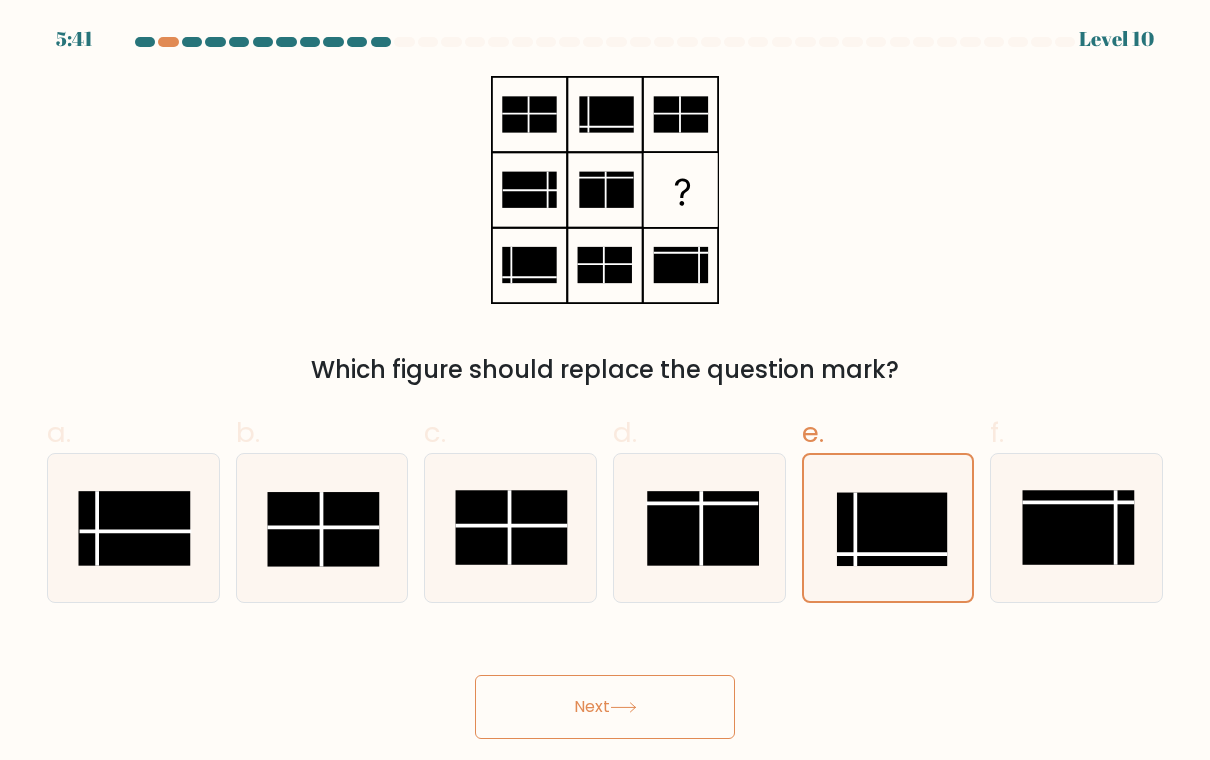 click on "Next" at bounding box center (605, 707) 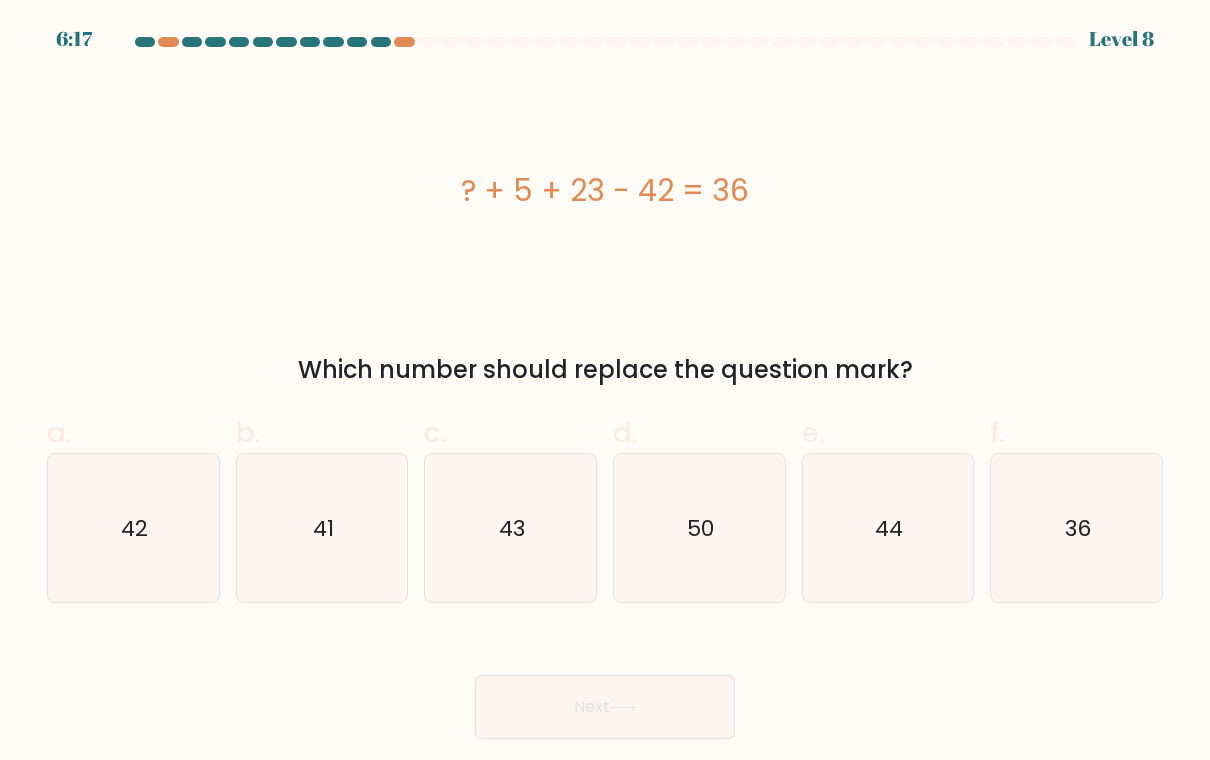 click on "50" 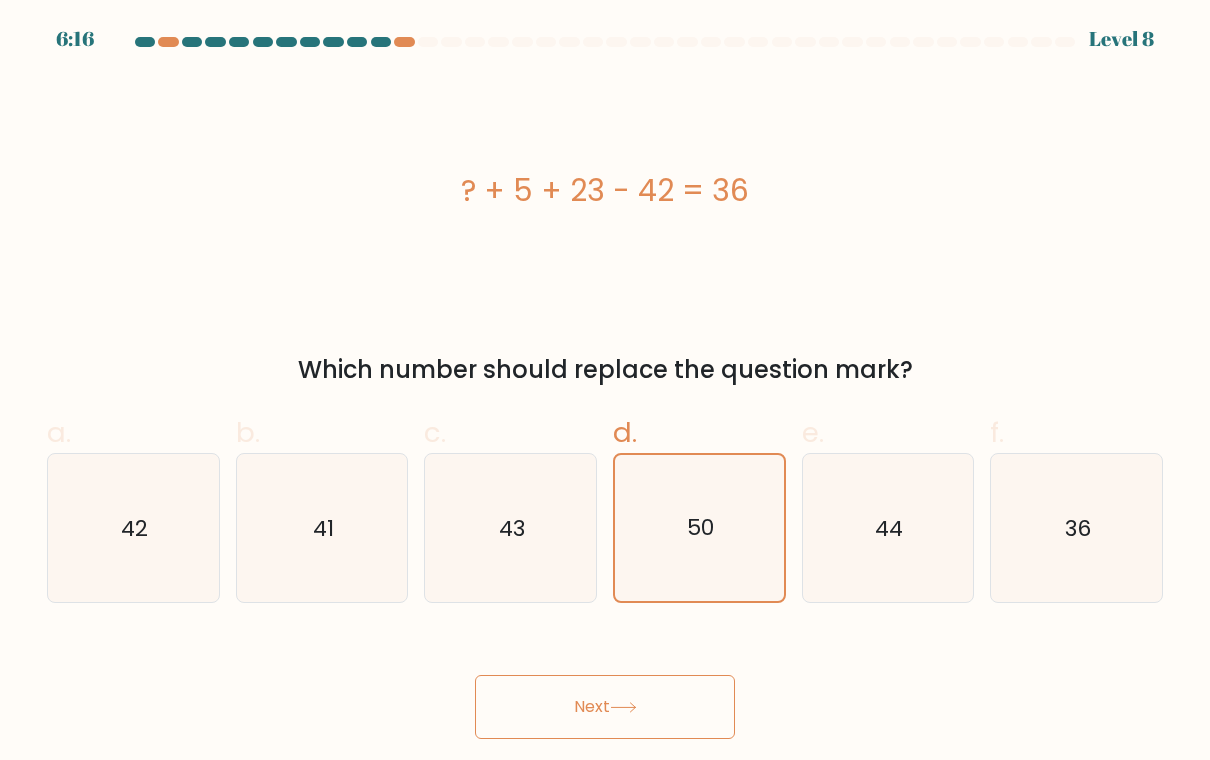 click 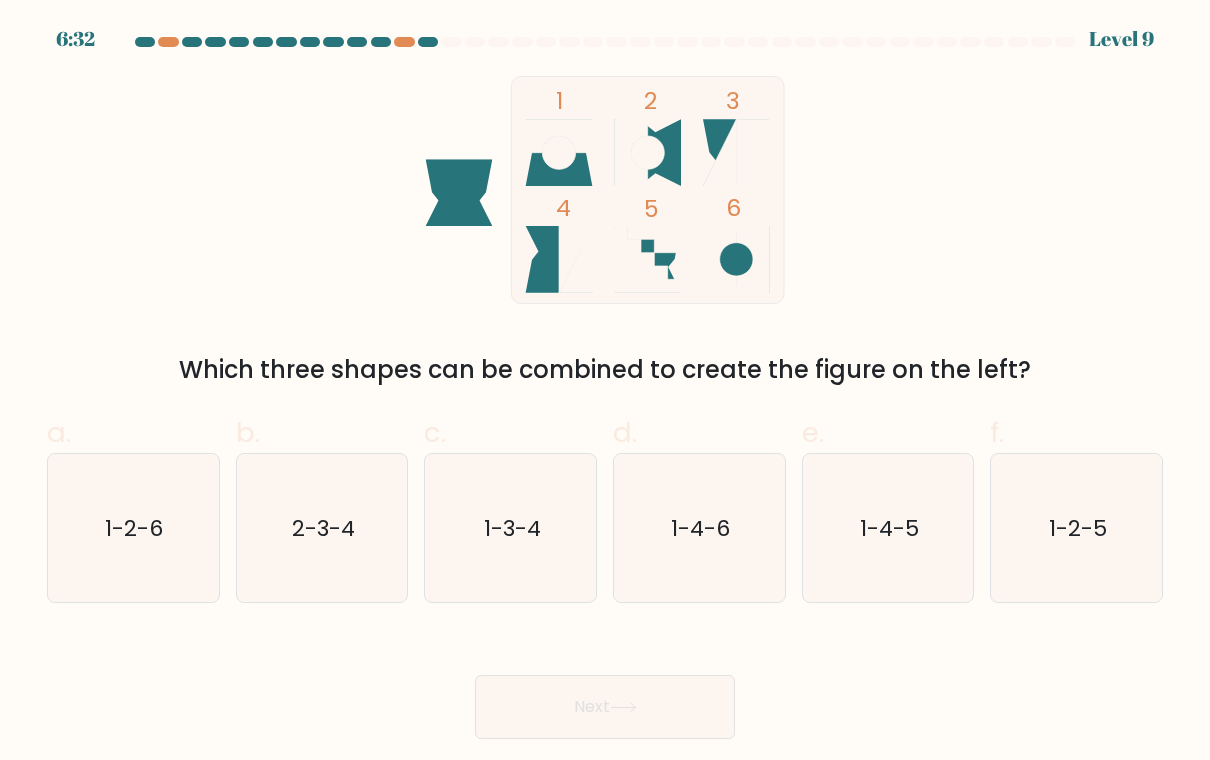 click on "1-2-6" 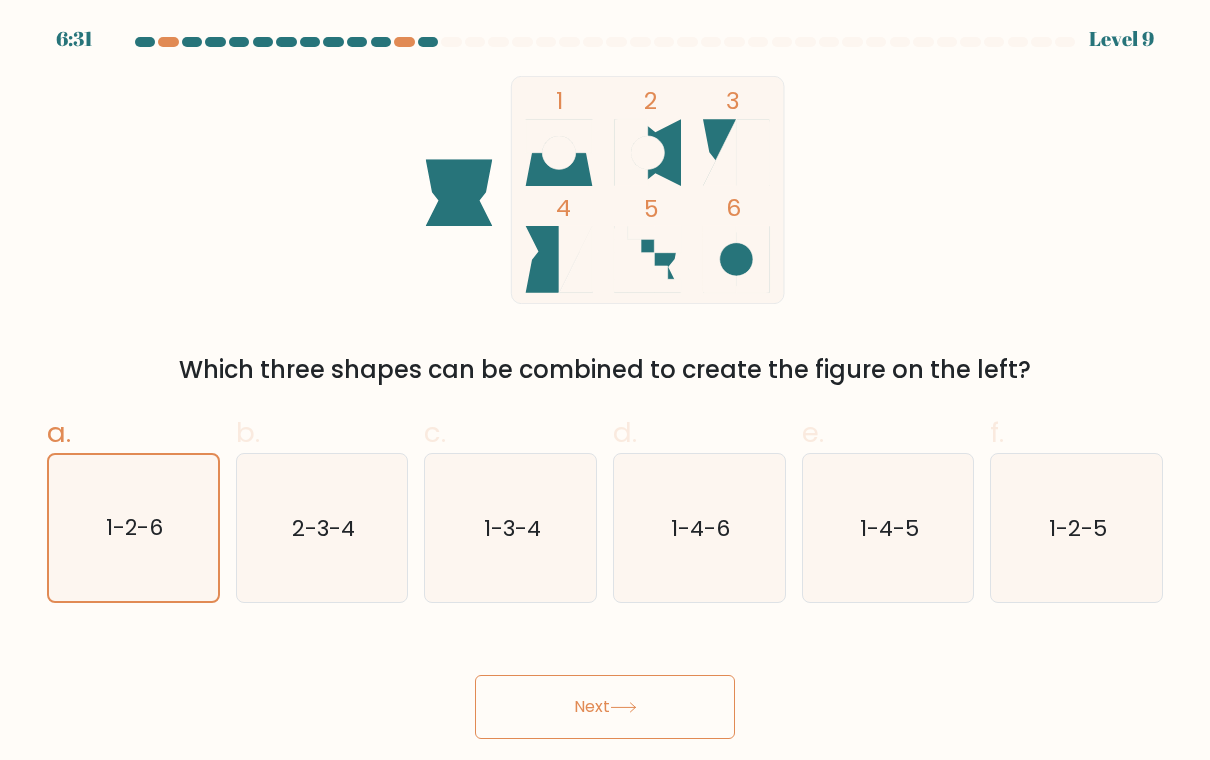 click on "Next" at bounding box center (605, 707) 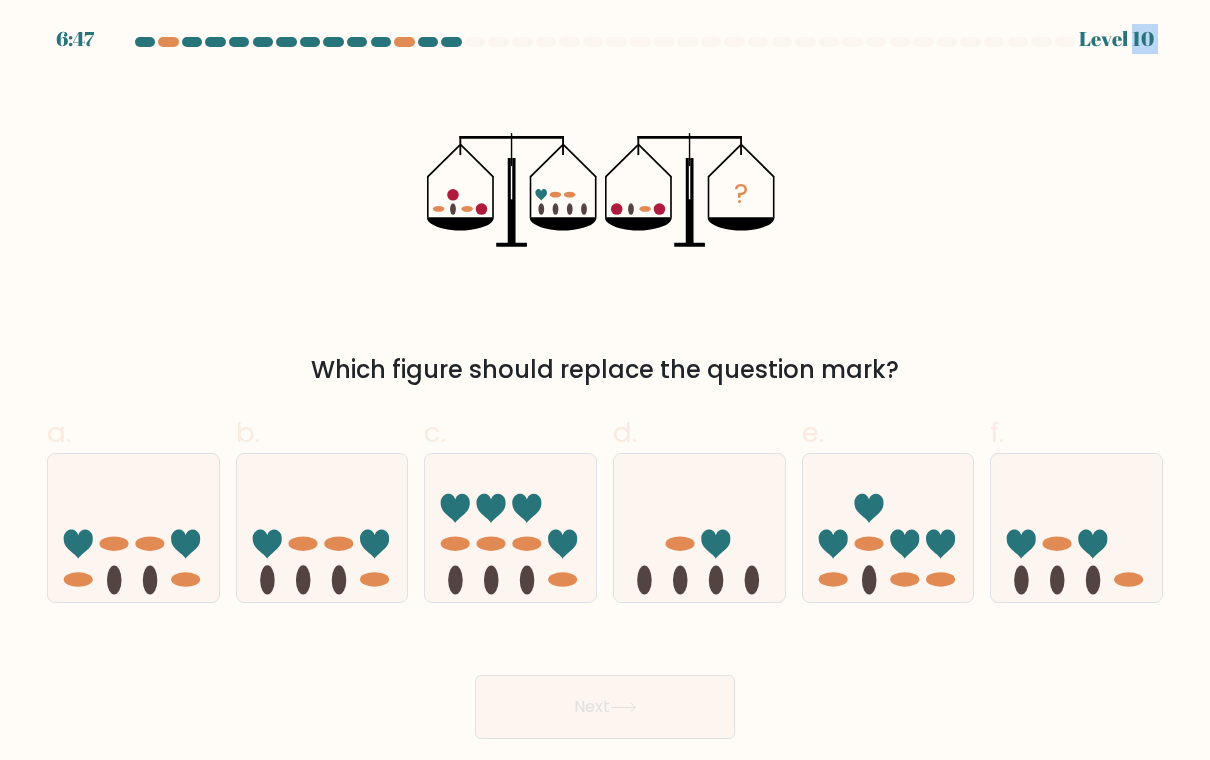 click on "?
Which figure should replace the question mark?" at bounding box center (605, 232) 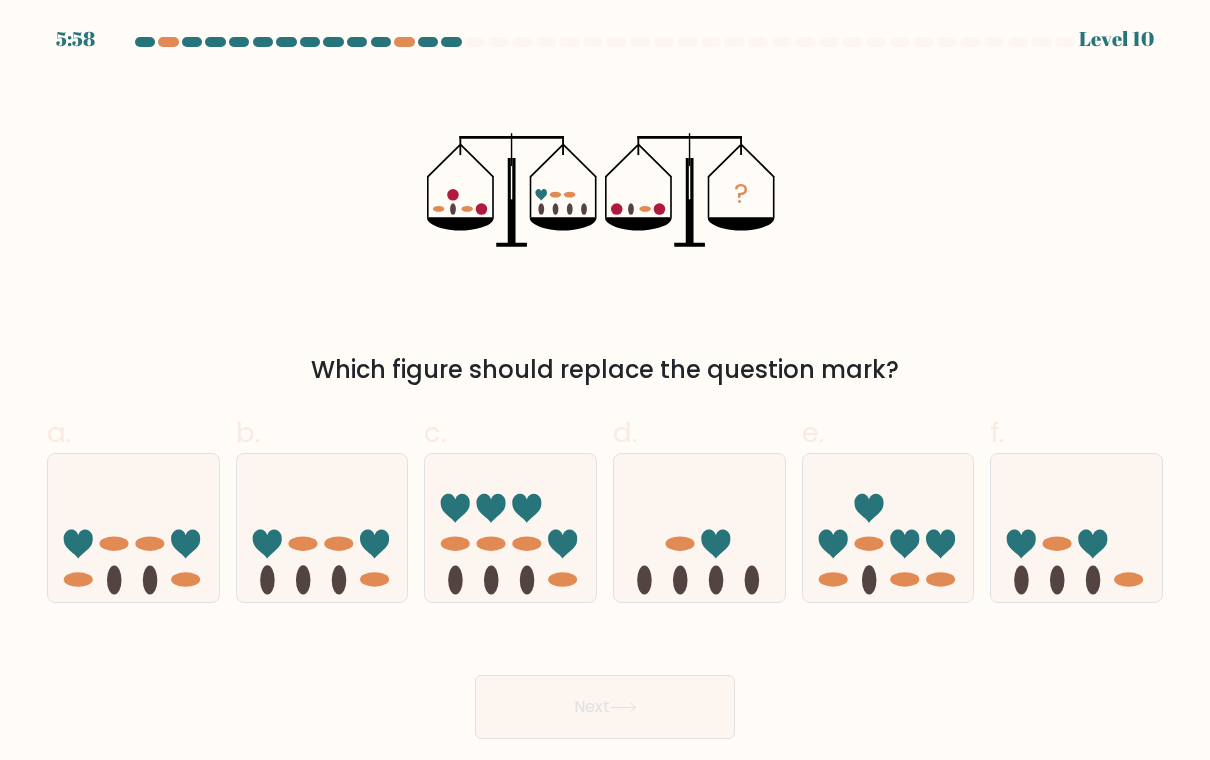 click 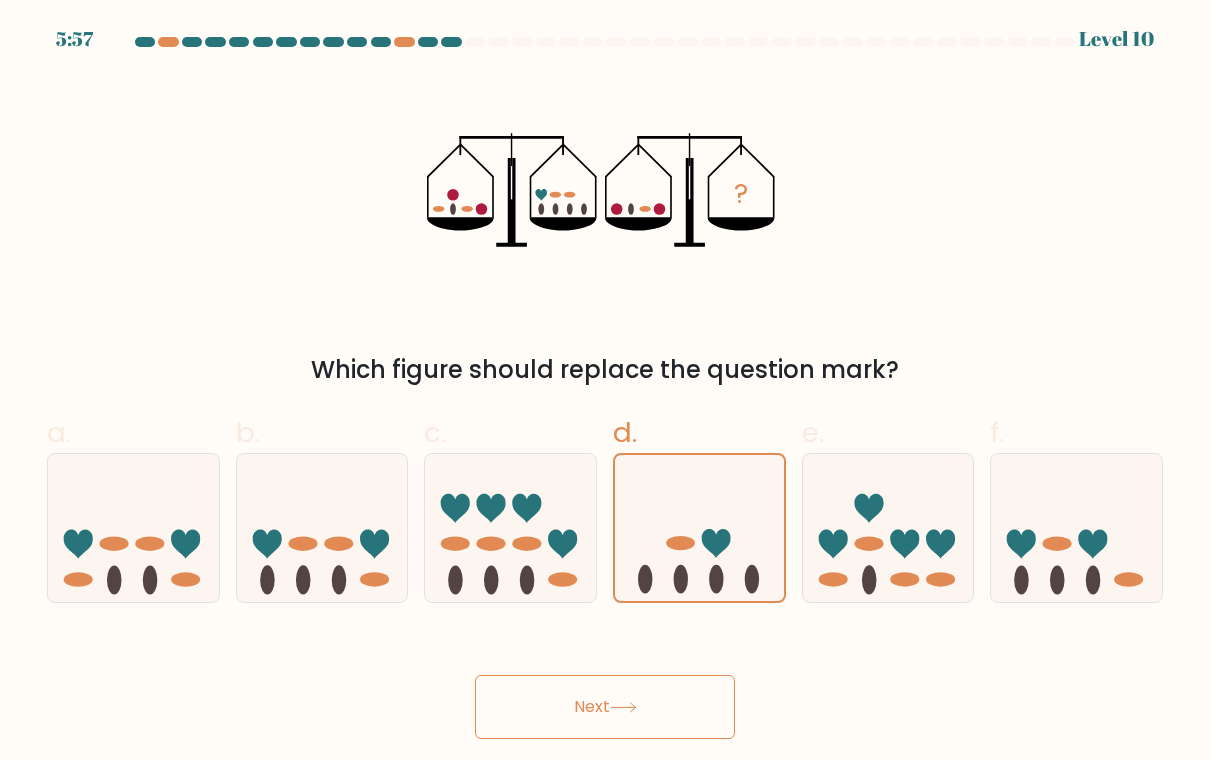 click on "Next" at bounding box center [605, 707] 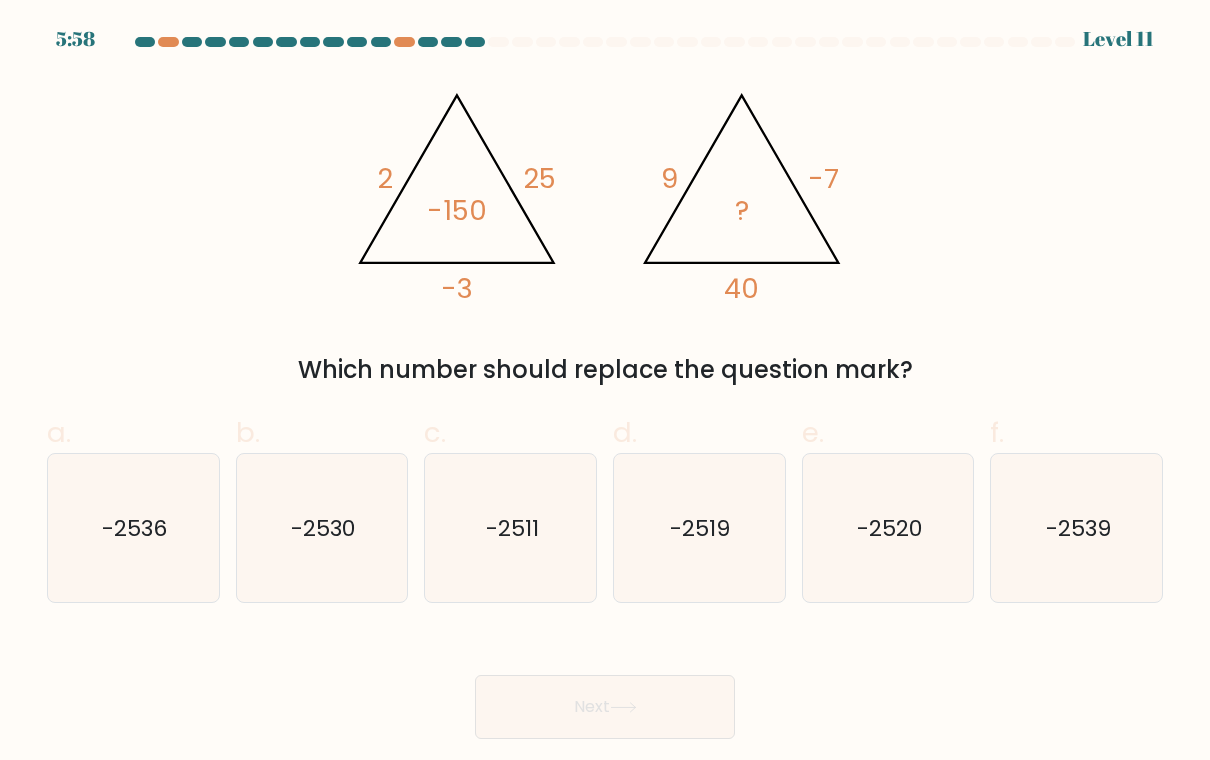 click on "-2520" 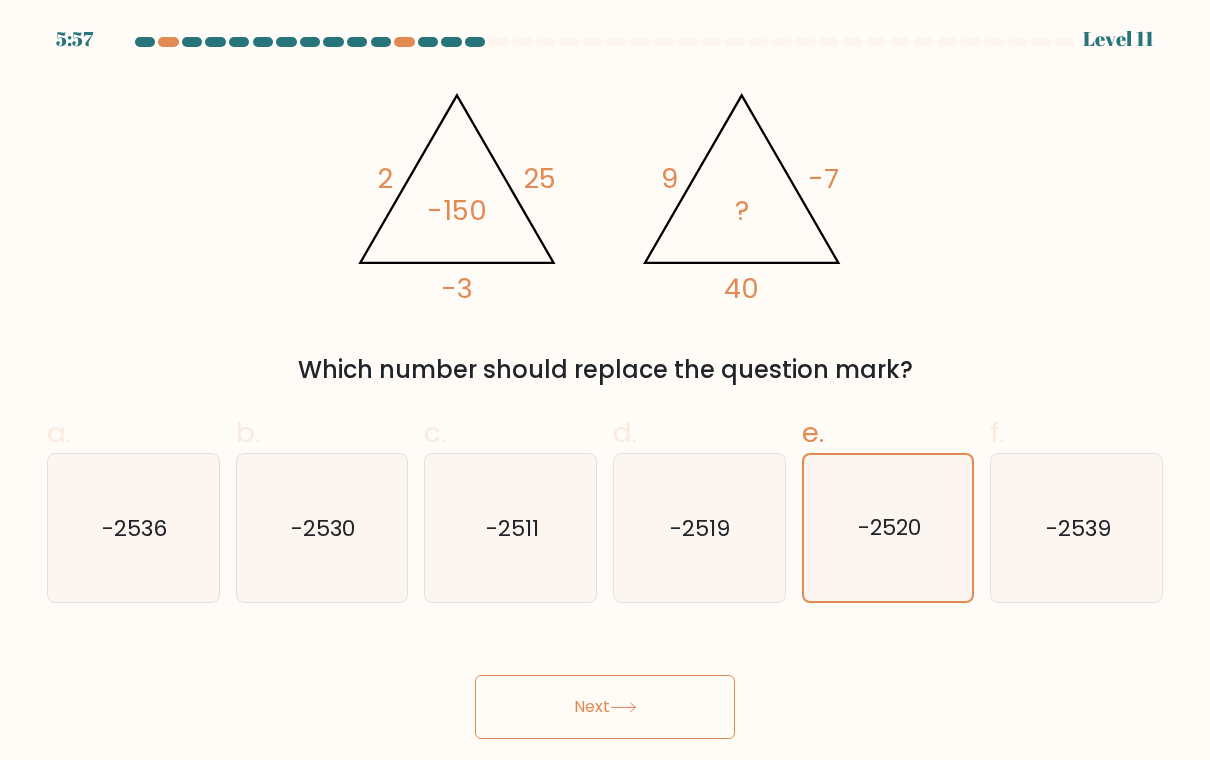click on "Next" at bounding box center [605, 707] 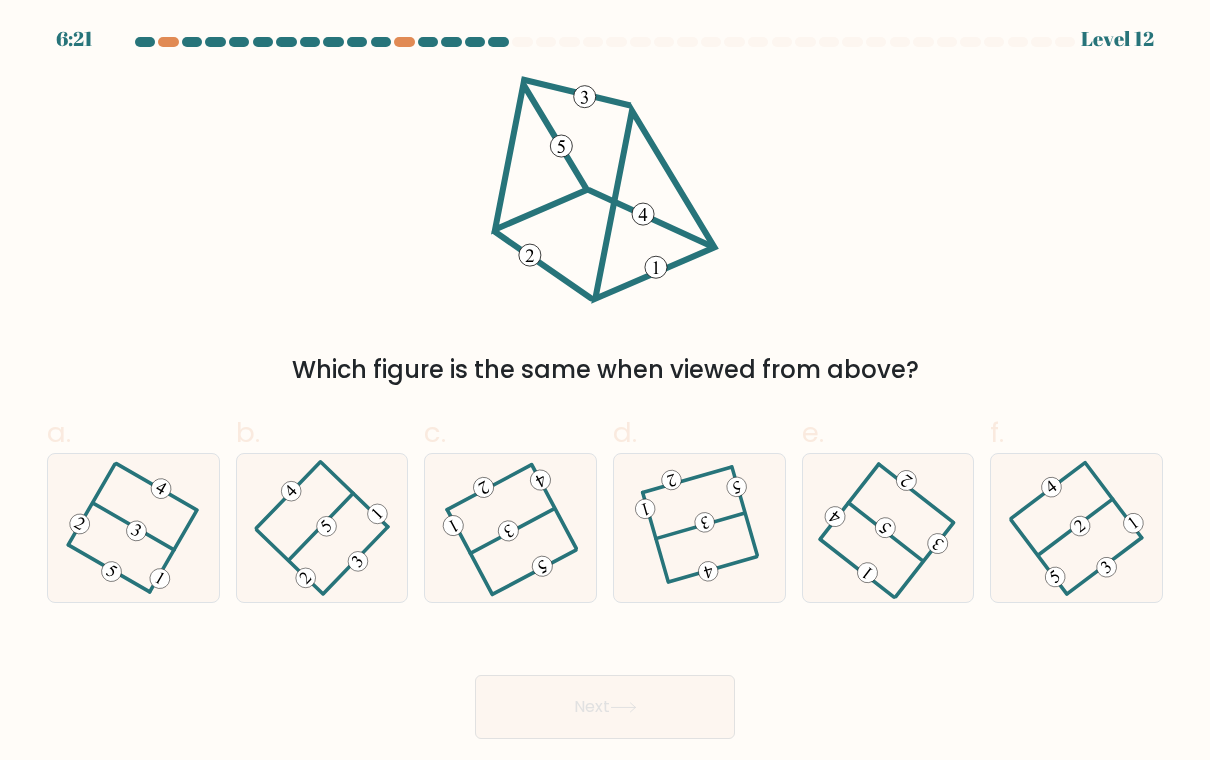 click 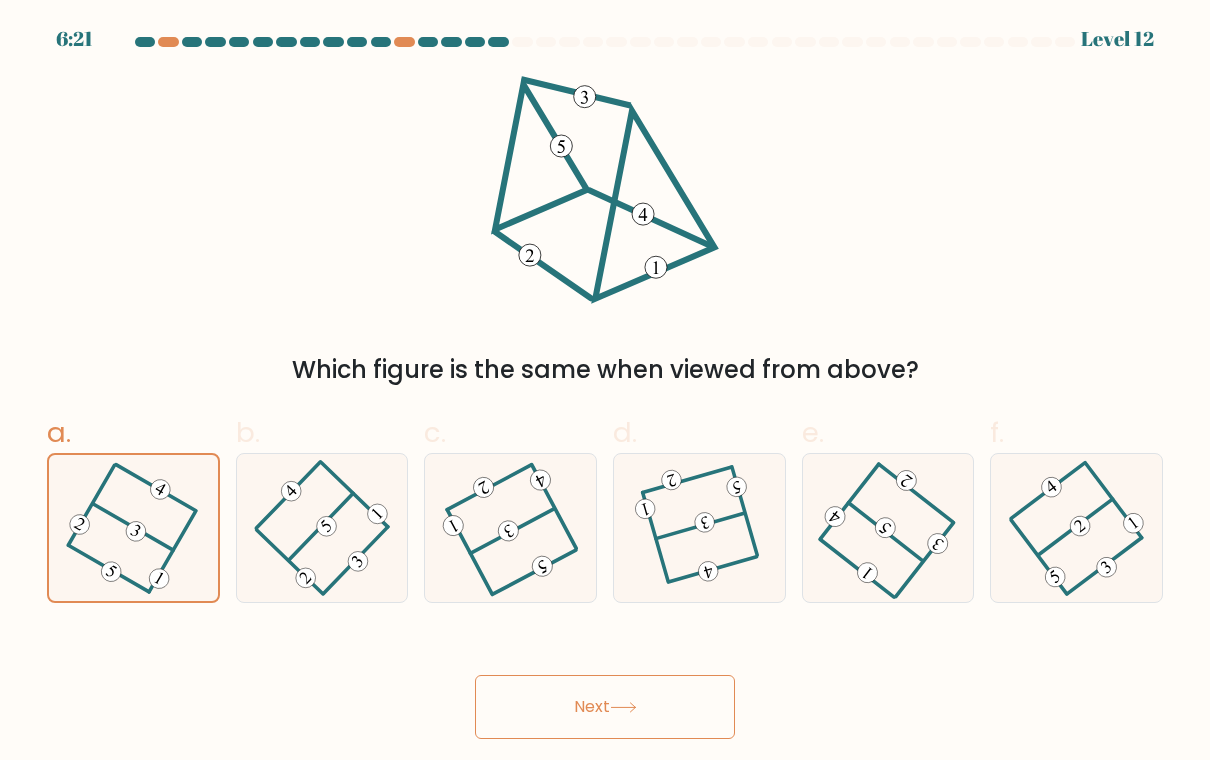 click on "Next" at bounding box center [605, 707] 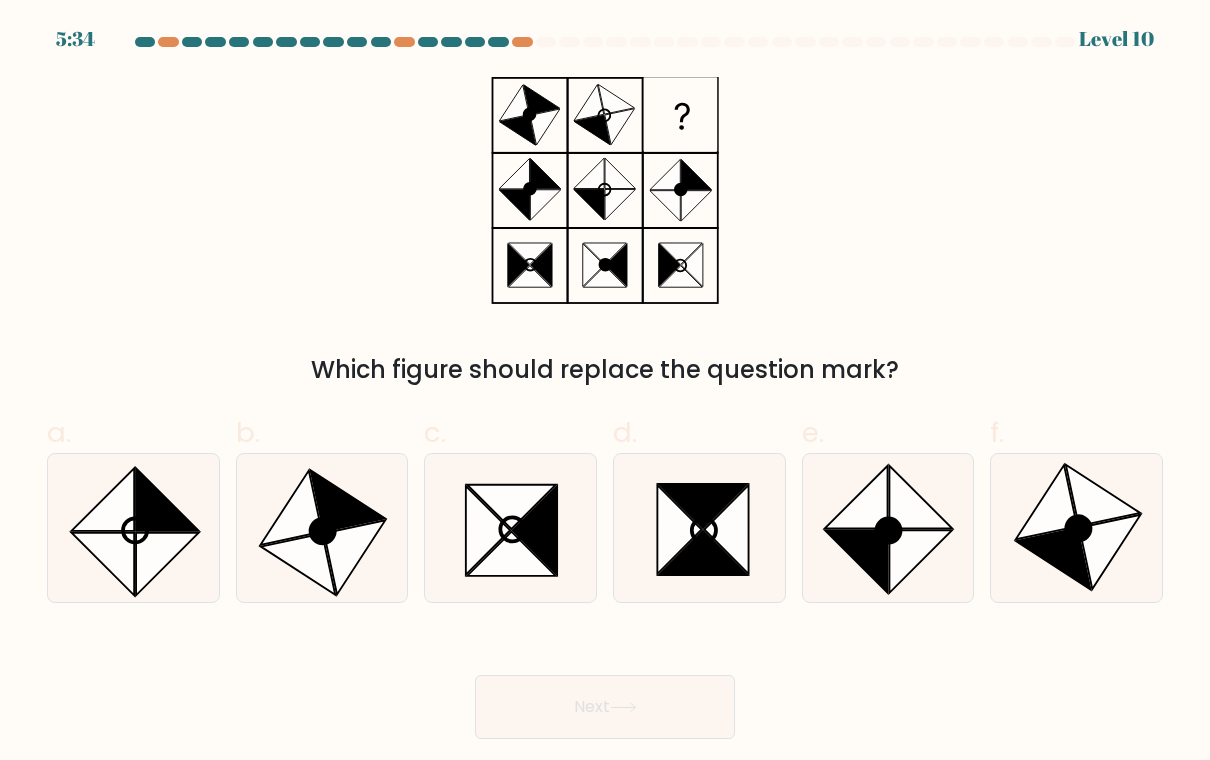 click 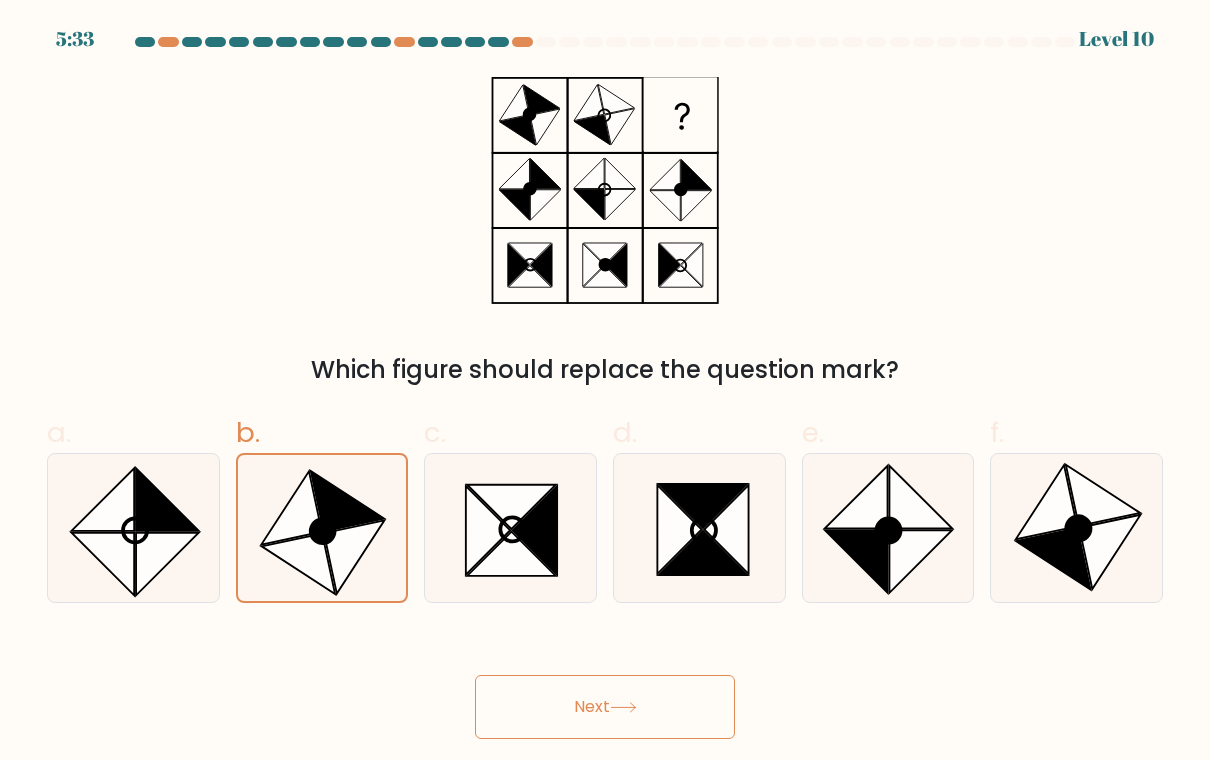 click on "Next" at bounding box center [605, 707] 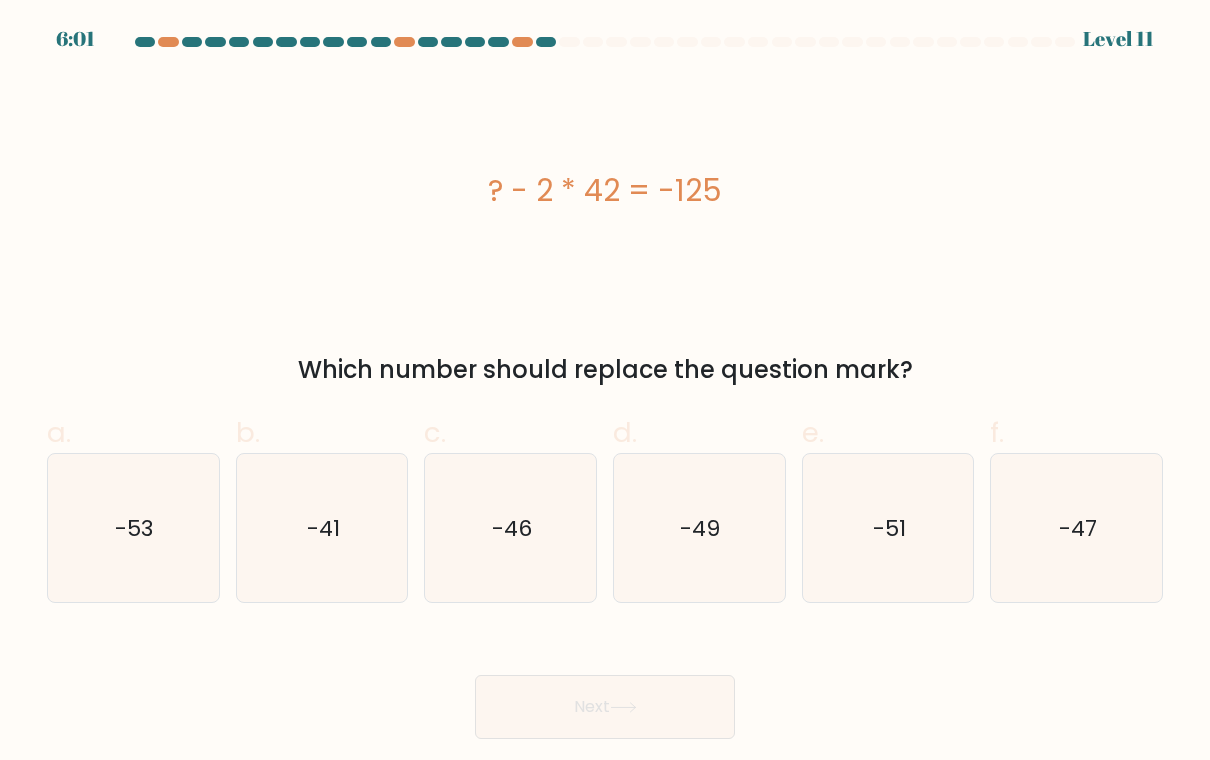 click on "-41" 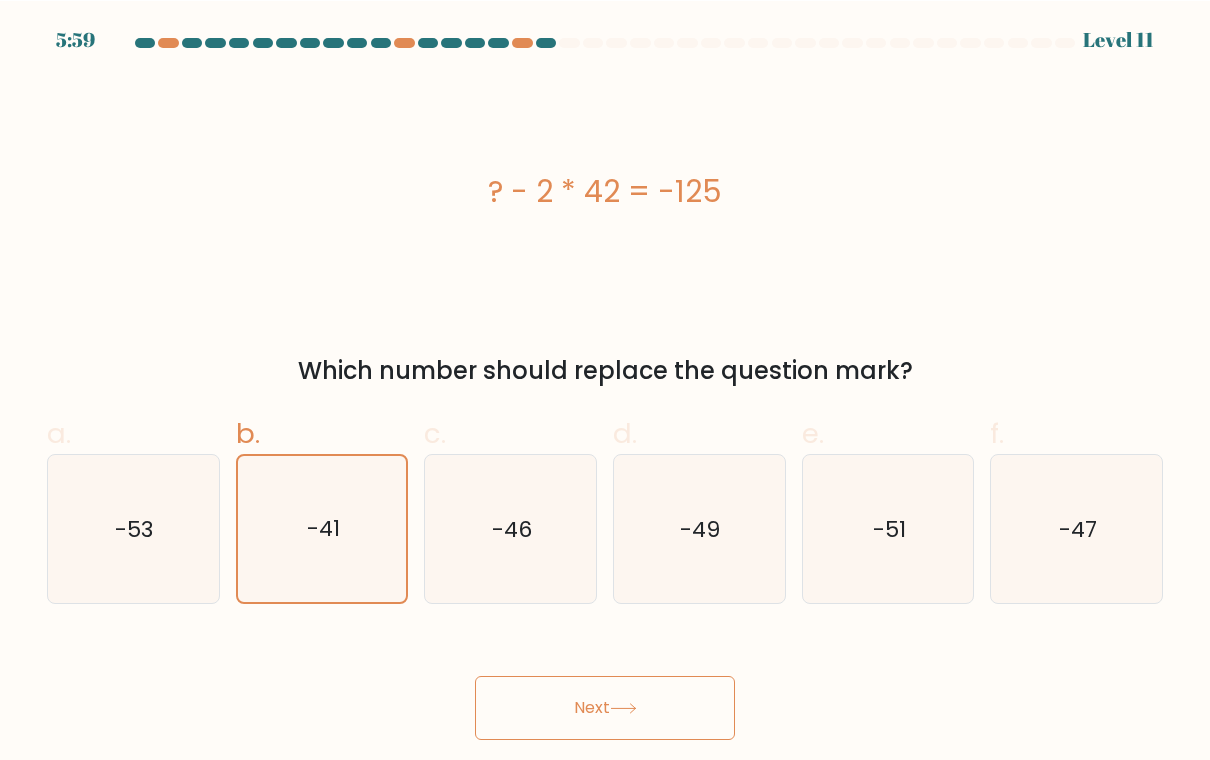 click on "Next" at bounding box center [605, 707] 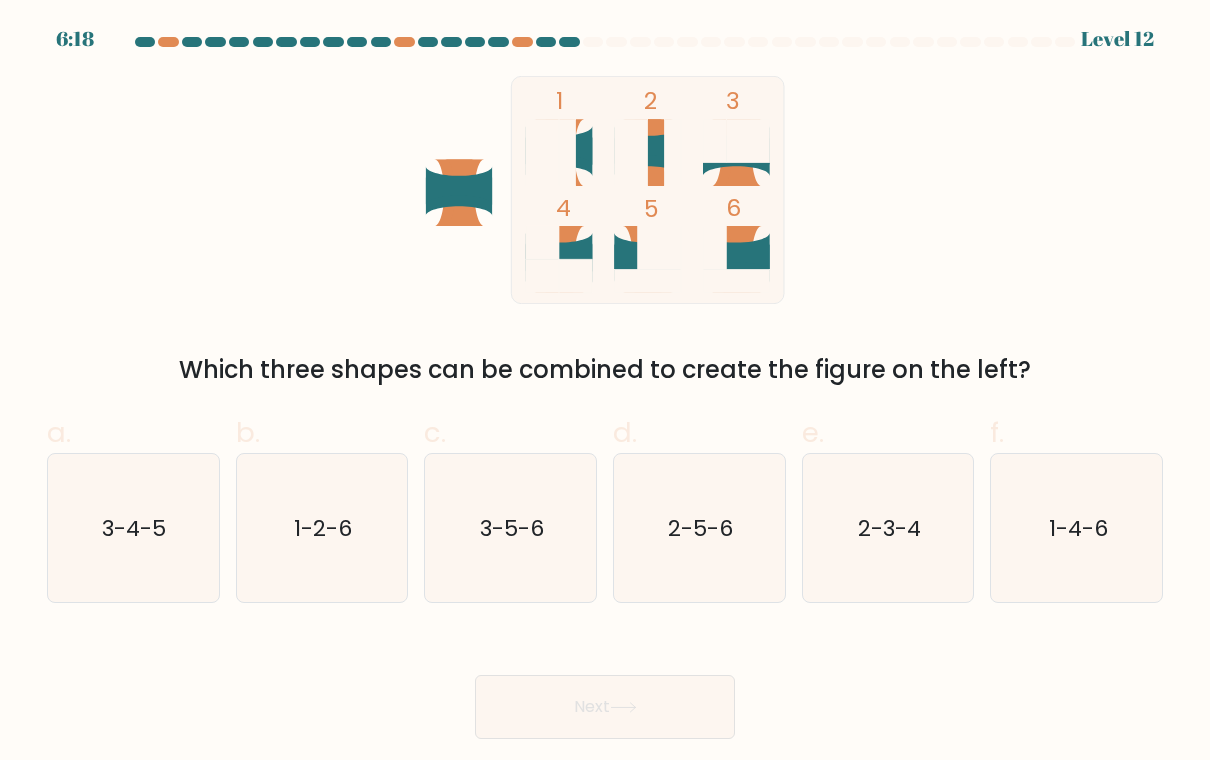 click on "3-5-6" 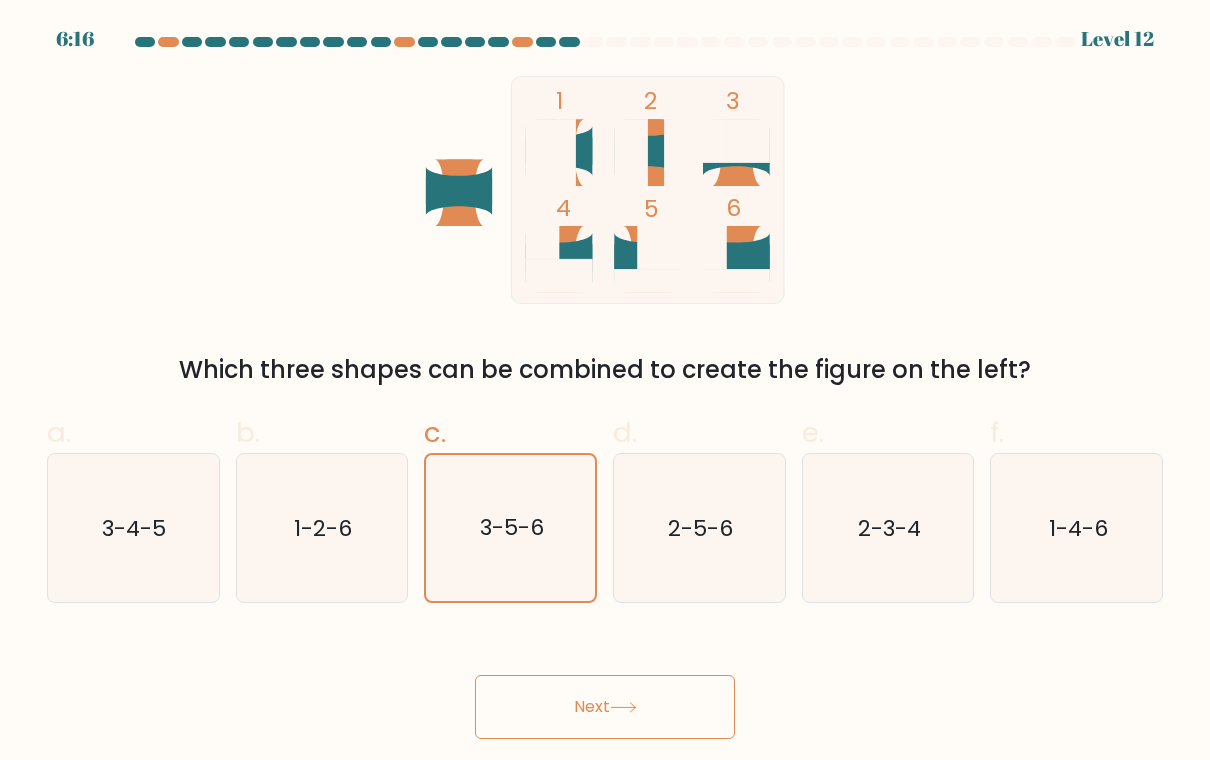 click on "Next" at bounding box center [605, 707] 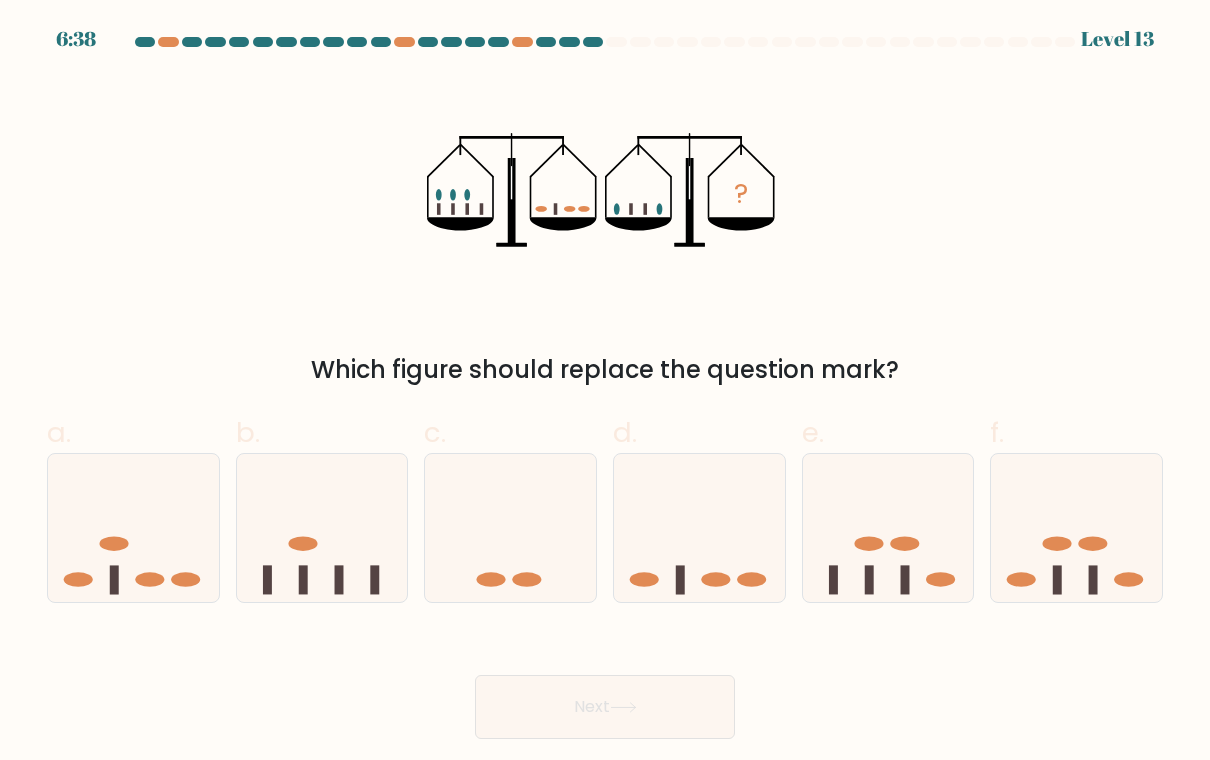 click 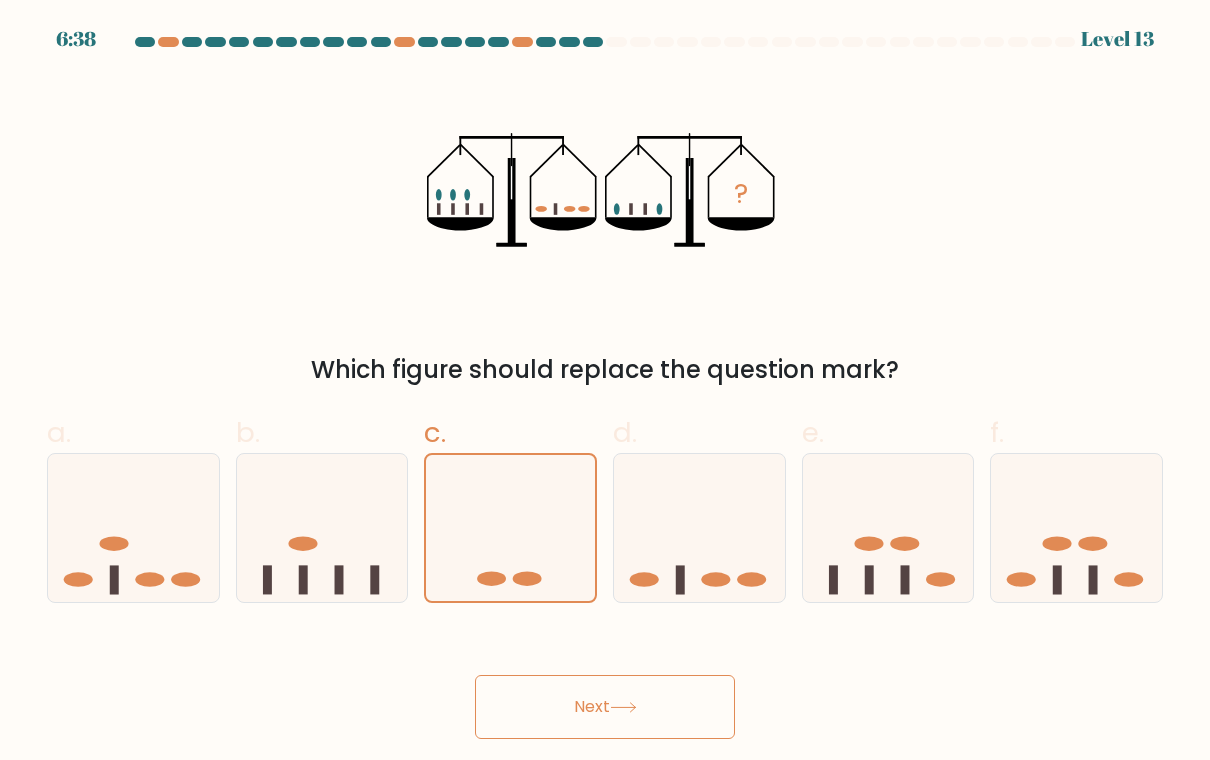 click on "Next" at bounding box center (605, 707) 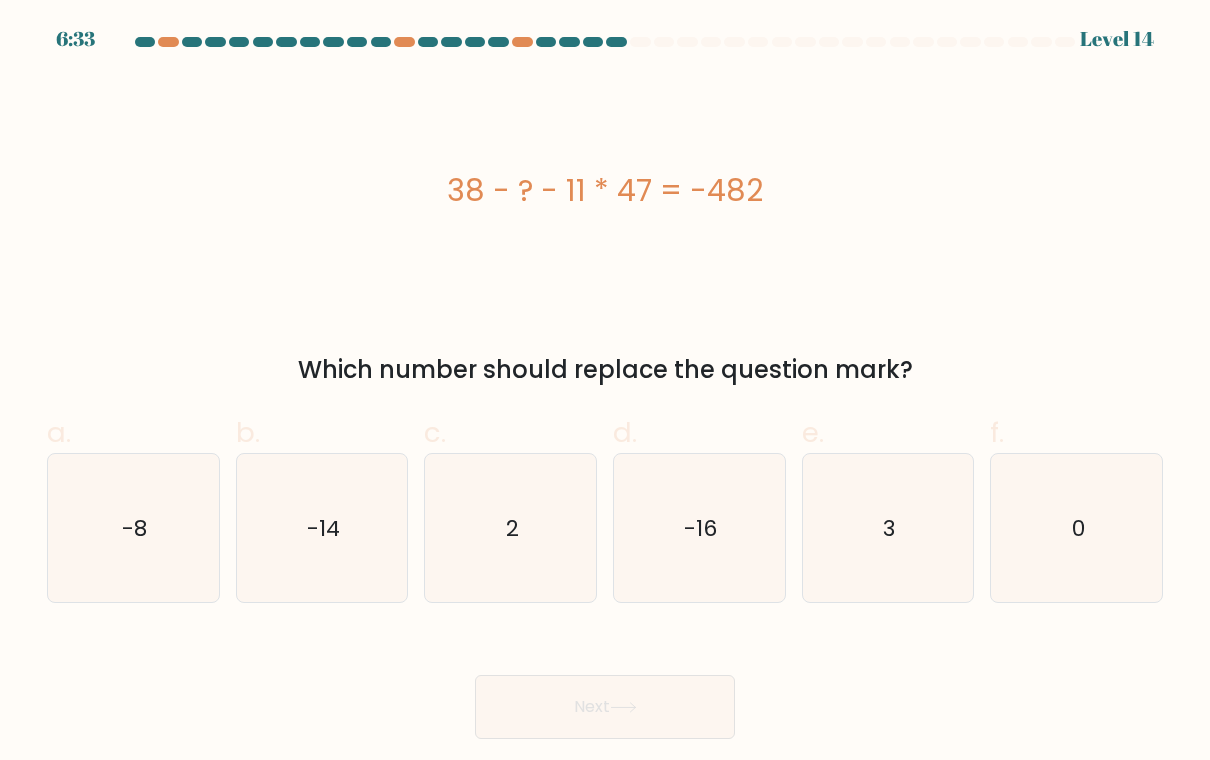 click on "3" 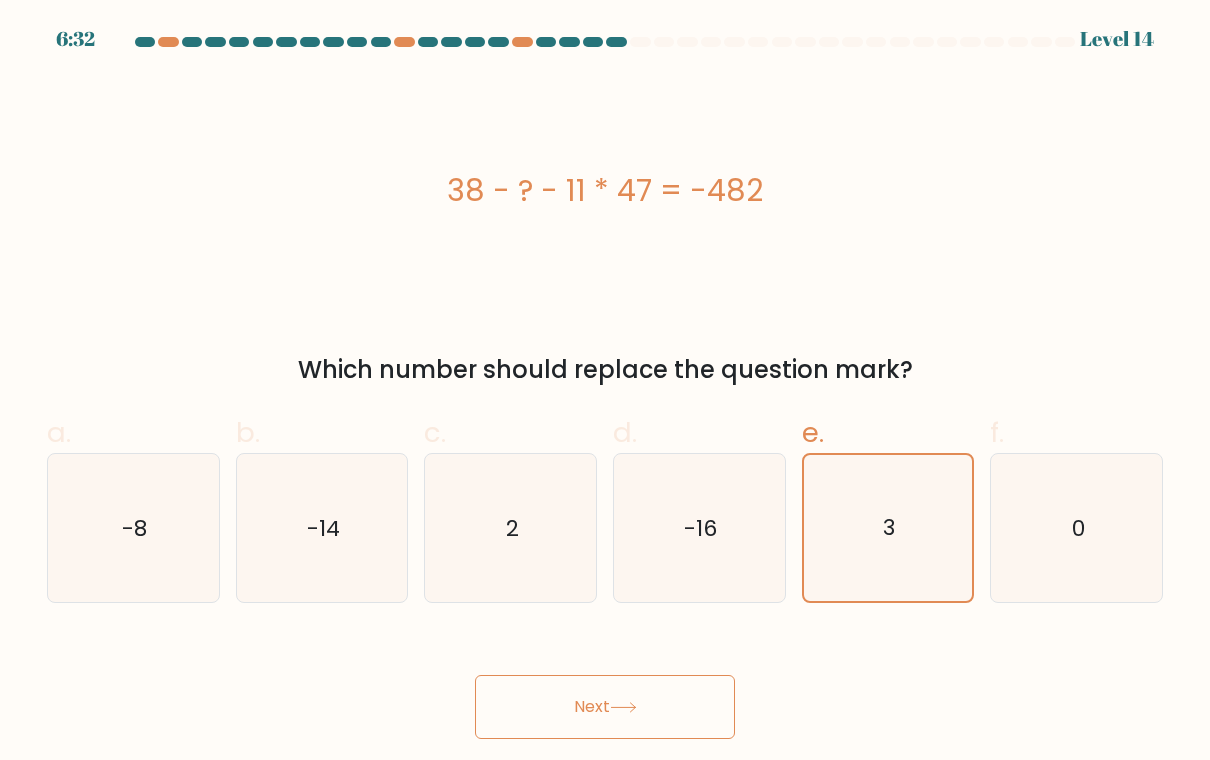 click on "Next" at bounding box center (605, 707) 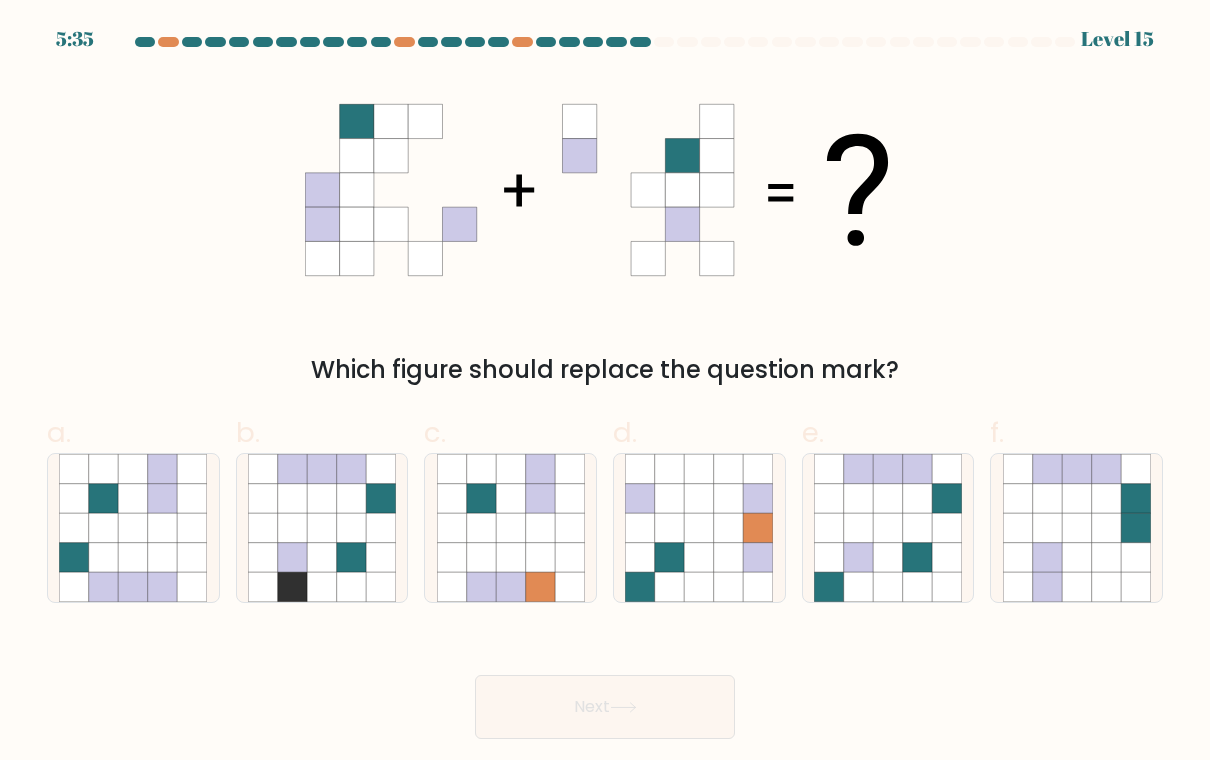 click 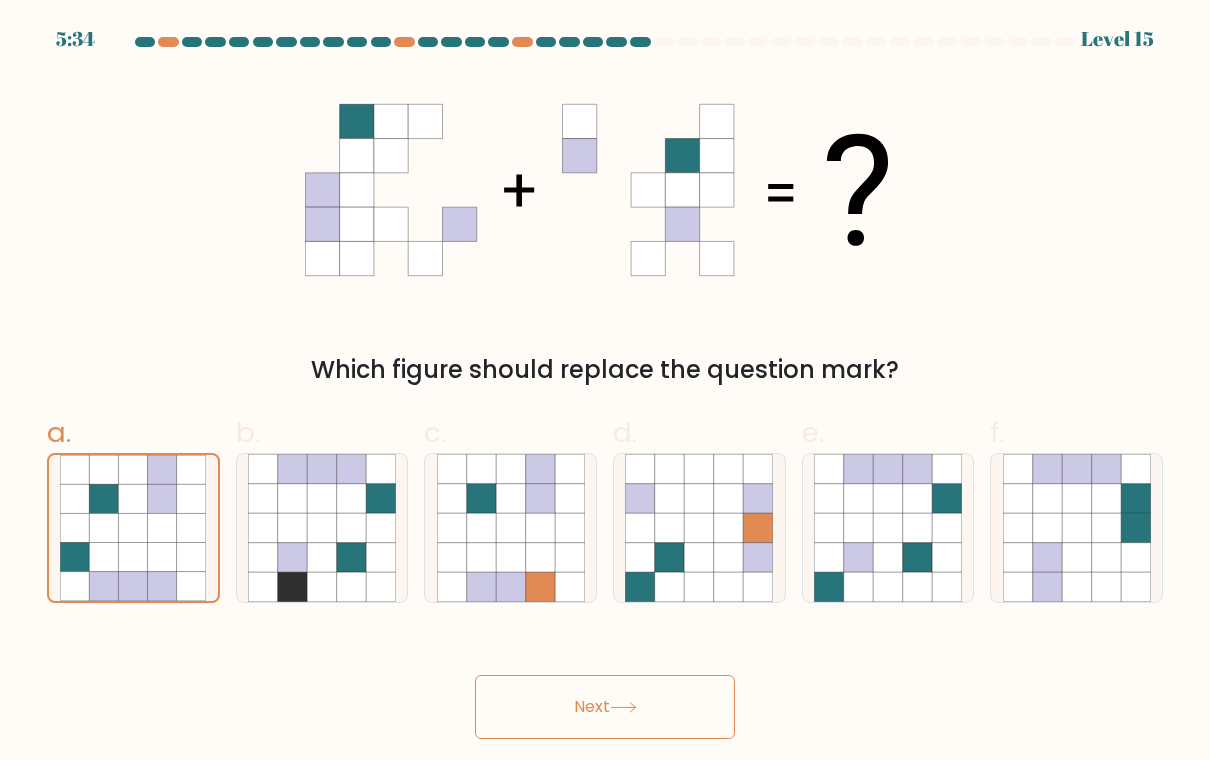 click on "Next" at bounding box center [605, 707] 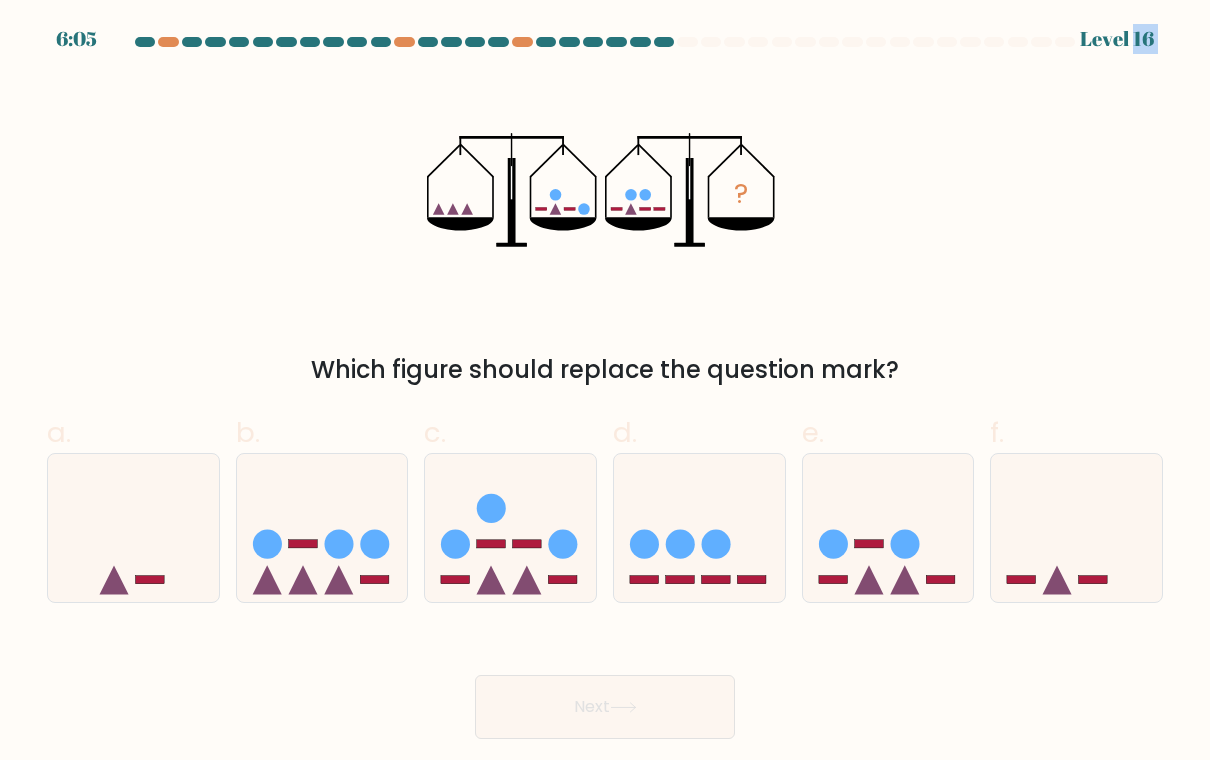 click on "?
Which figure should replace the question mark?" at bounding box center [605, 232] 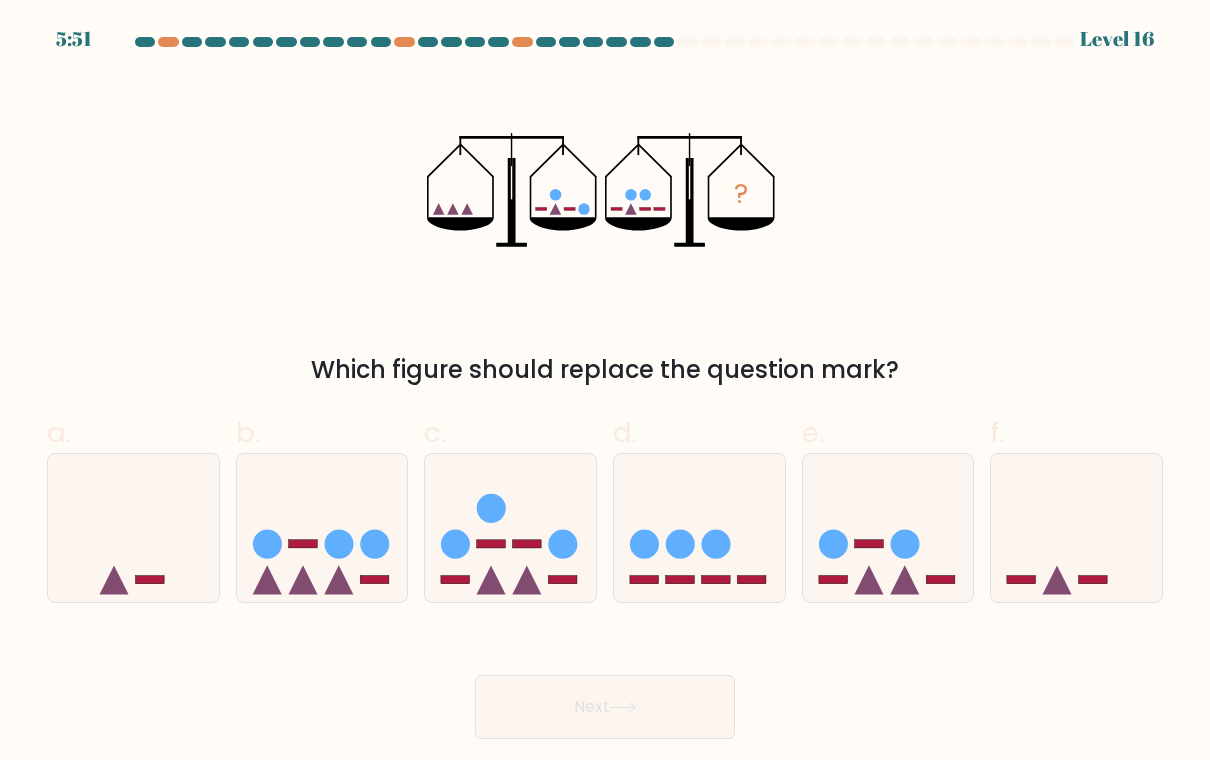 click 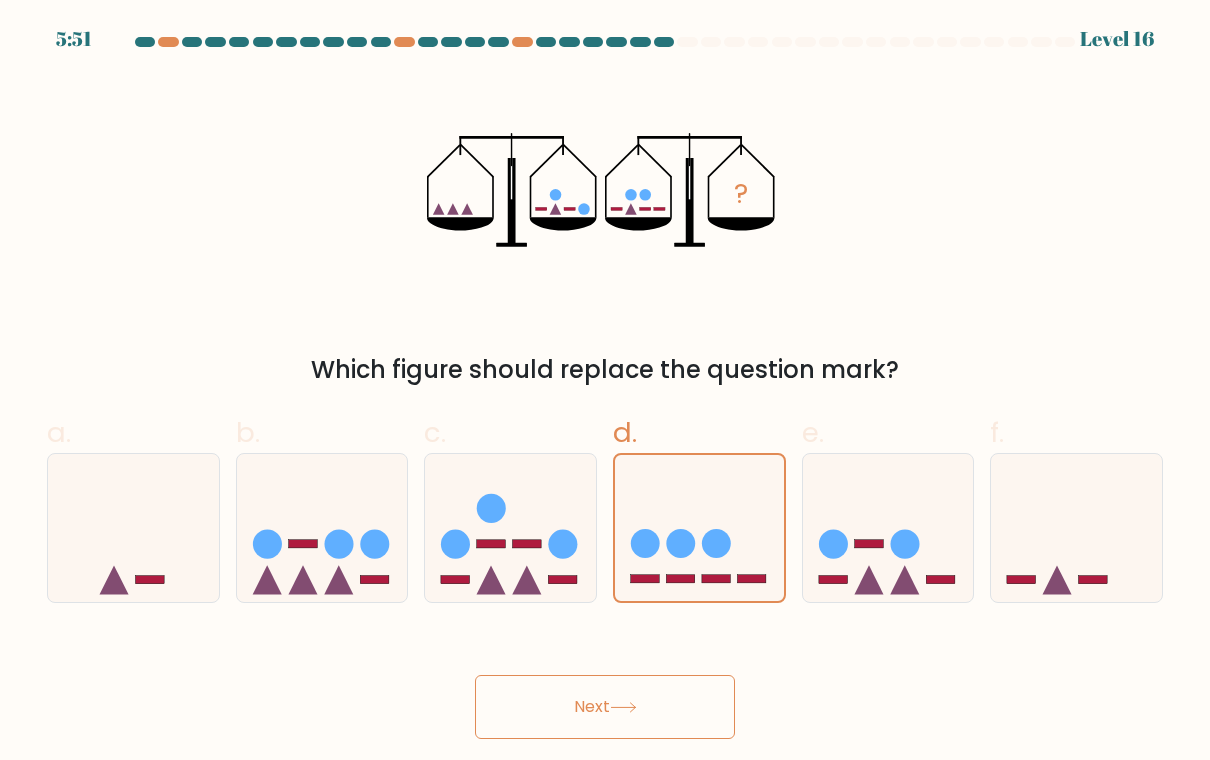 click on "Next" at bounding box center [605, 707] 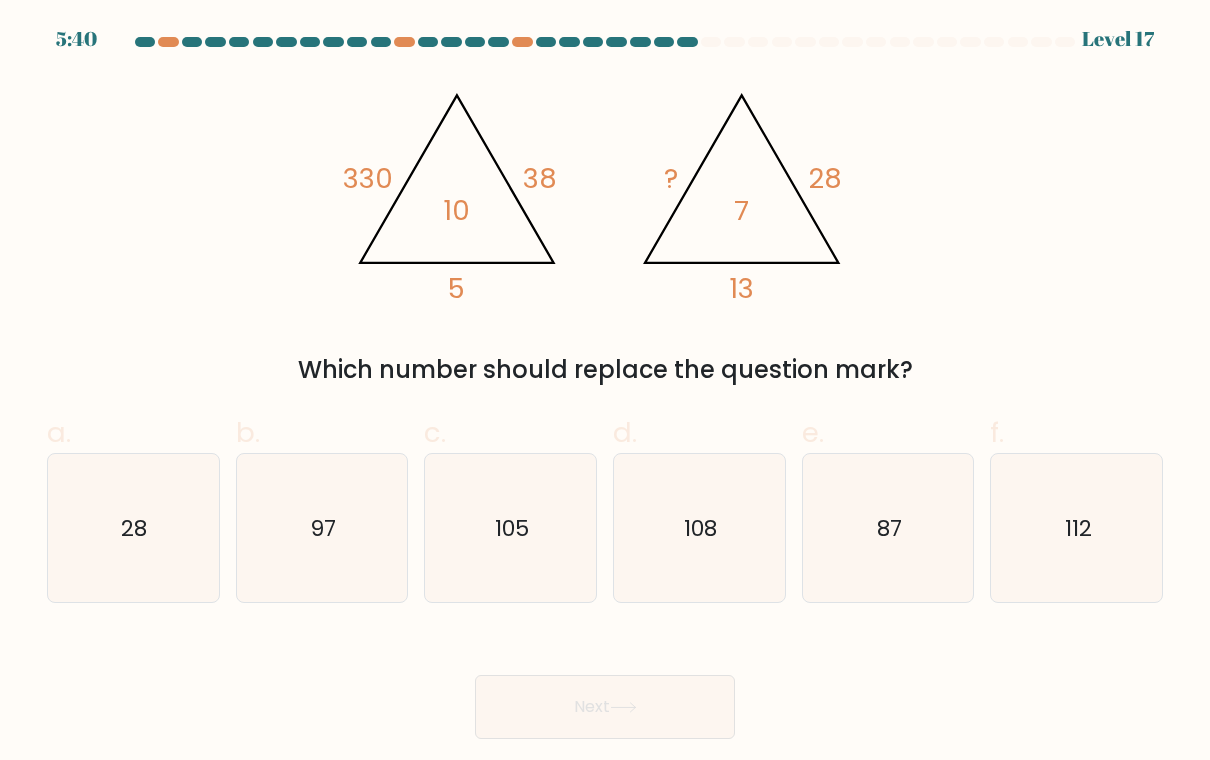 click on "105" 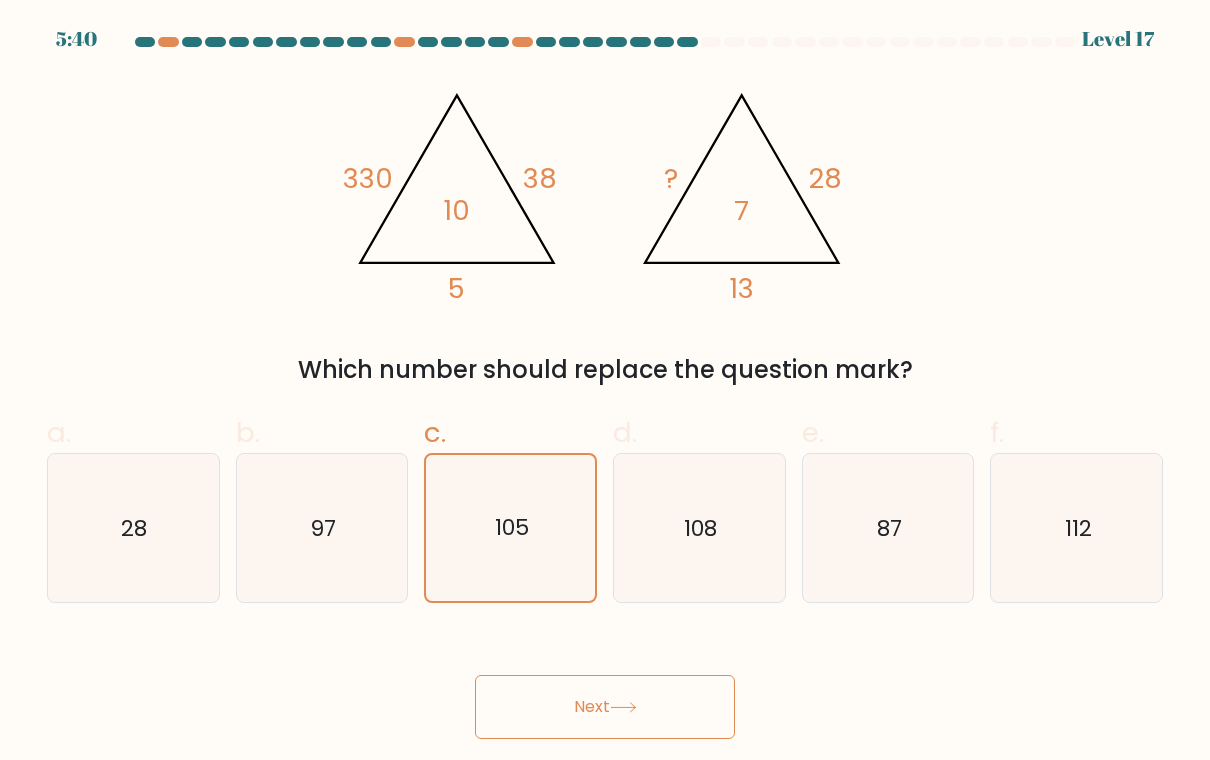 click on "Next" at bounding box center [605, 707] 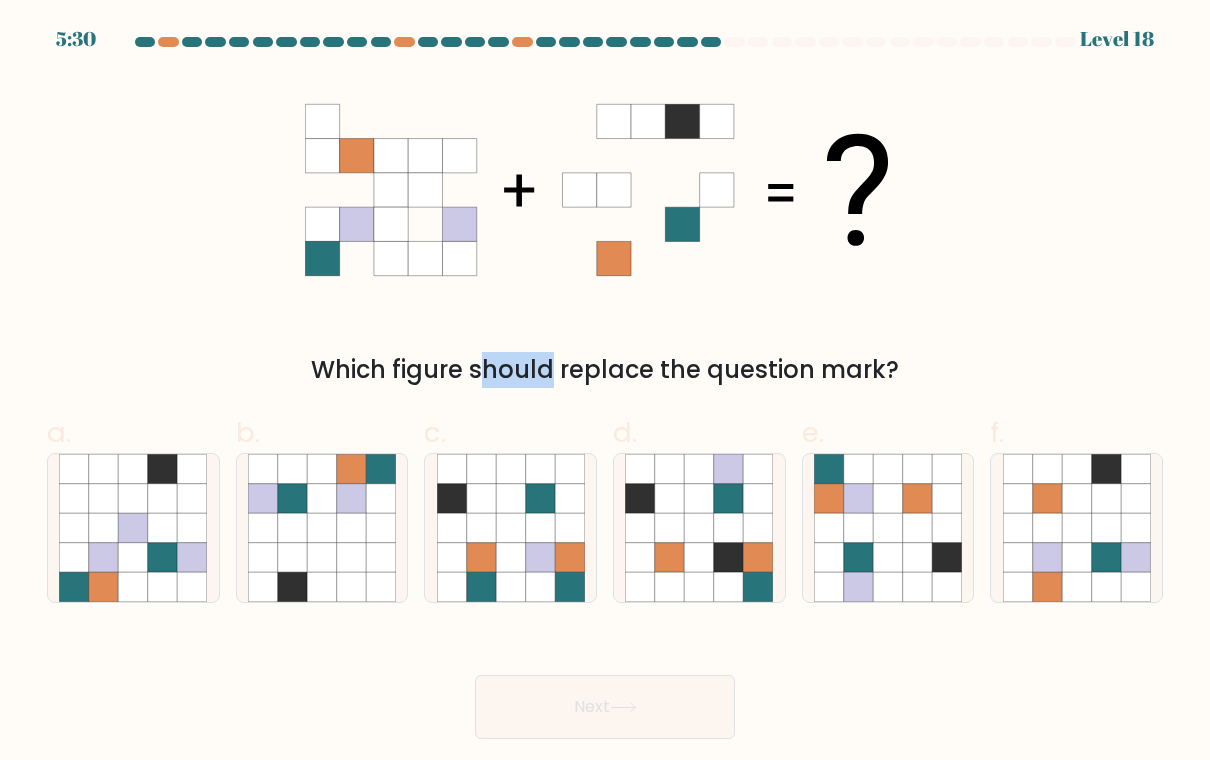 click 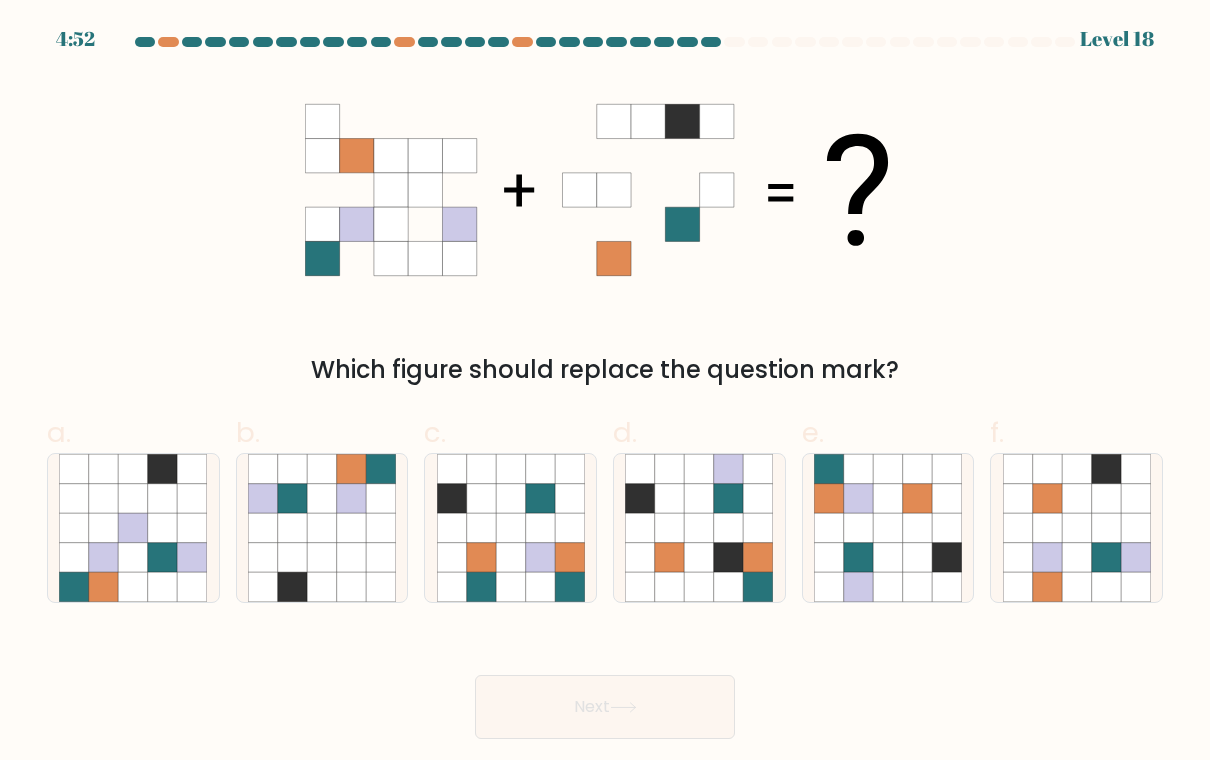 click 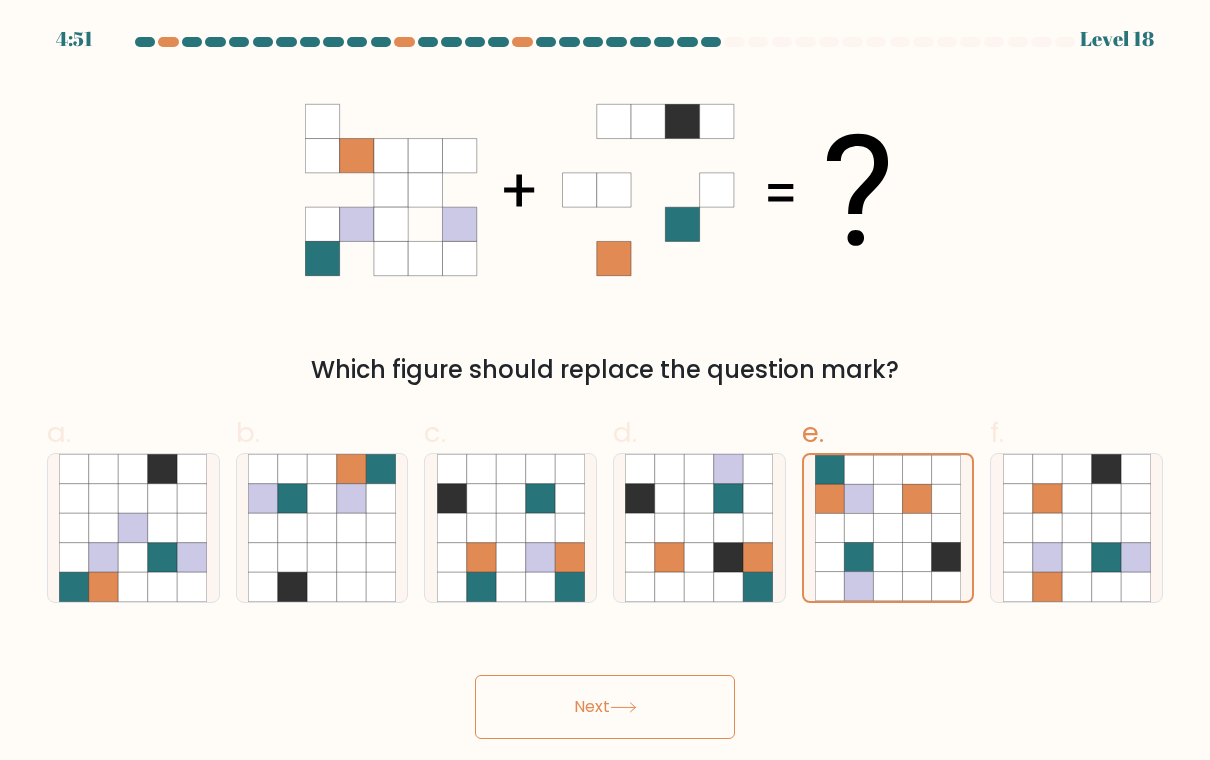click on "Next" at bounding box center (605, 707) 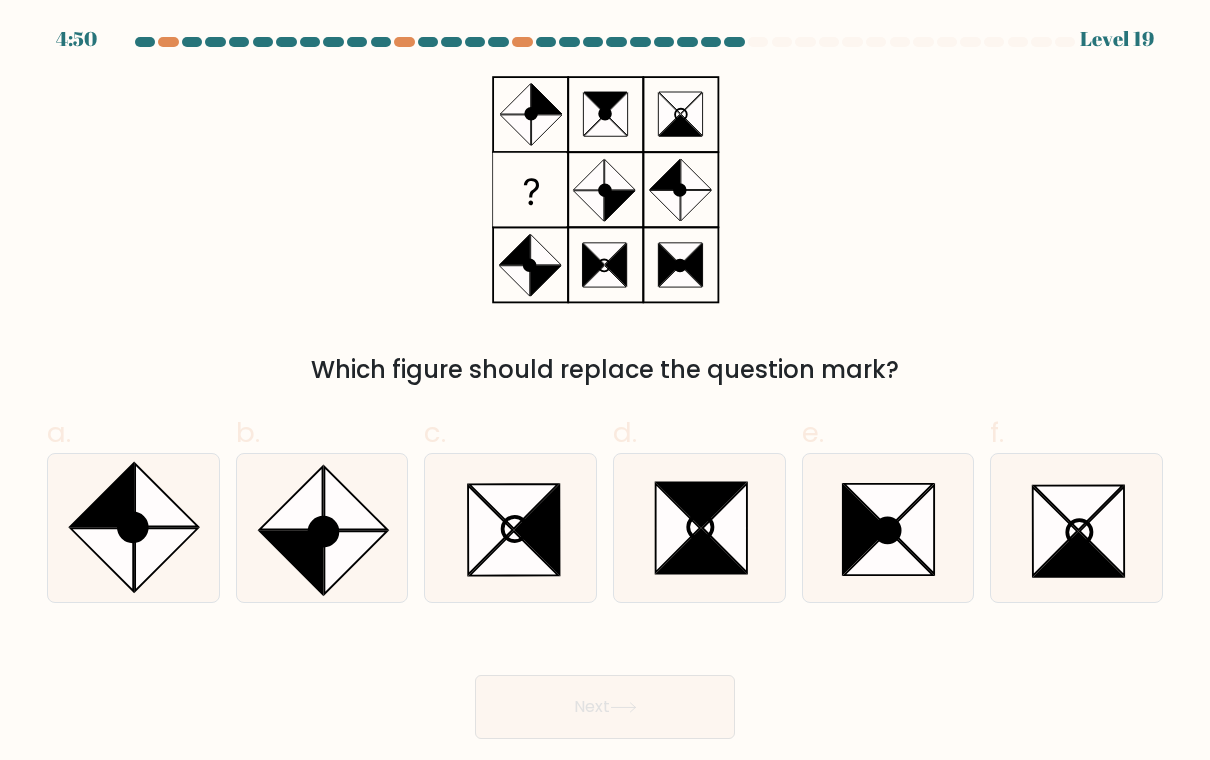 click 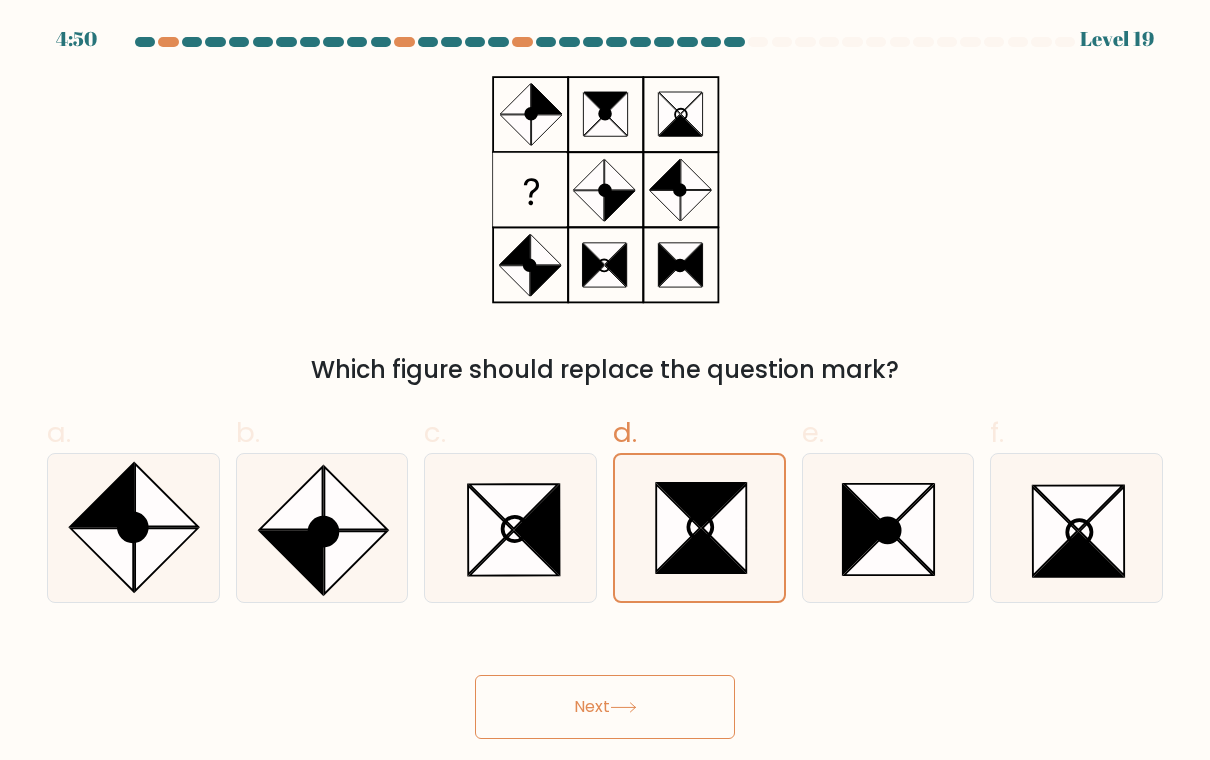 click 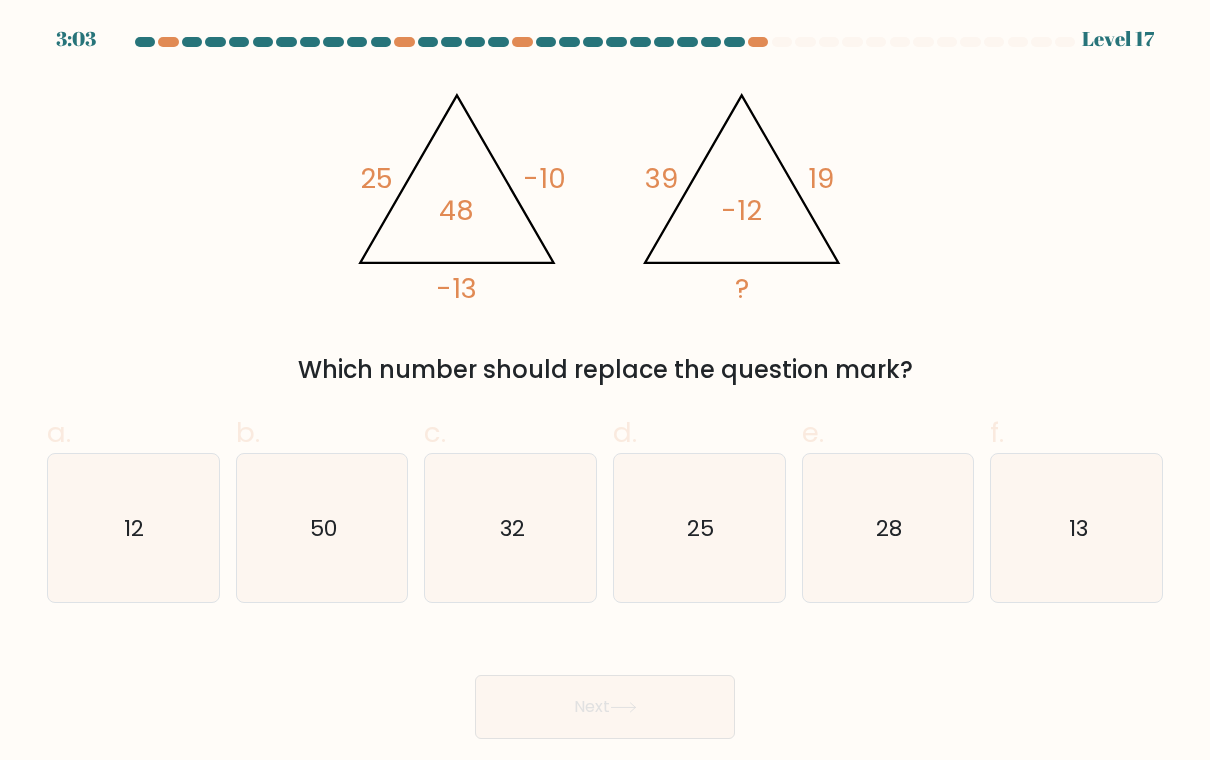 click on "50" 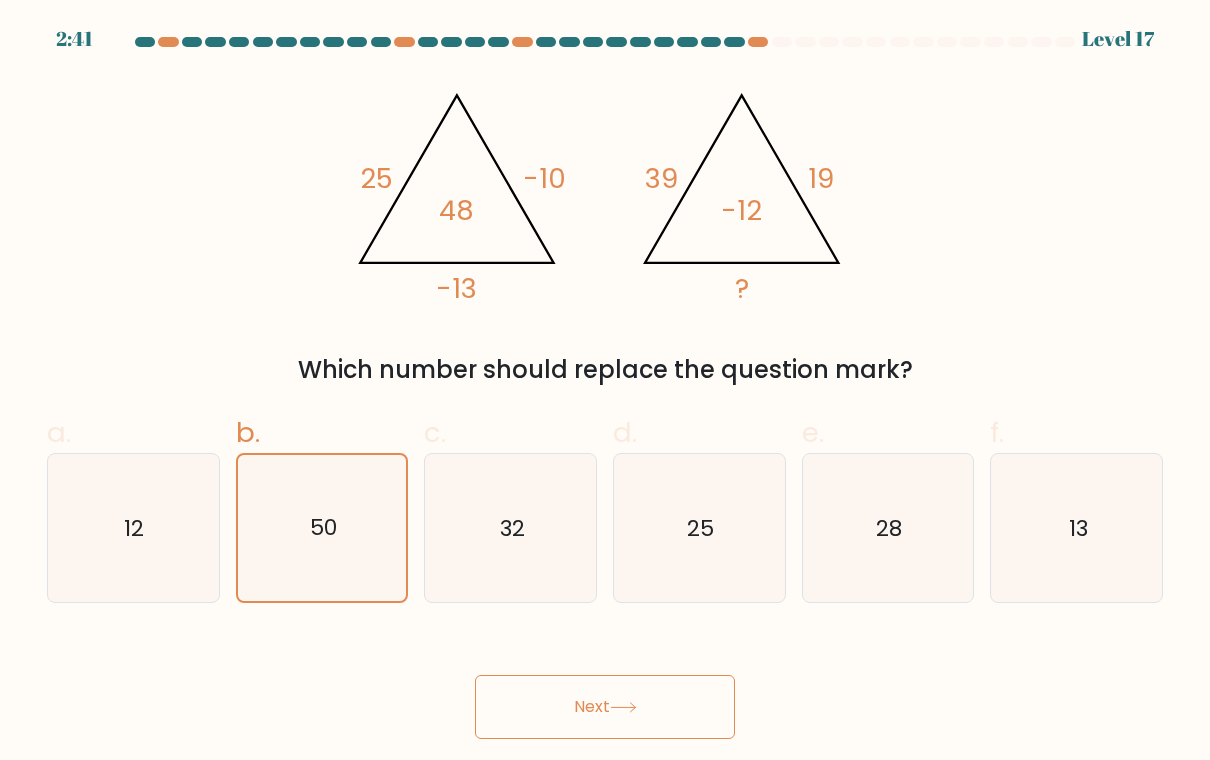 click on "32" 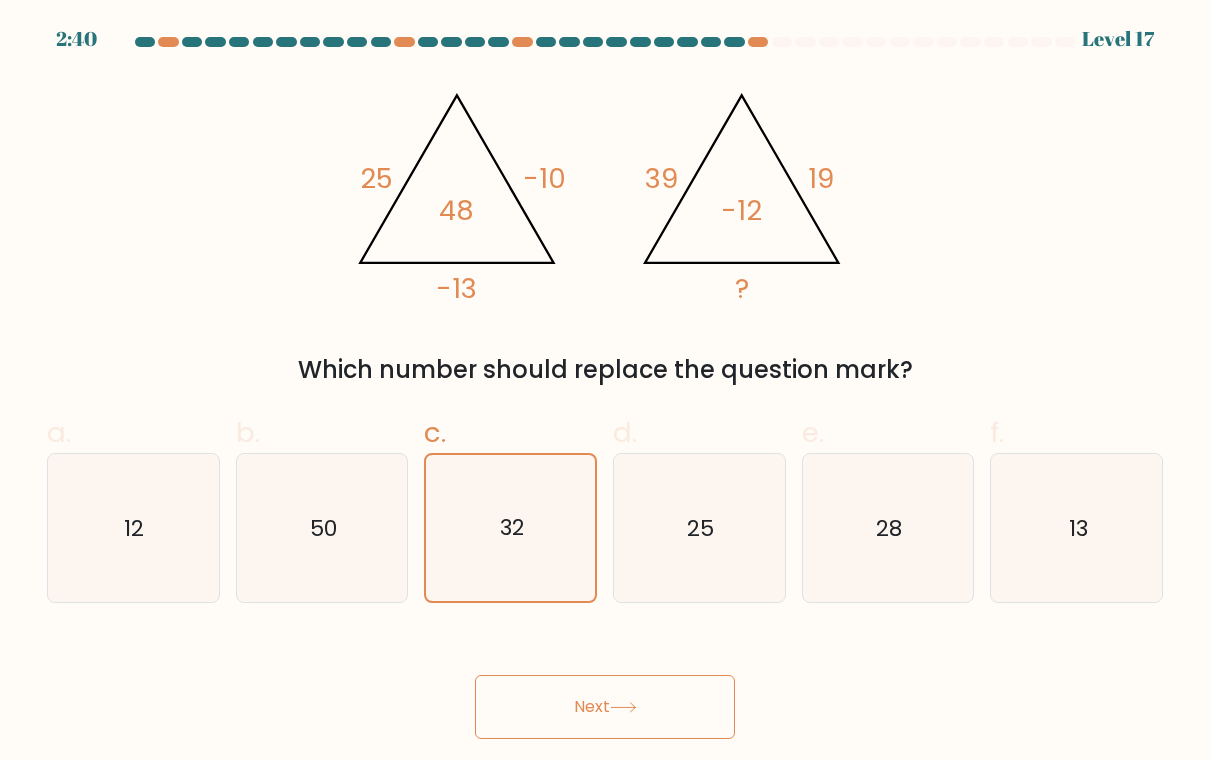 click on "Next" at bounding box center [605, 707] 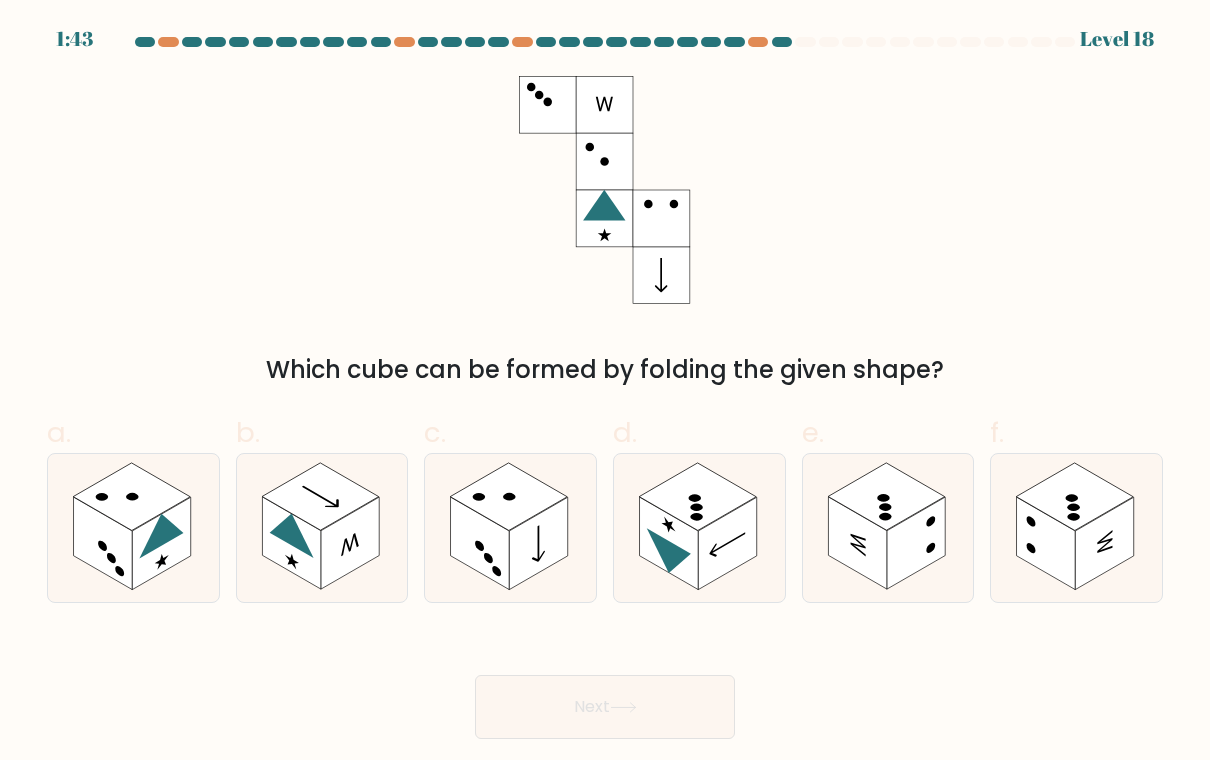 click 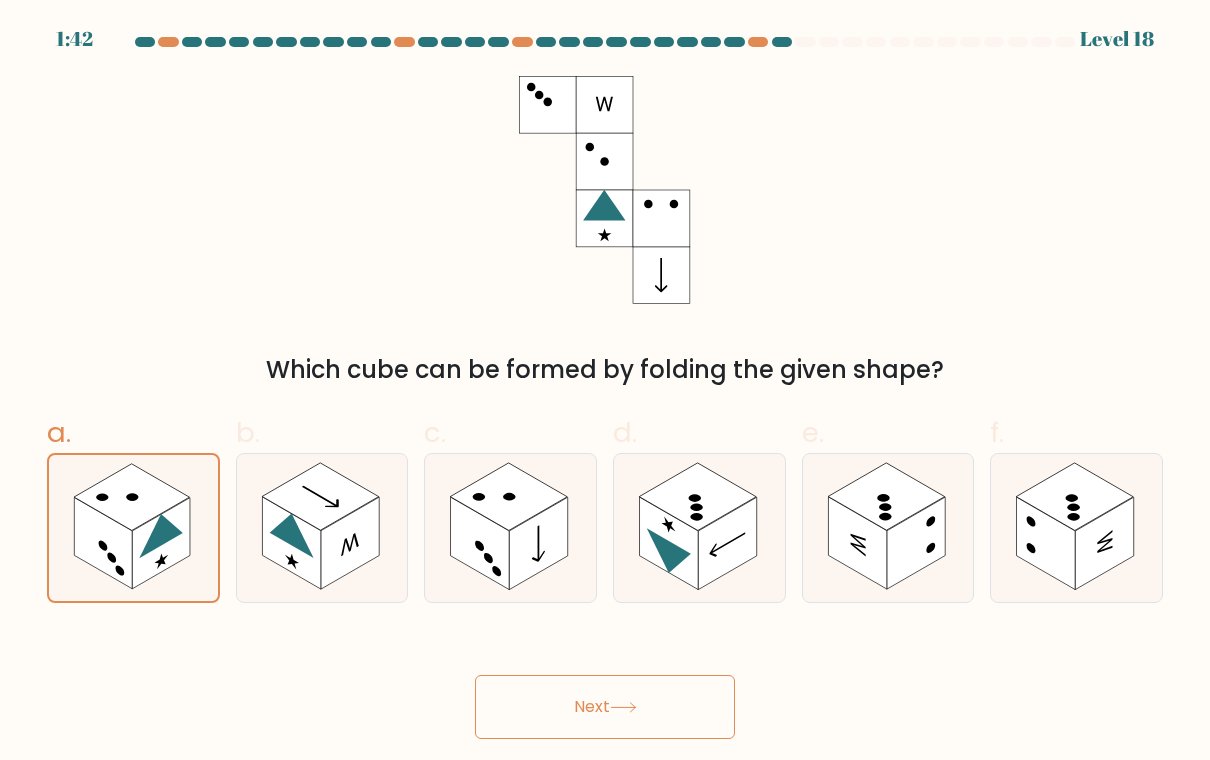 click on "Next" at bounding box center (605, 707) 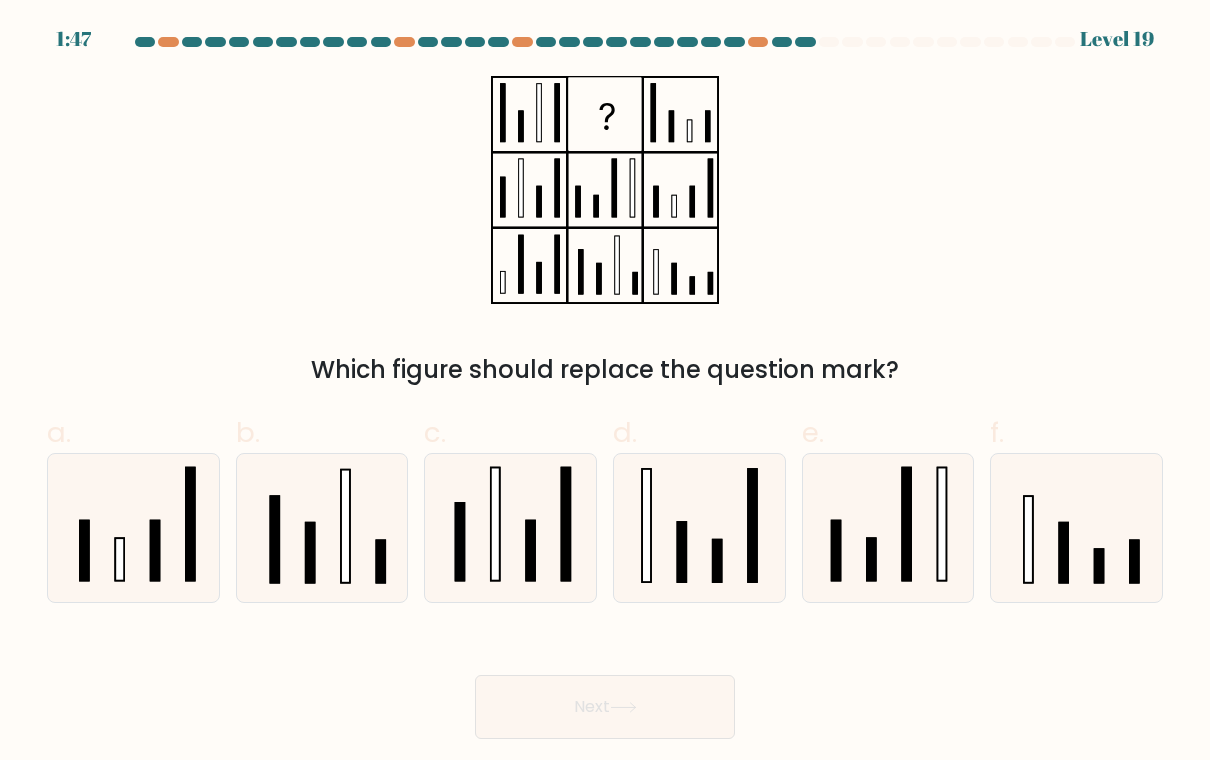 click 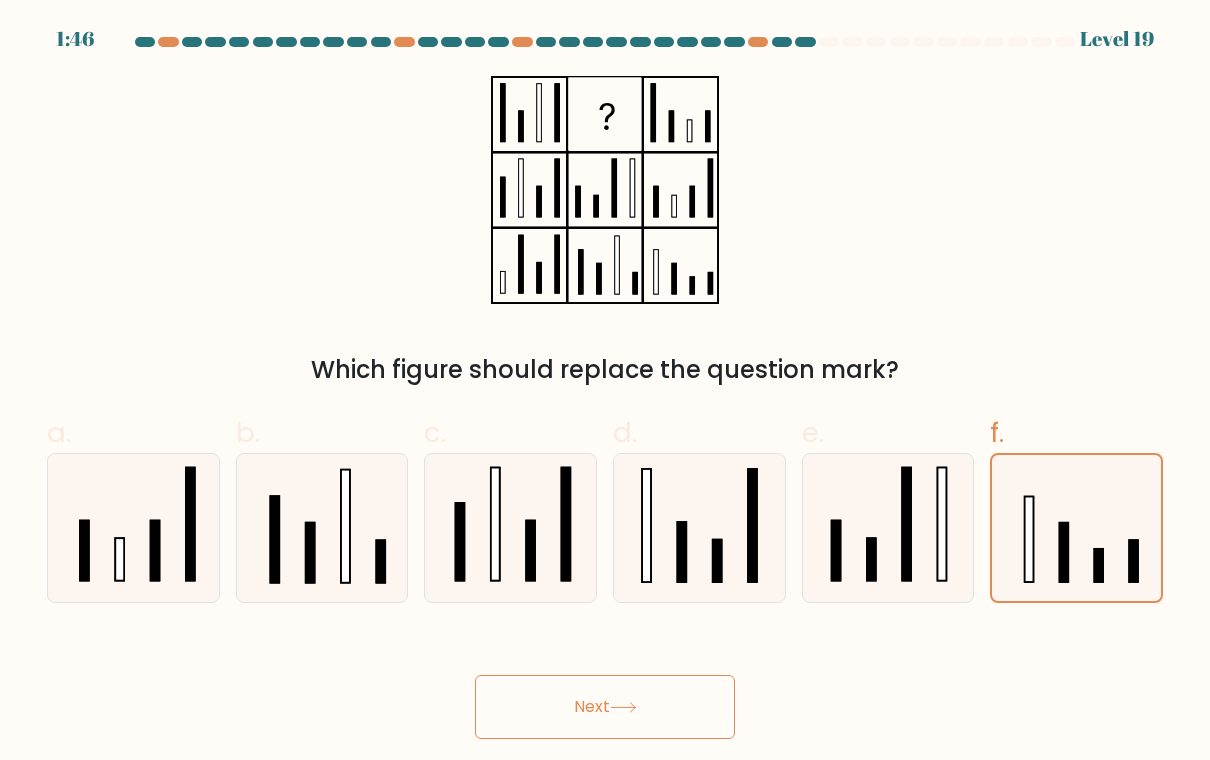 click 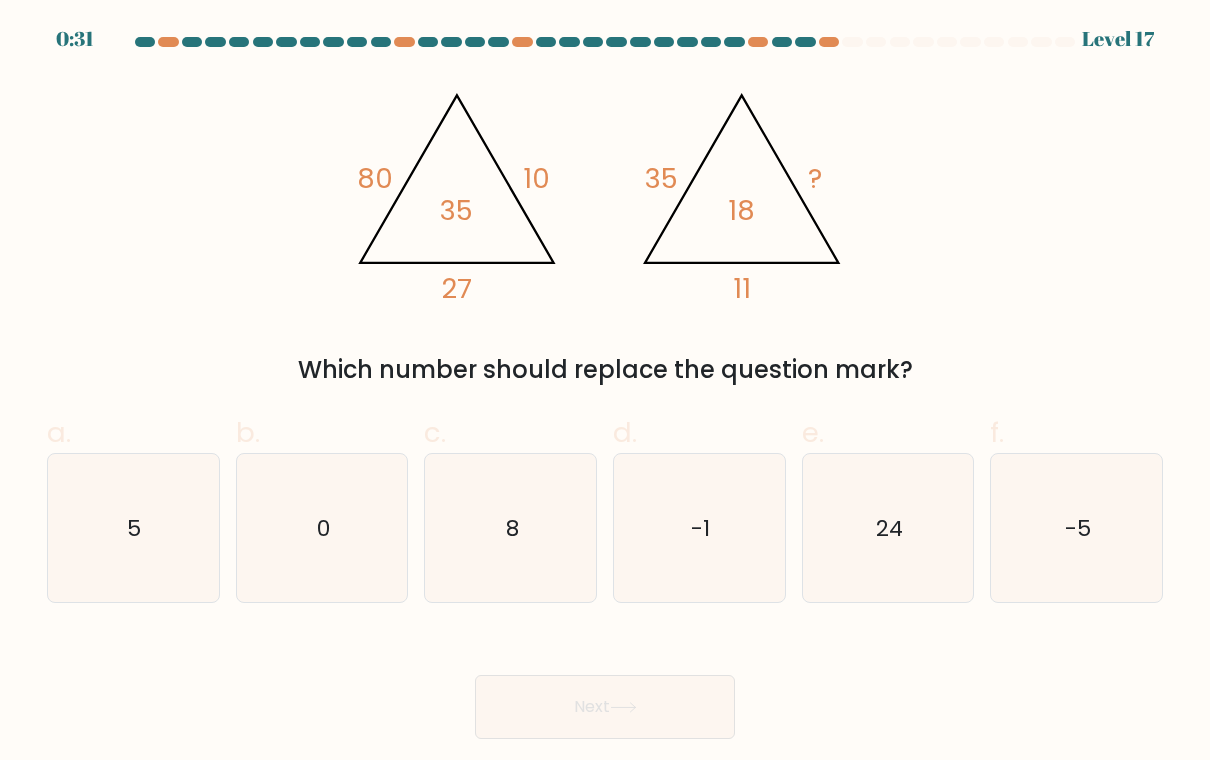 click on "5" 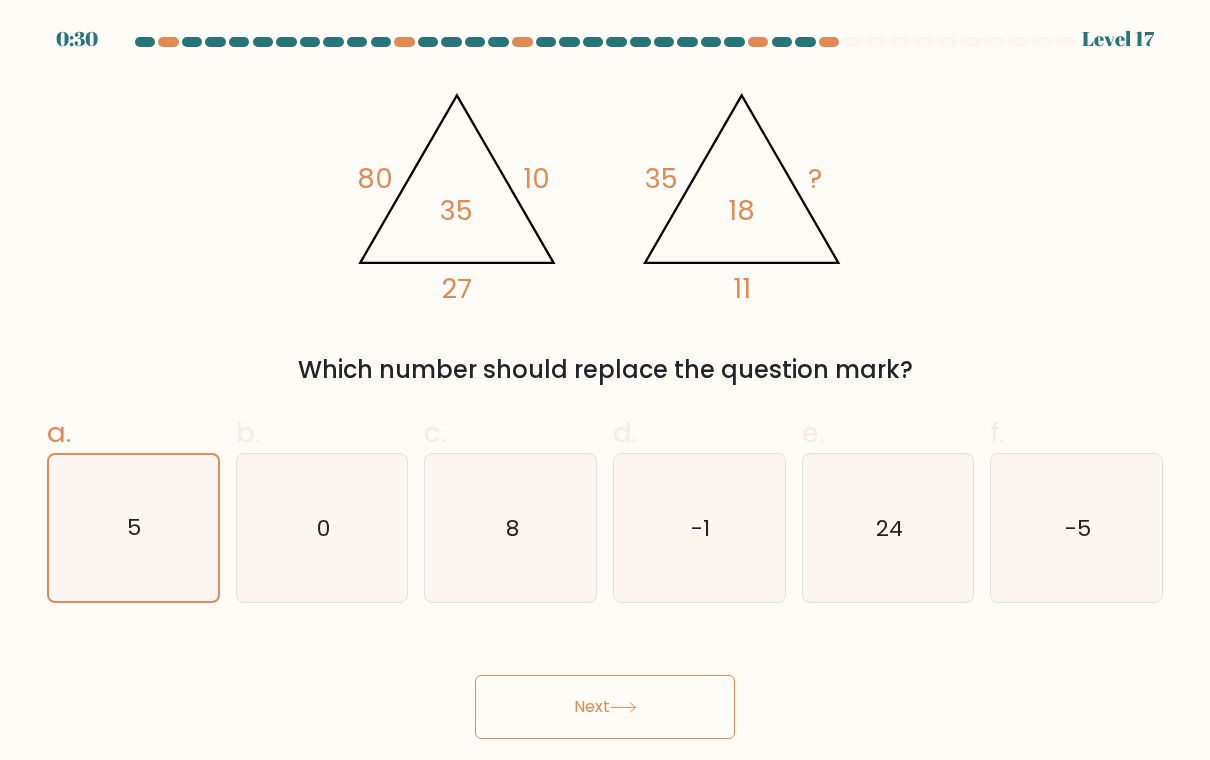 click on "Next" at bounding box center [605, 707] 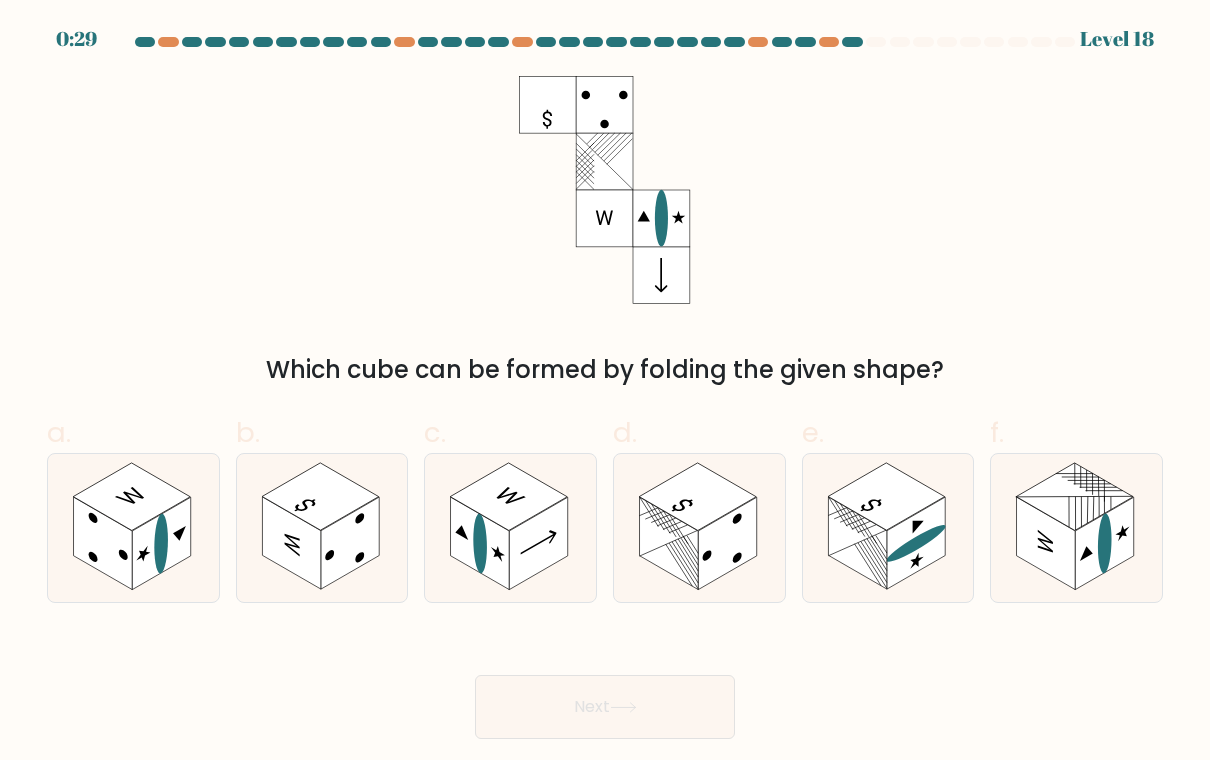 click 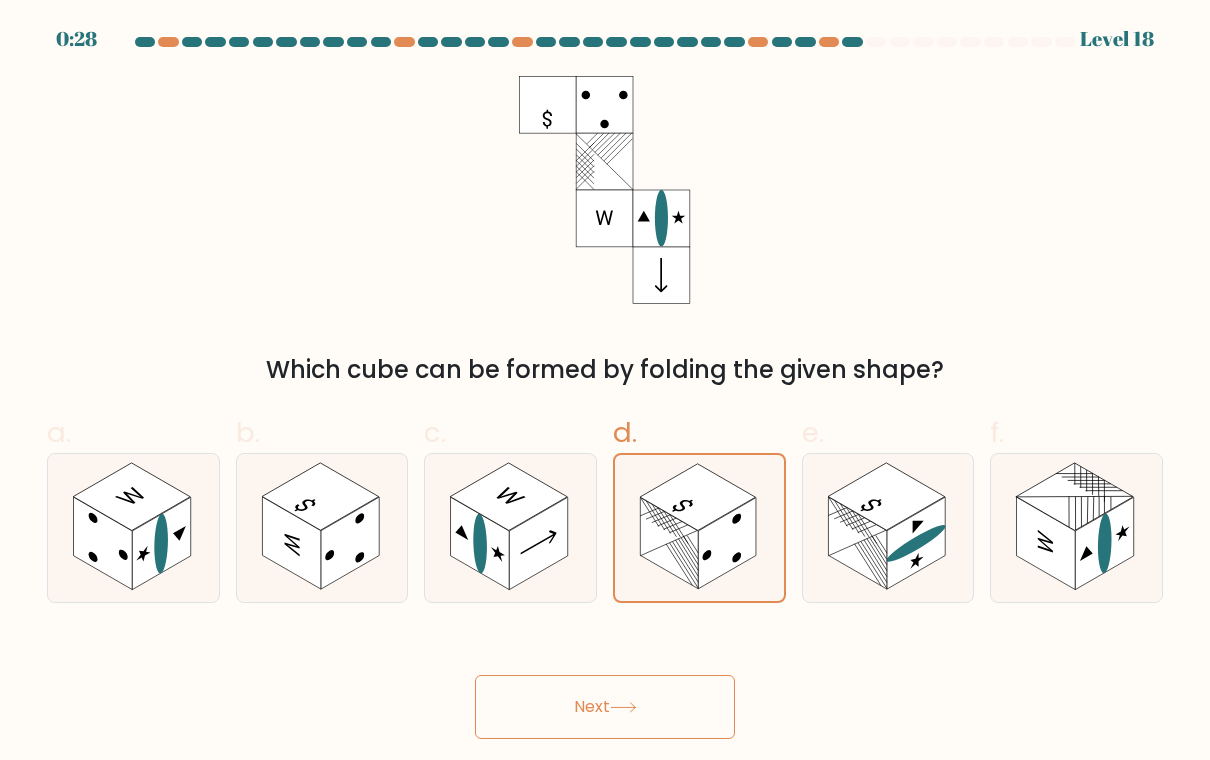 click 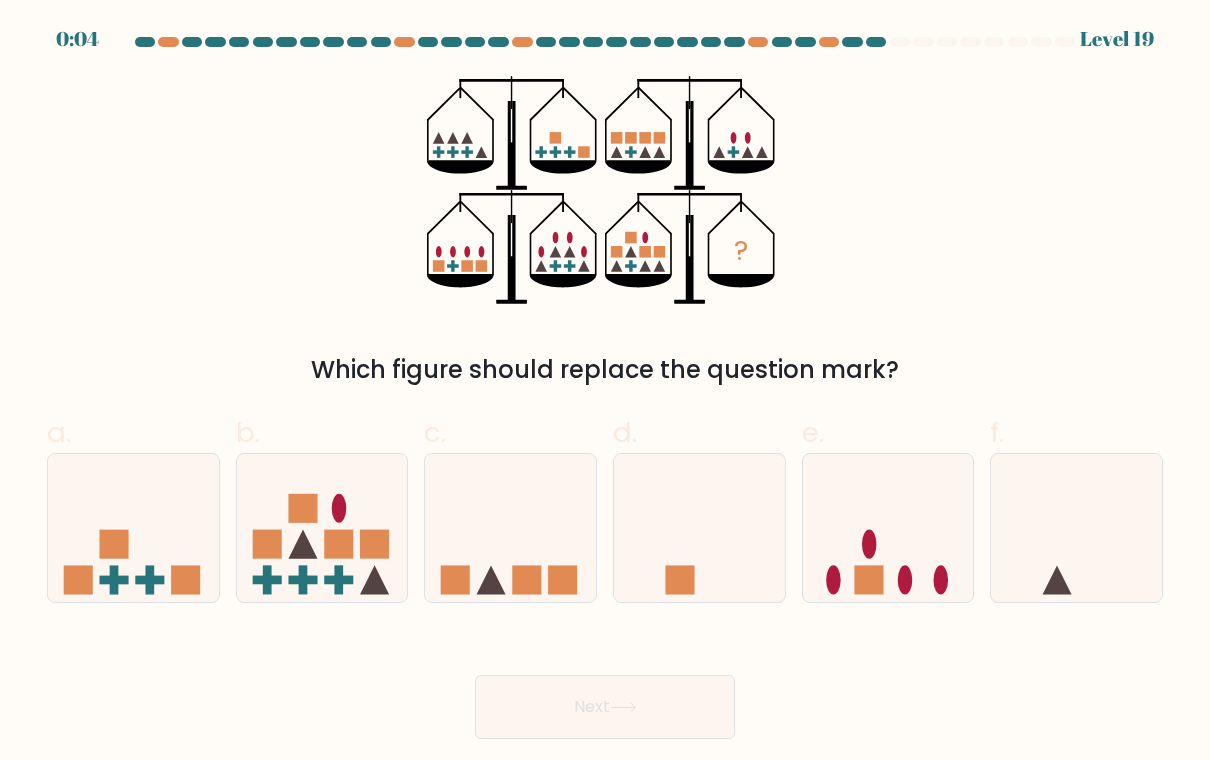 click 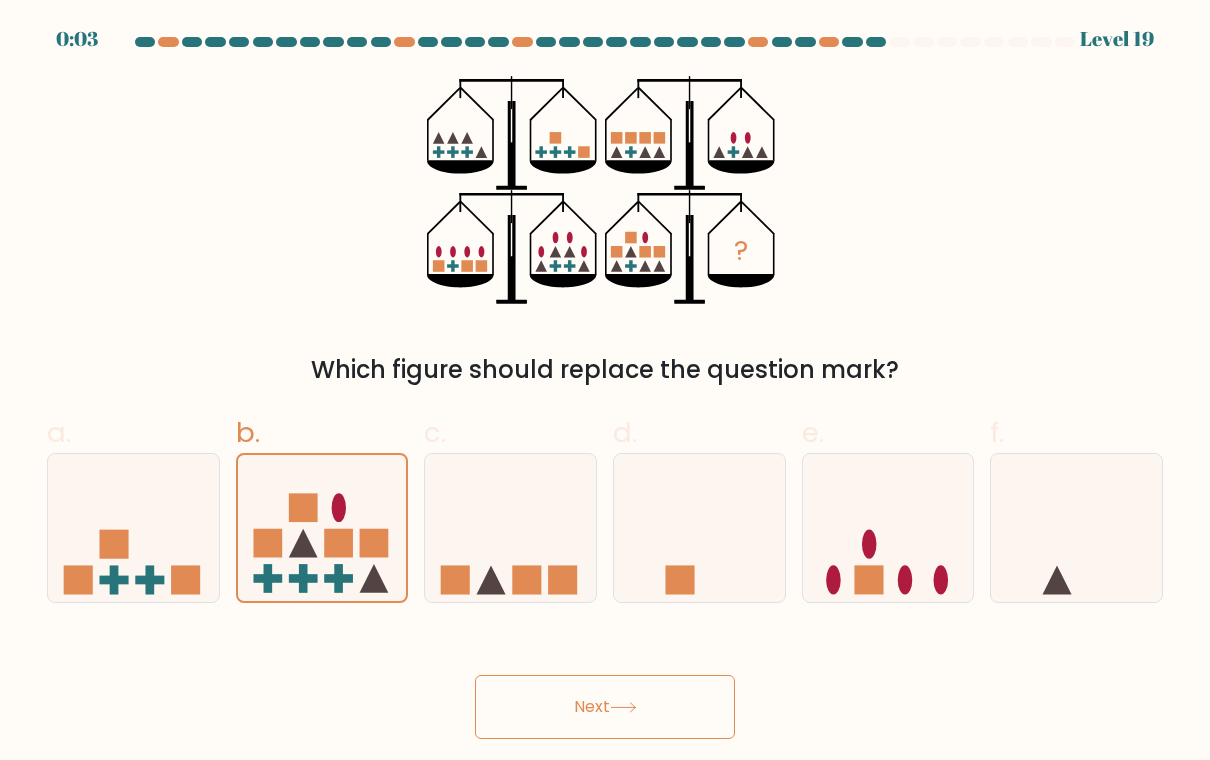 click on "Next" at bounding box center [605, 707] 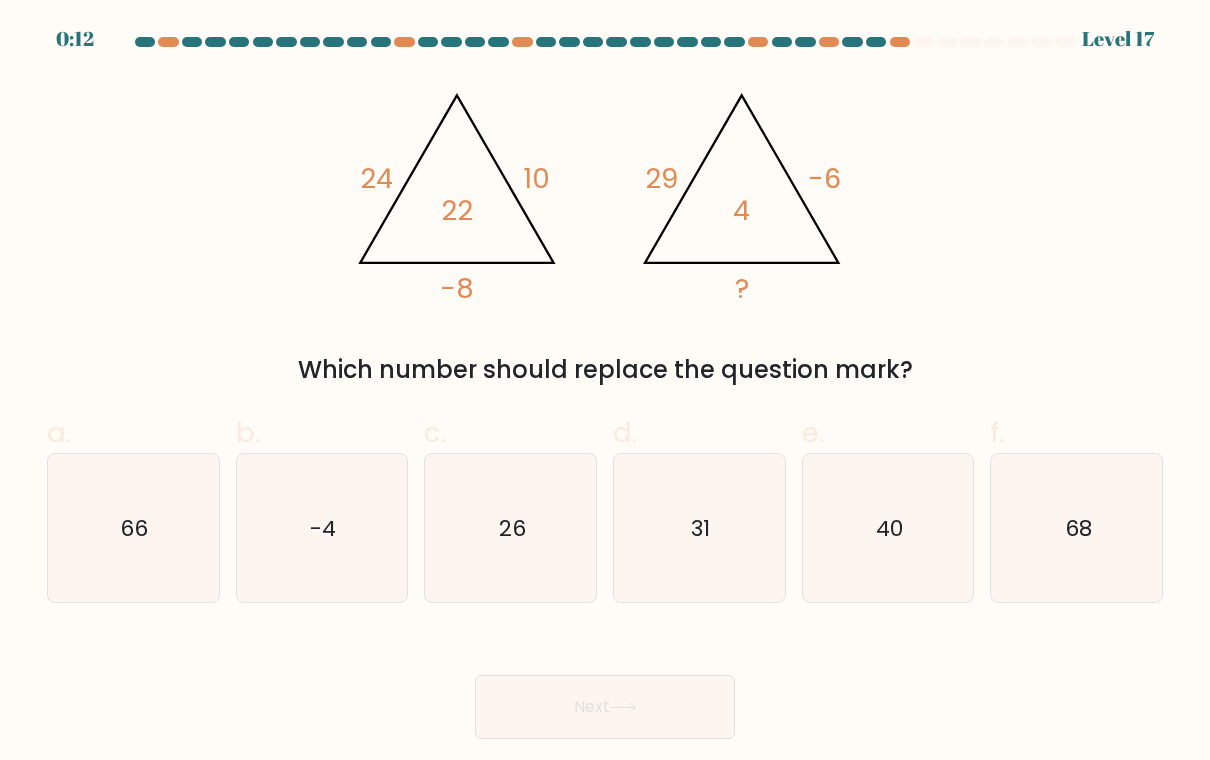 click on "31" 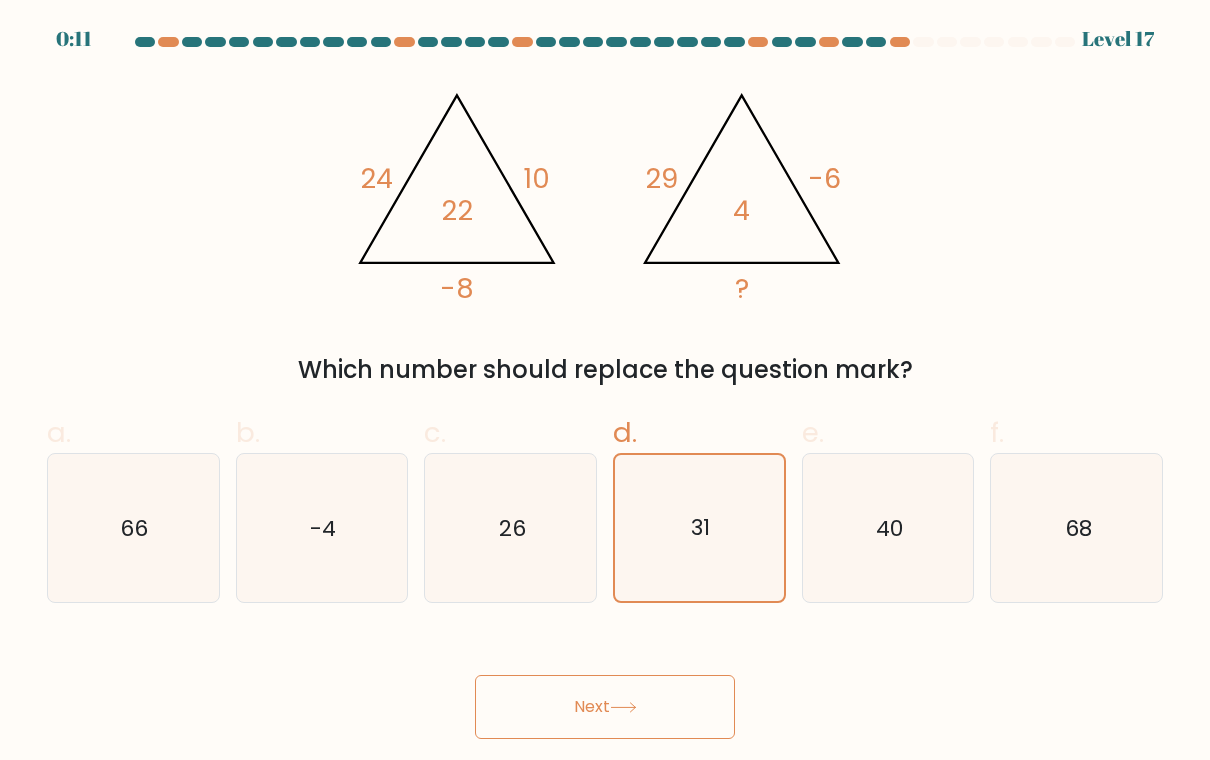 click 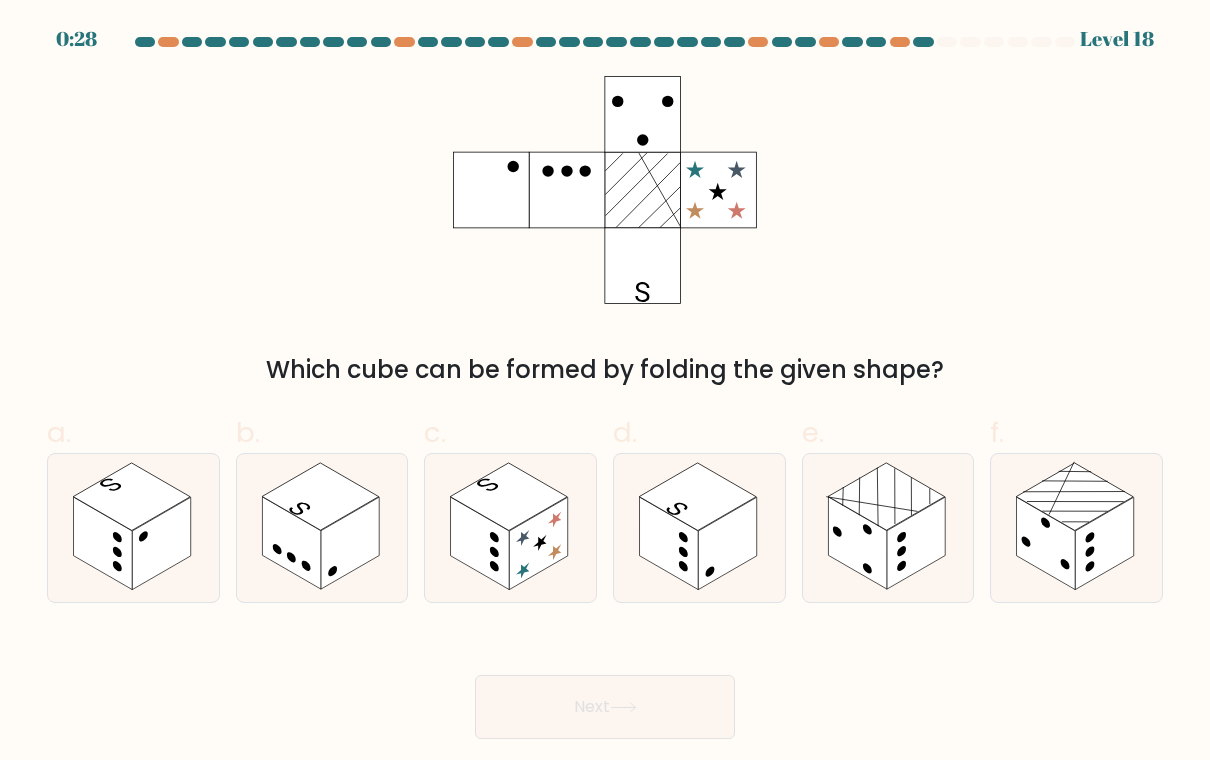 click 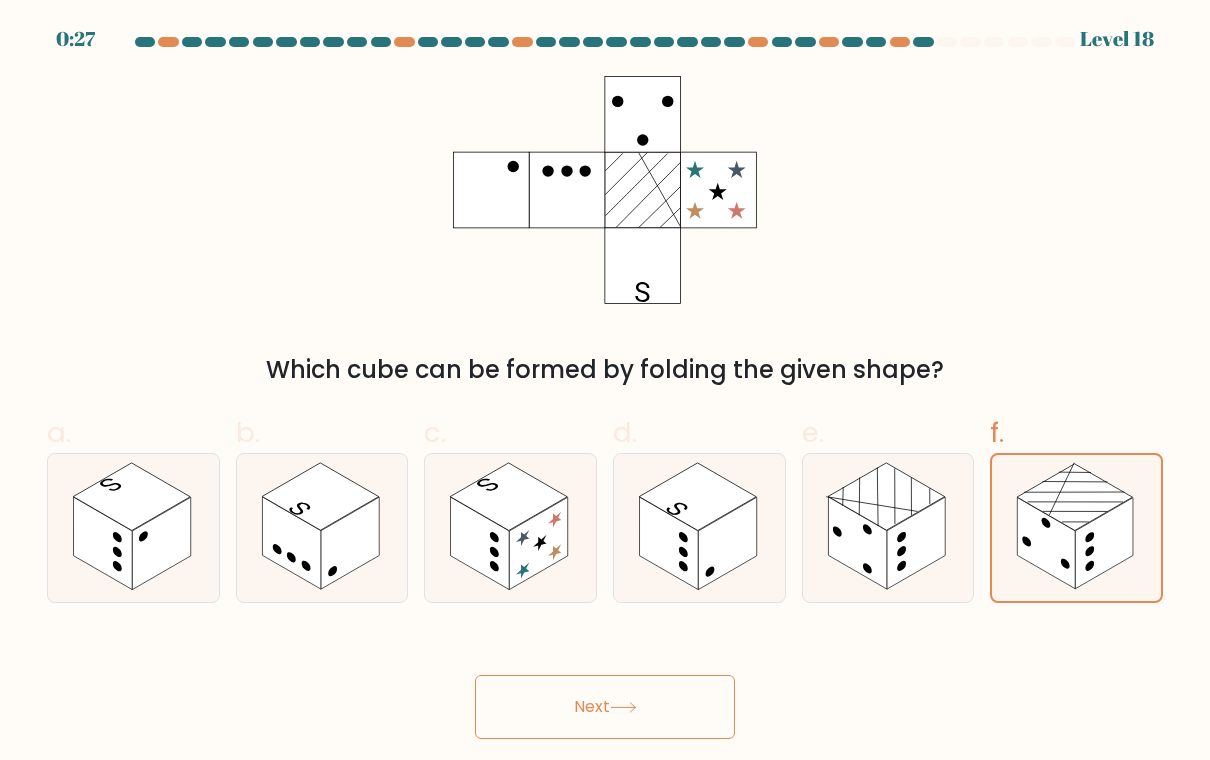 click on "Next" at bounding box center [605, 707] 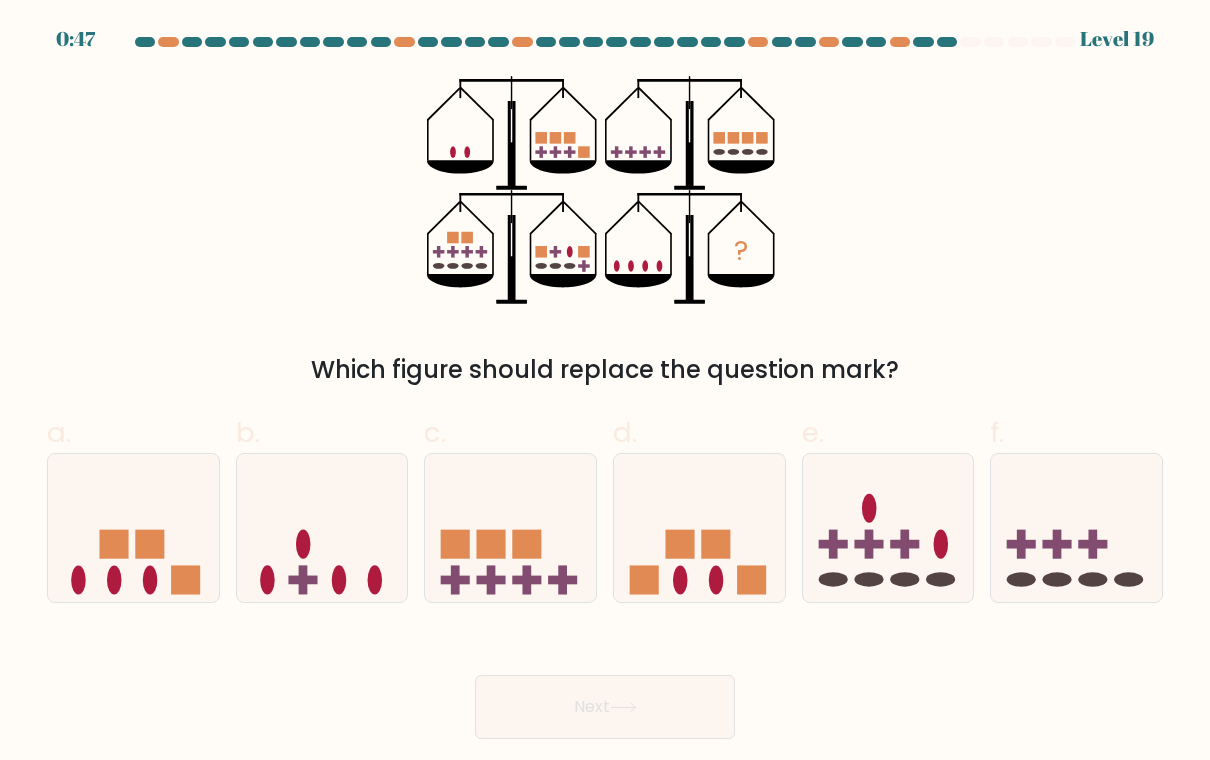 click 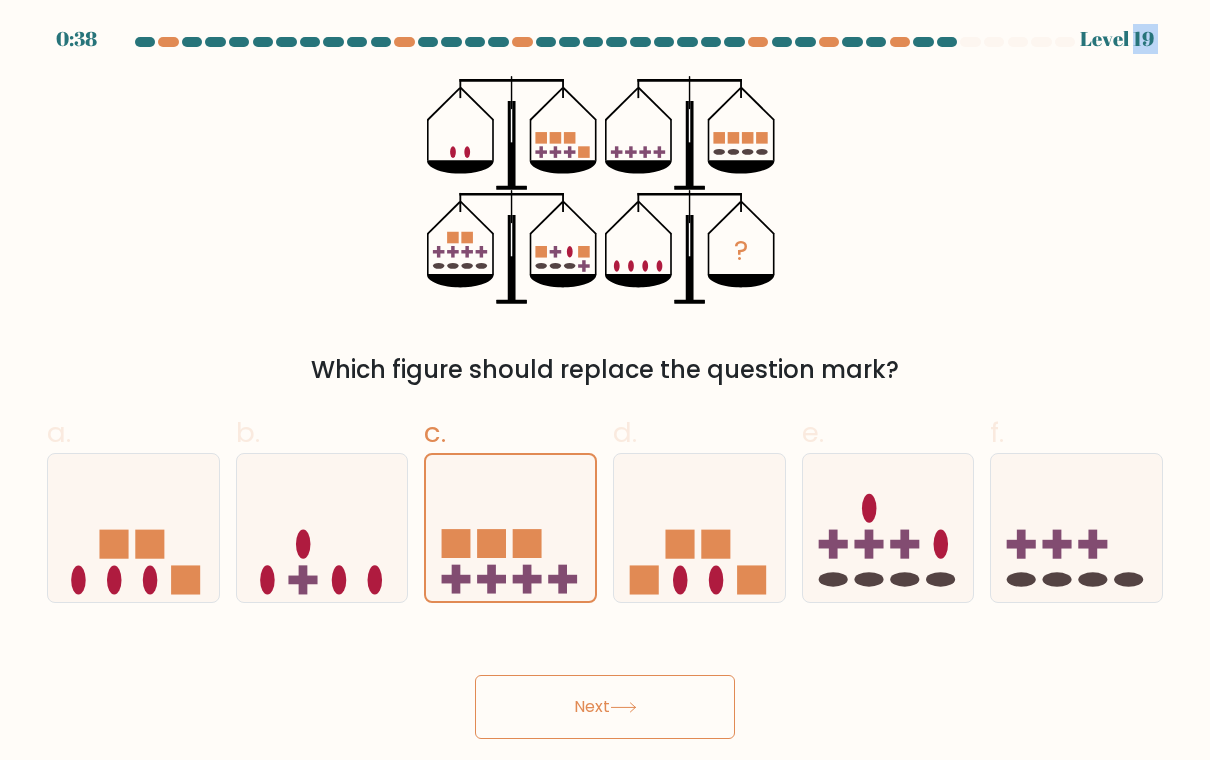 click on "?
Which figure should replace the question mark?" at bounding box center [605, 232] 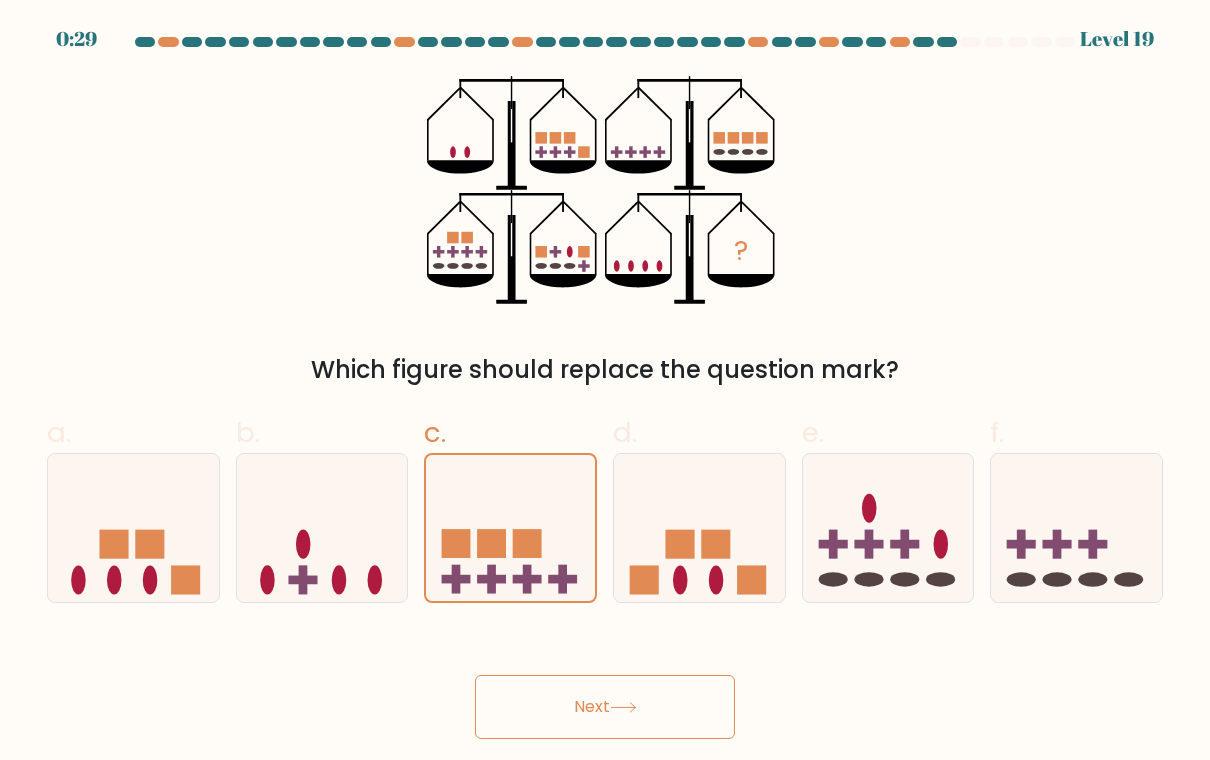click on "Which figure should replace the question mark?" at bounding box center [605, 370] 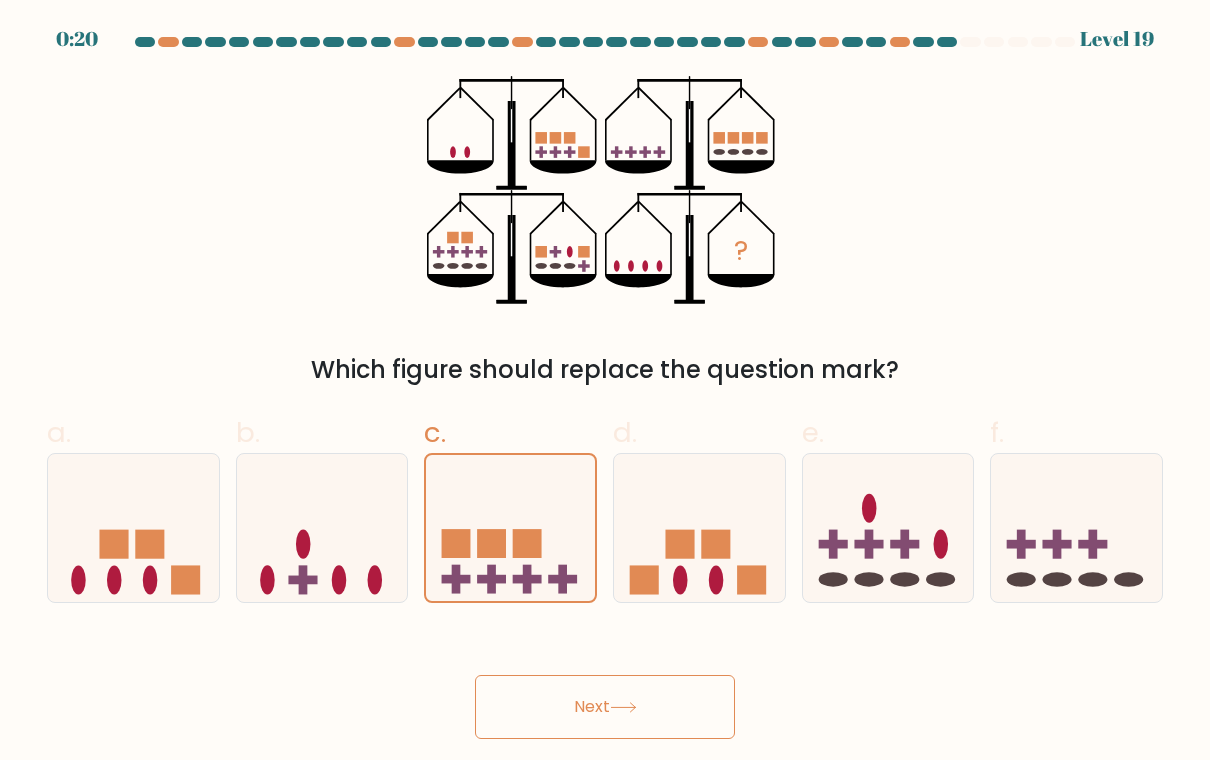click 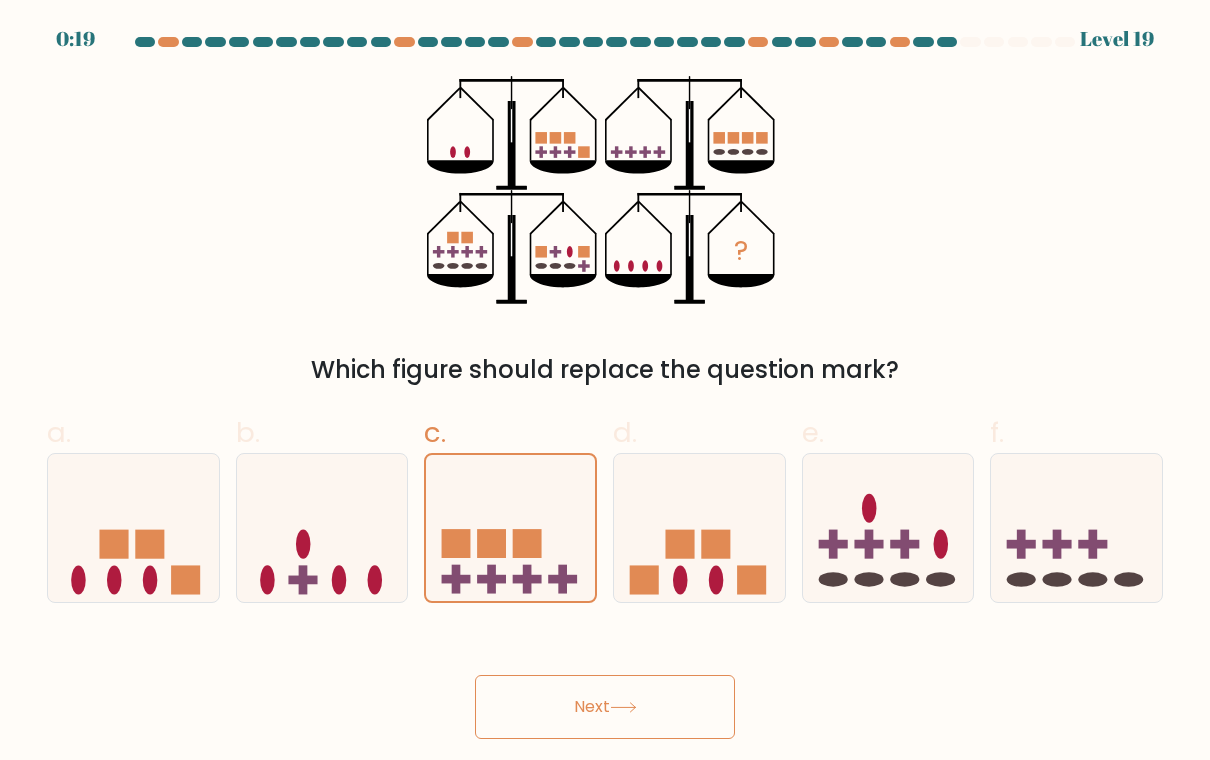 click 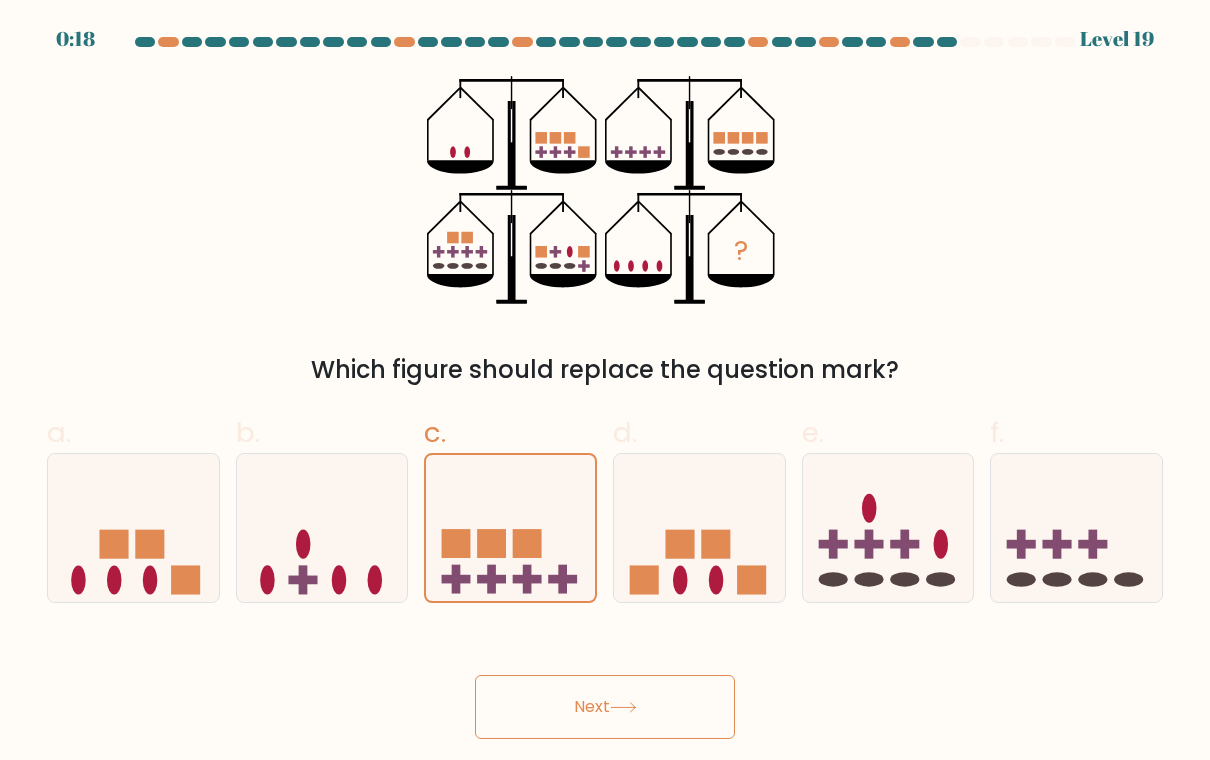 click 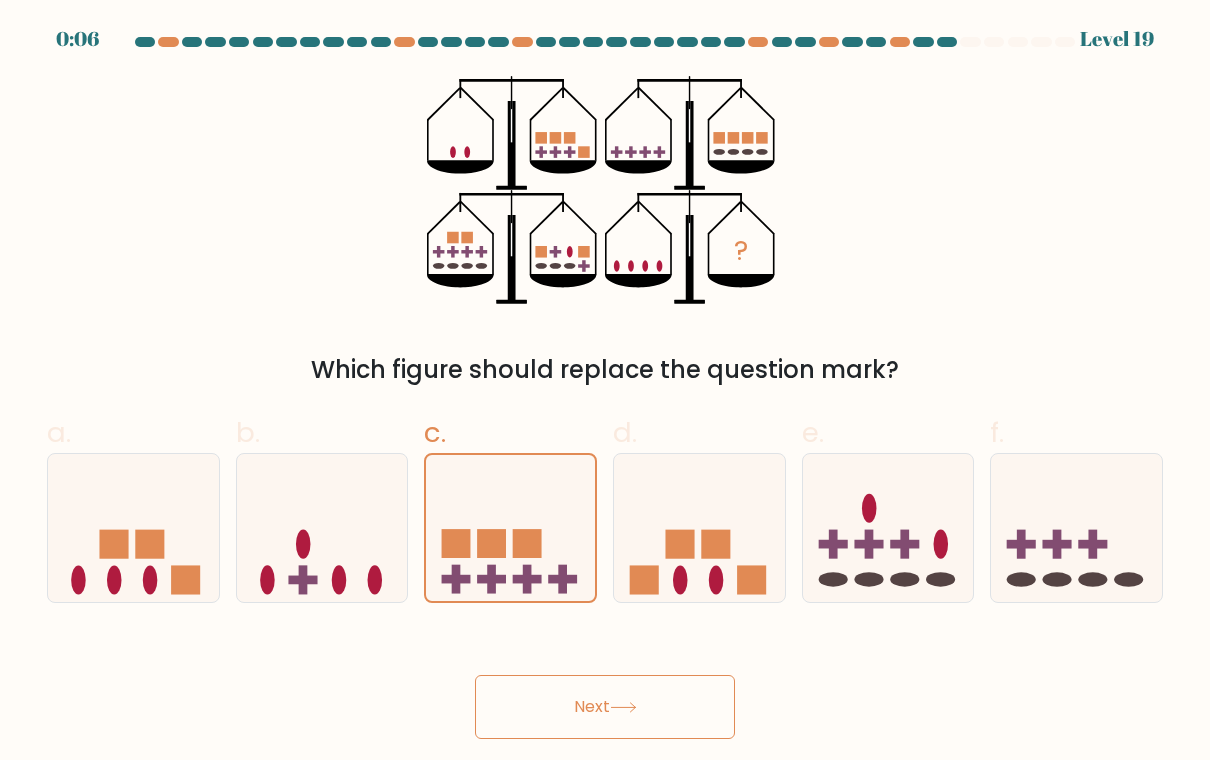 click 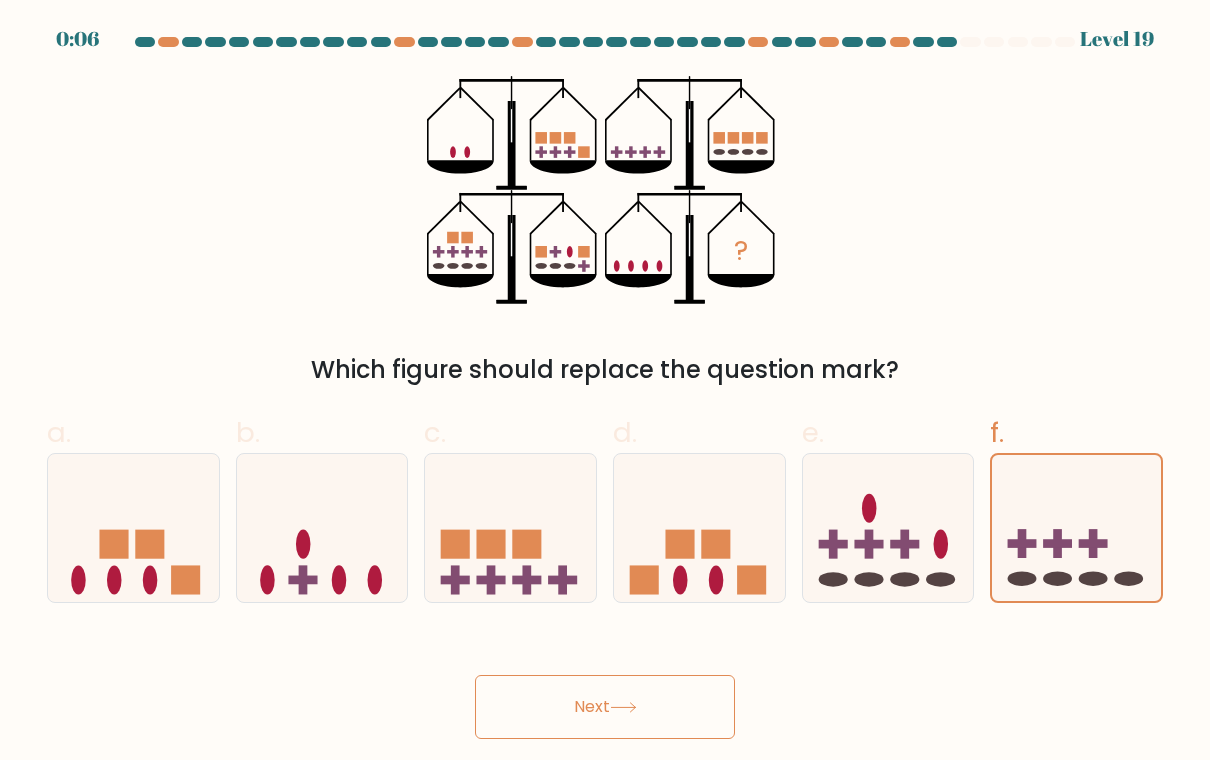 click on "Next" at bounding box center [605, 707] 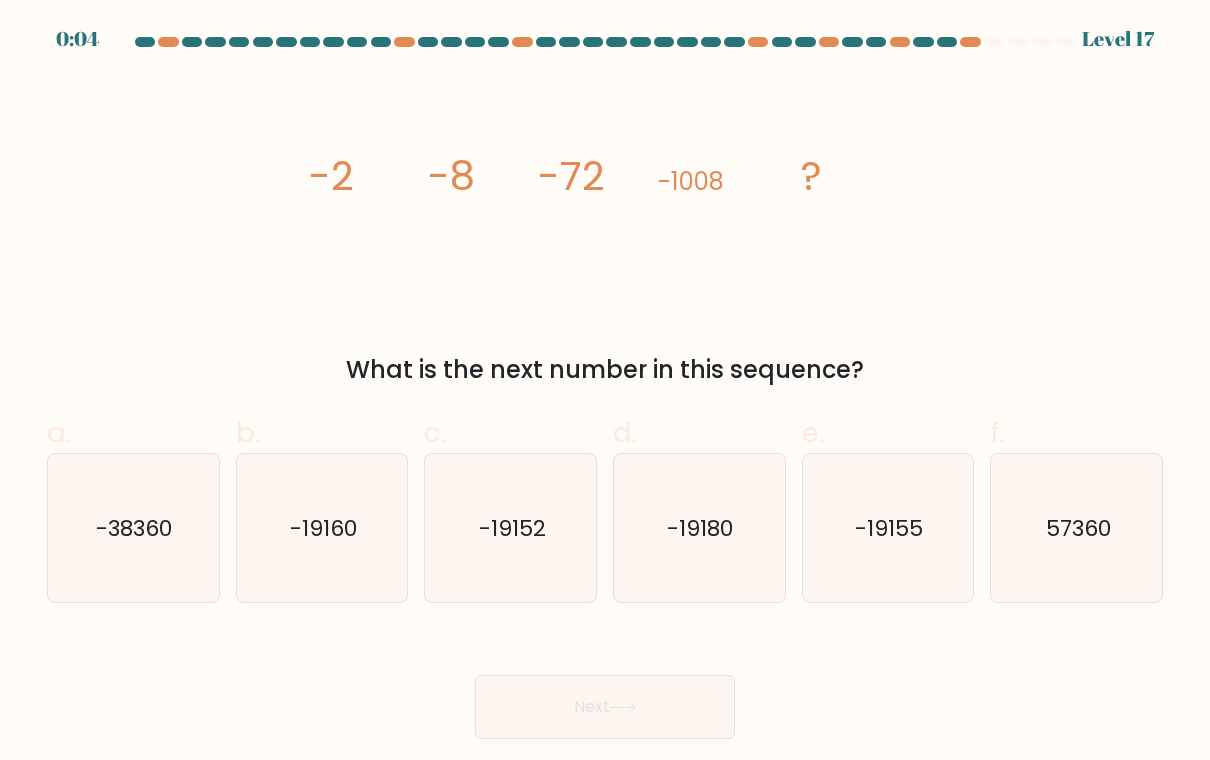 click on "-19160" 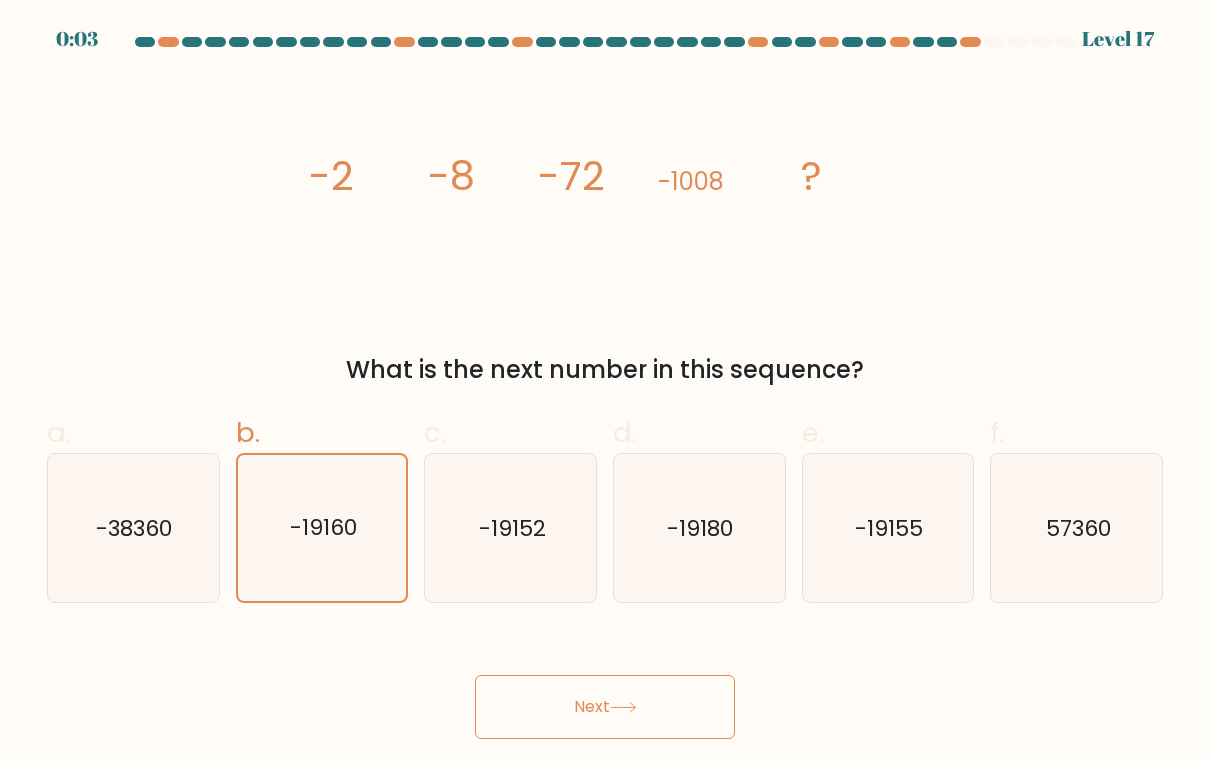 click on "Next" at bounding box center [605, 707] 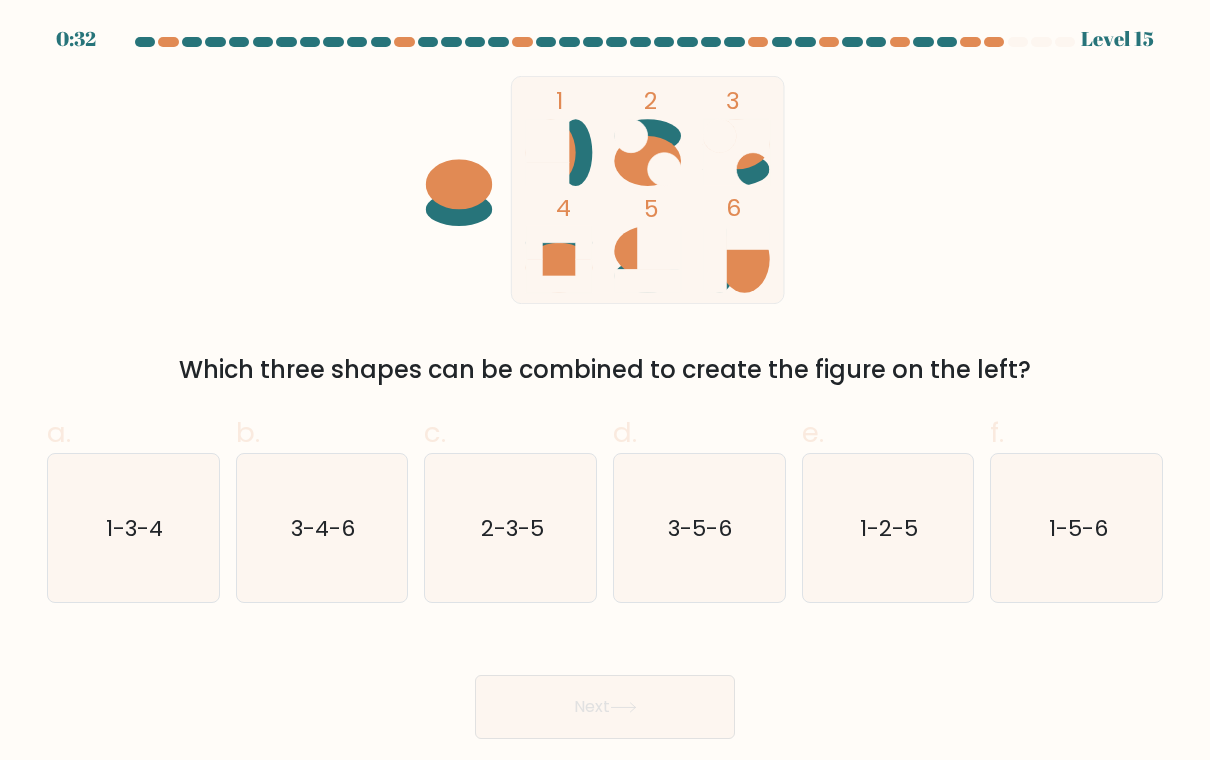 click on "1-5-6" 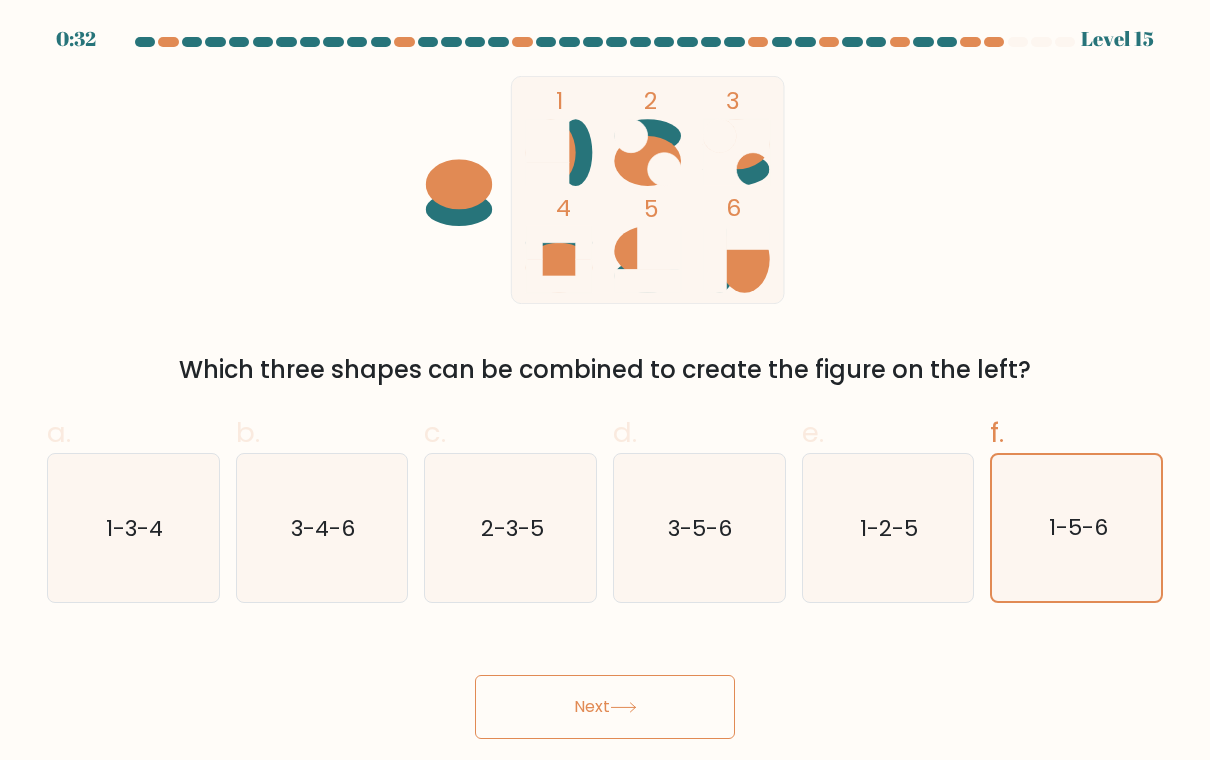 click on "Next" at bounding box center [605, 707] 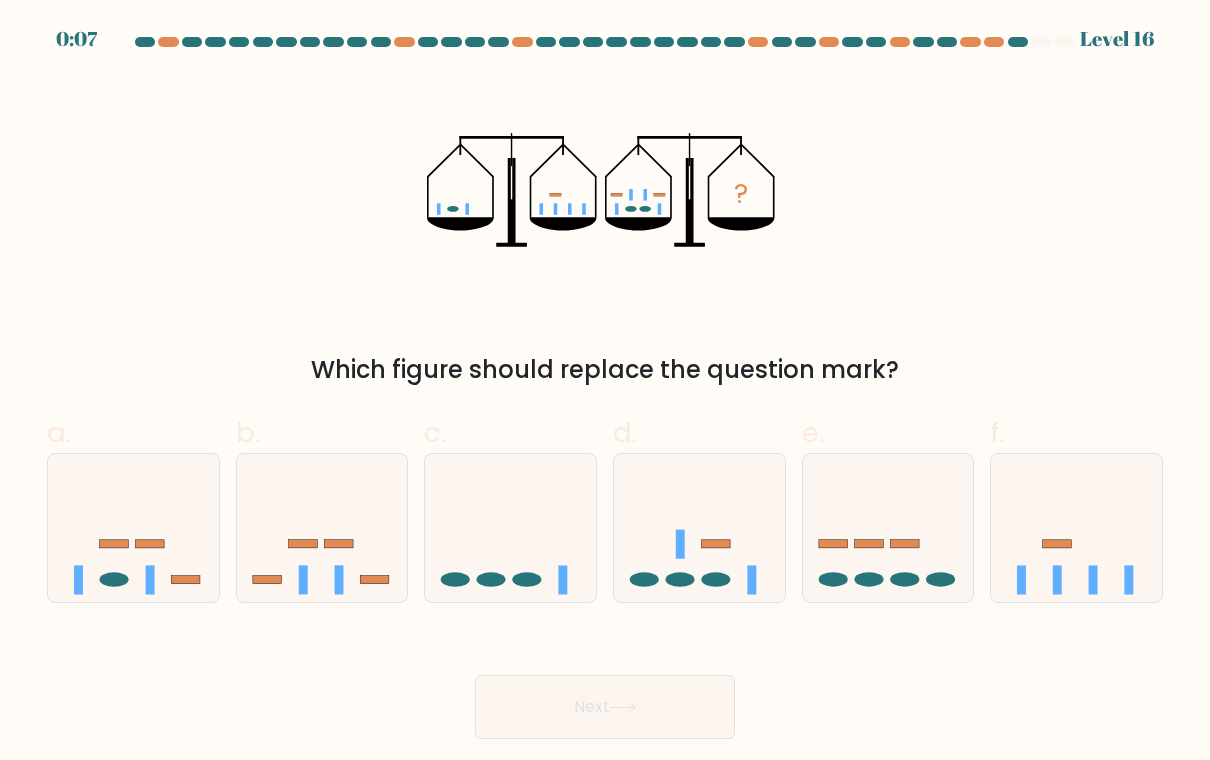 click 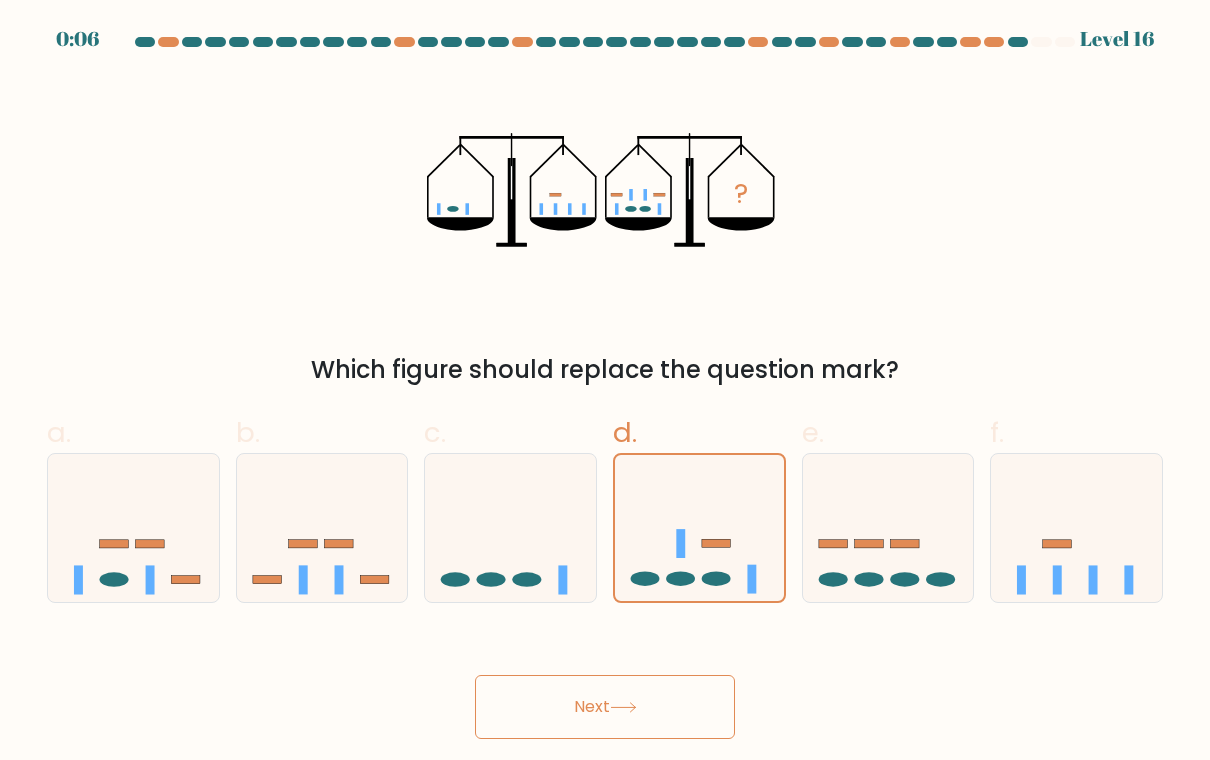 click on "Next" at bounding box center [605, 707] 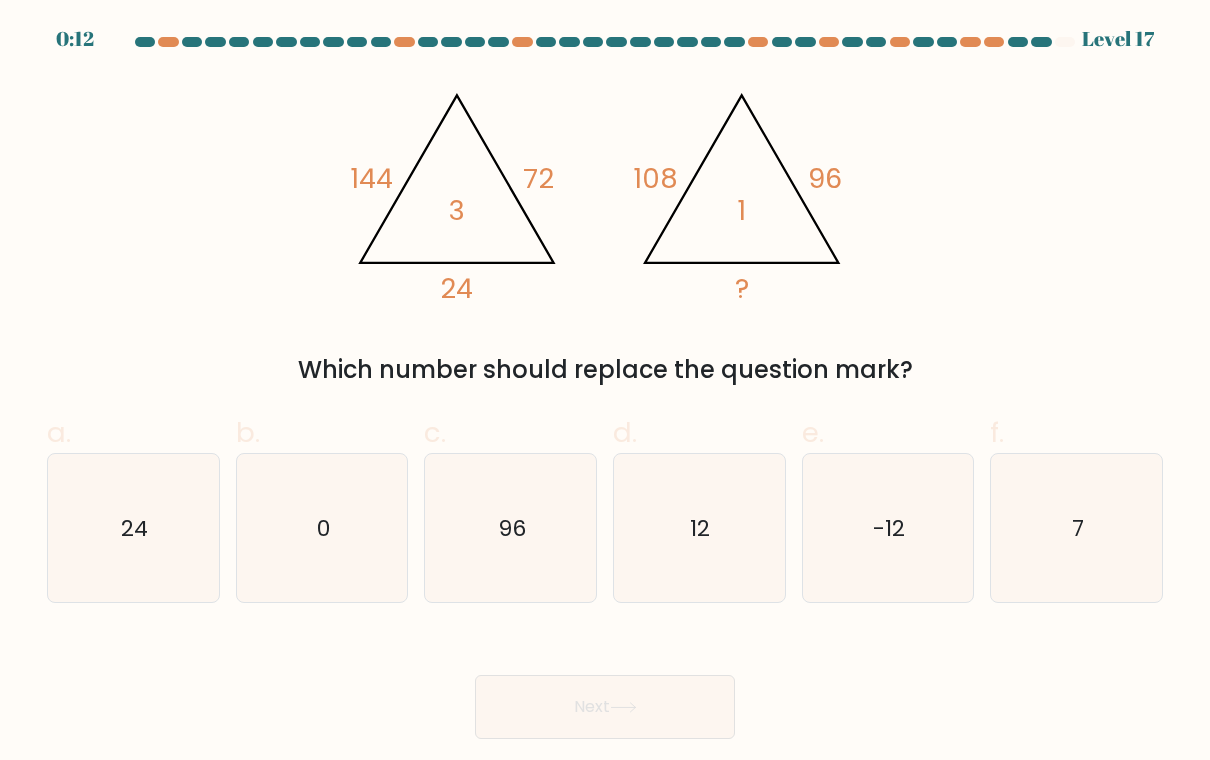 click on "-12" 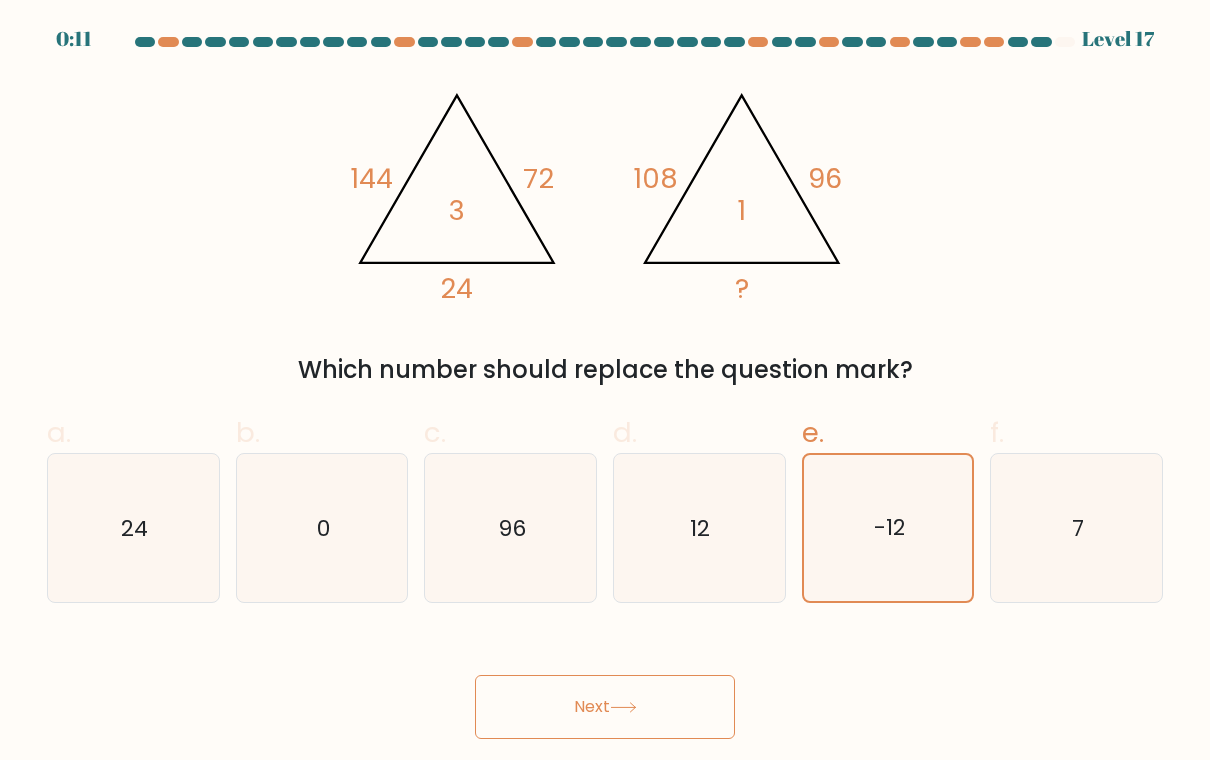 click on "Next" at bounding box center [605, 707] 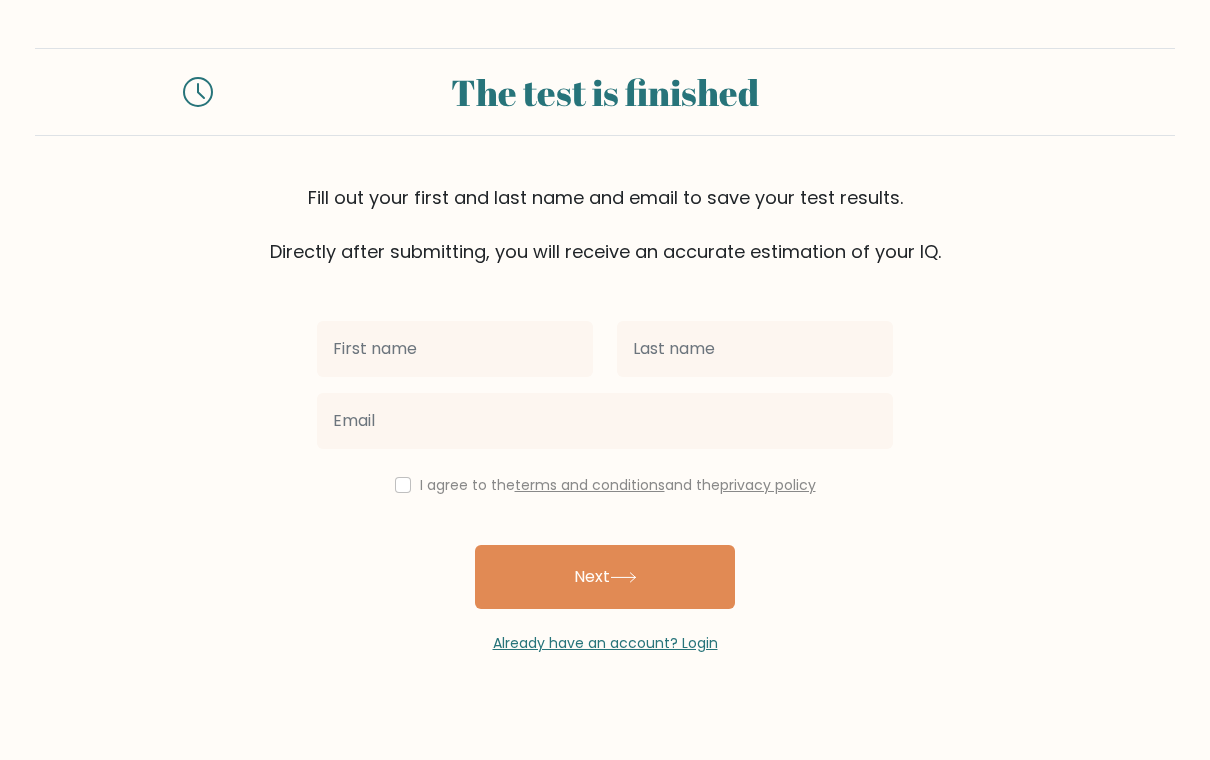 scroll, scrollTop: 0, scrollLeft: 0, axis: both 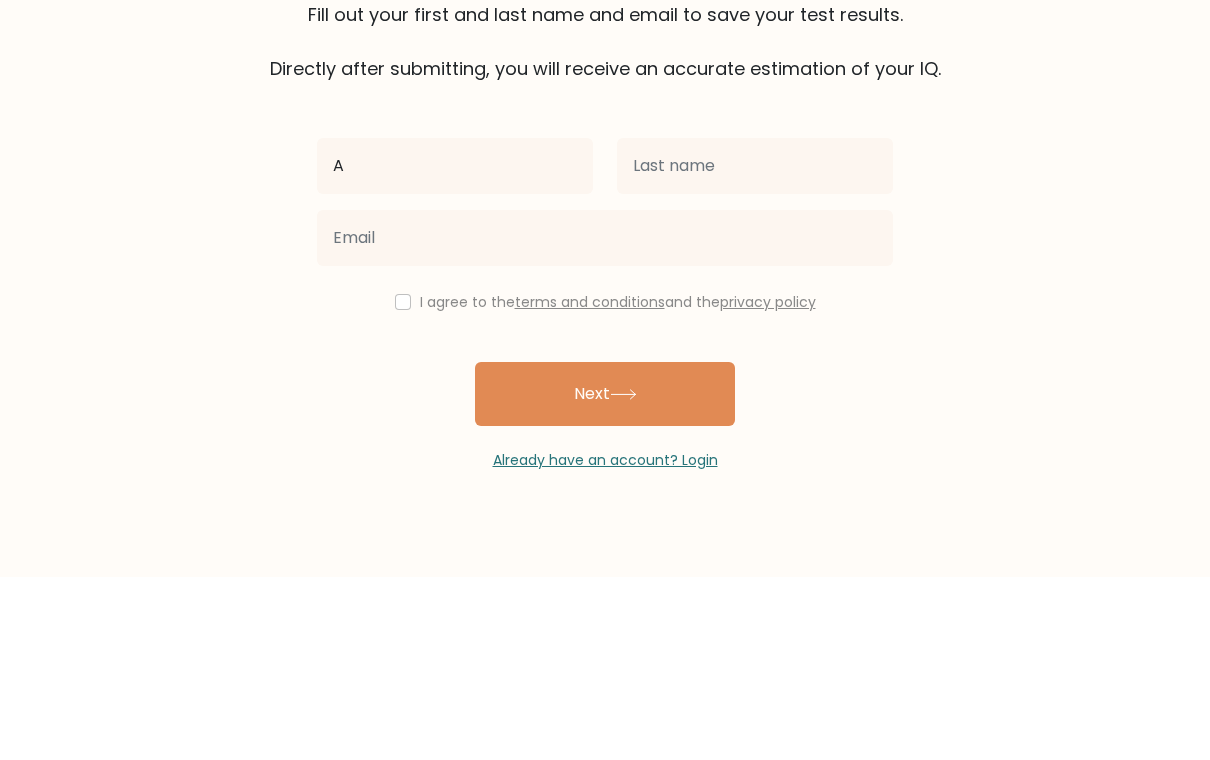 type on "A" 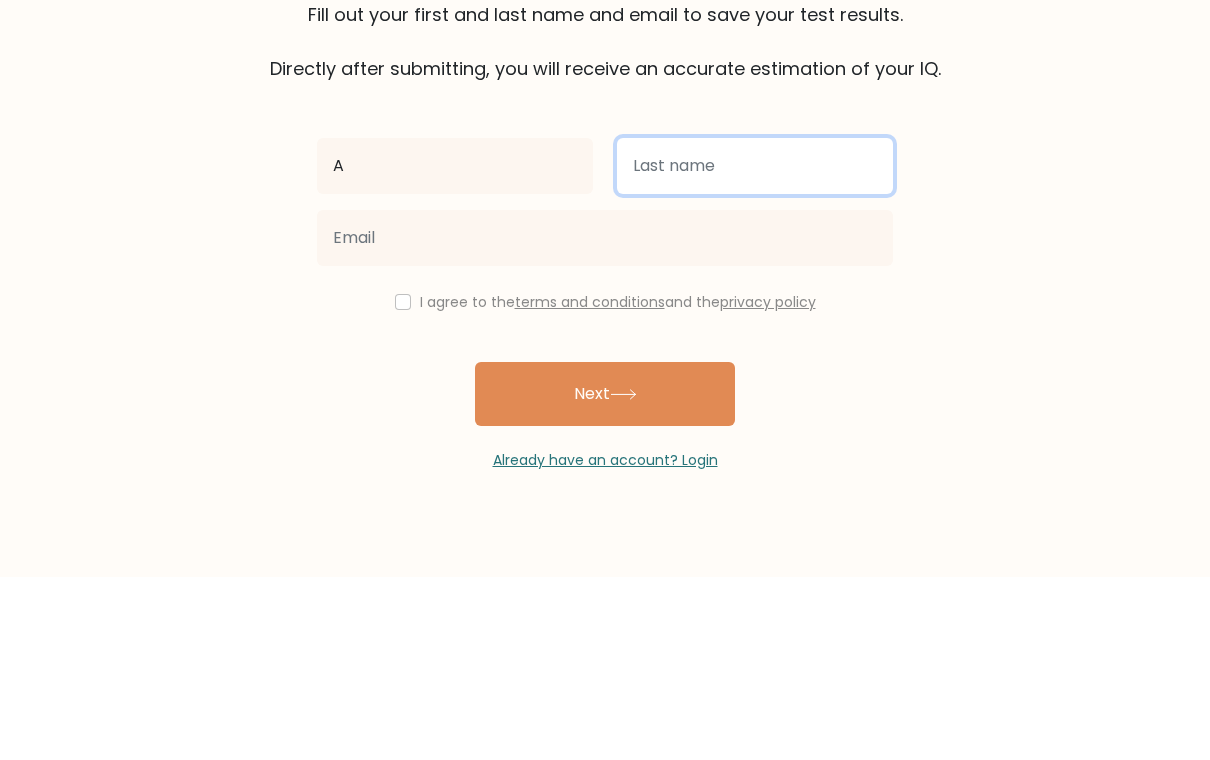 click at bounding box center [755, 349] 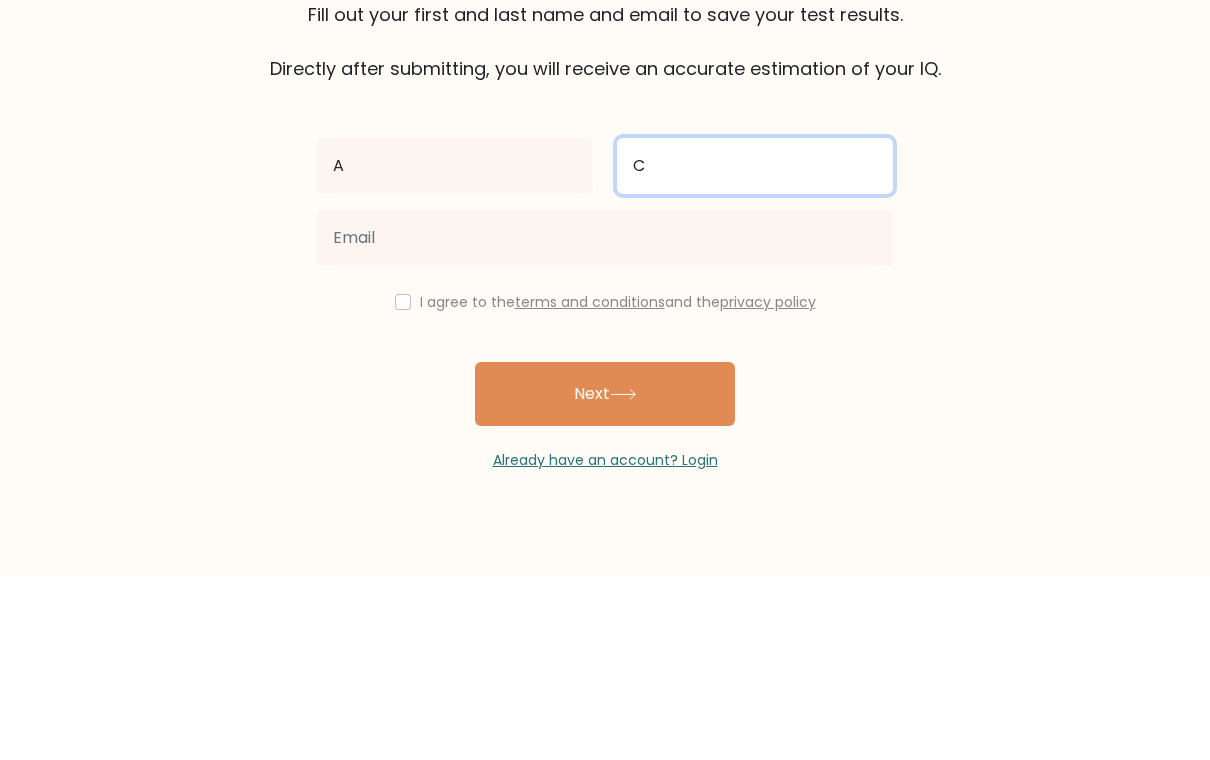 type on "C" 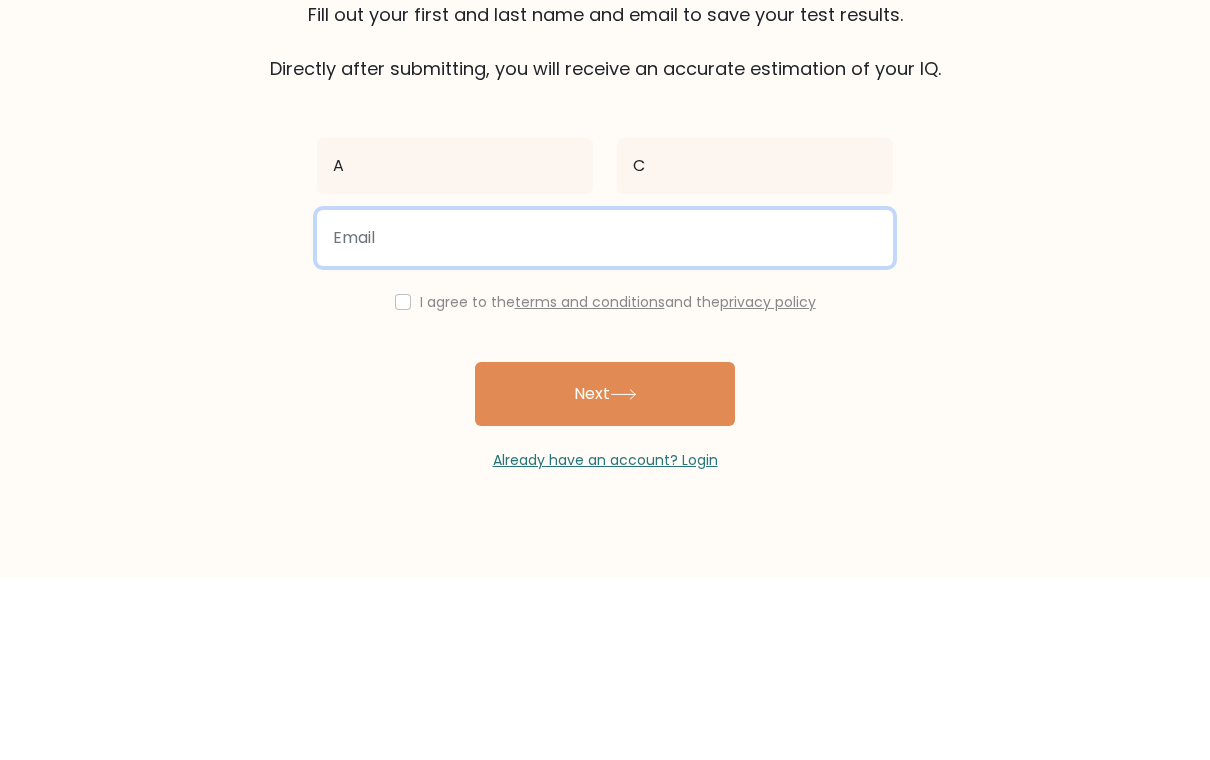click at bounding box center (605, 421) 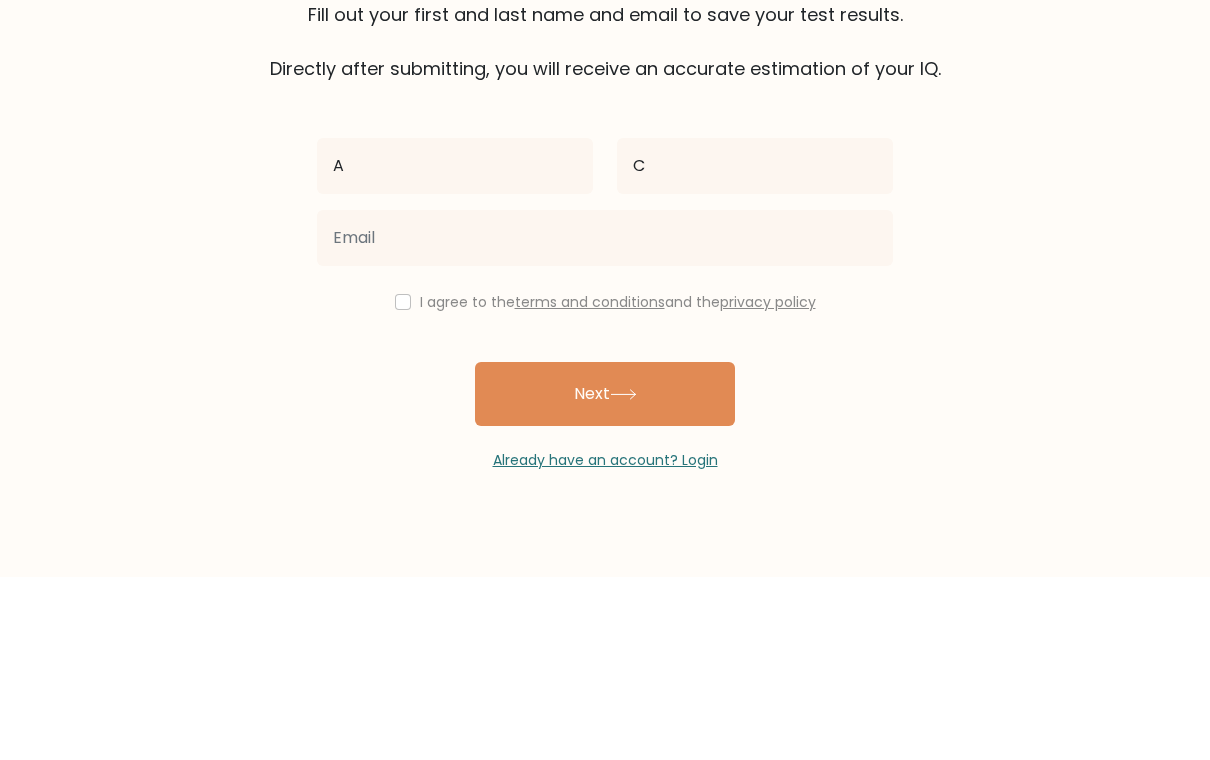 click at bounding box center [605, 421] 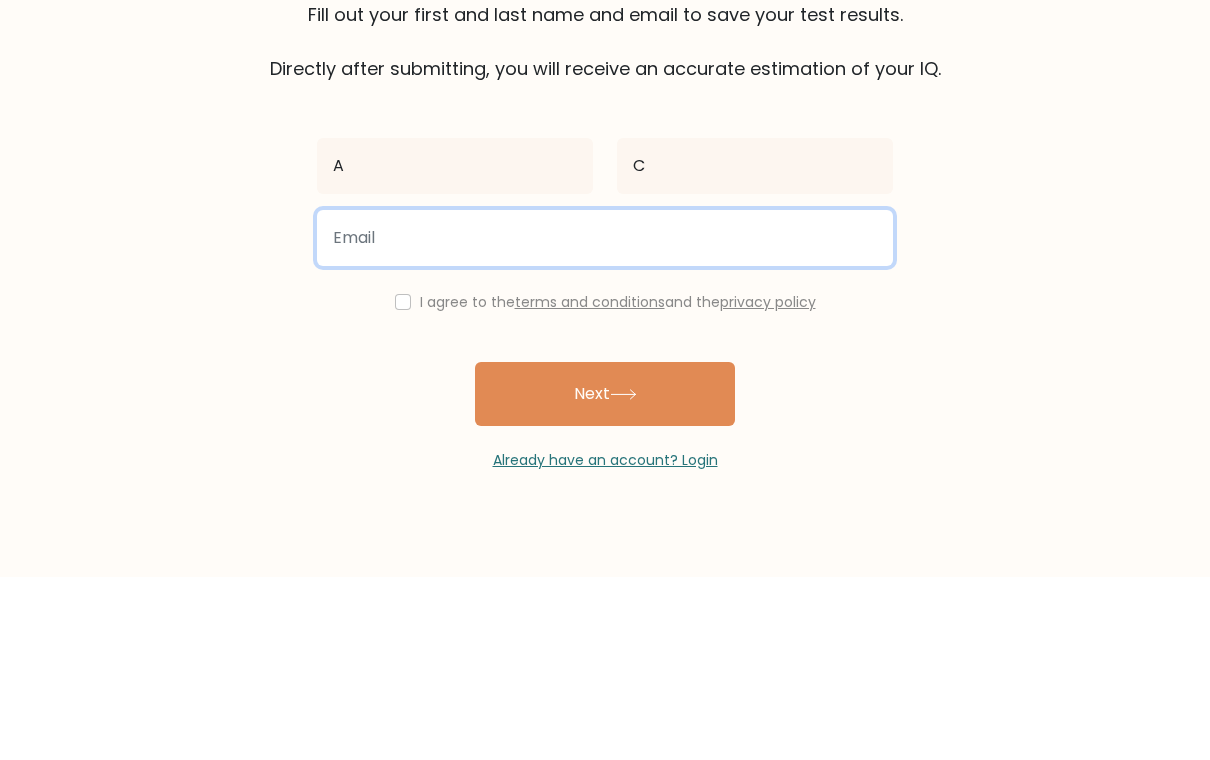 type on "a" 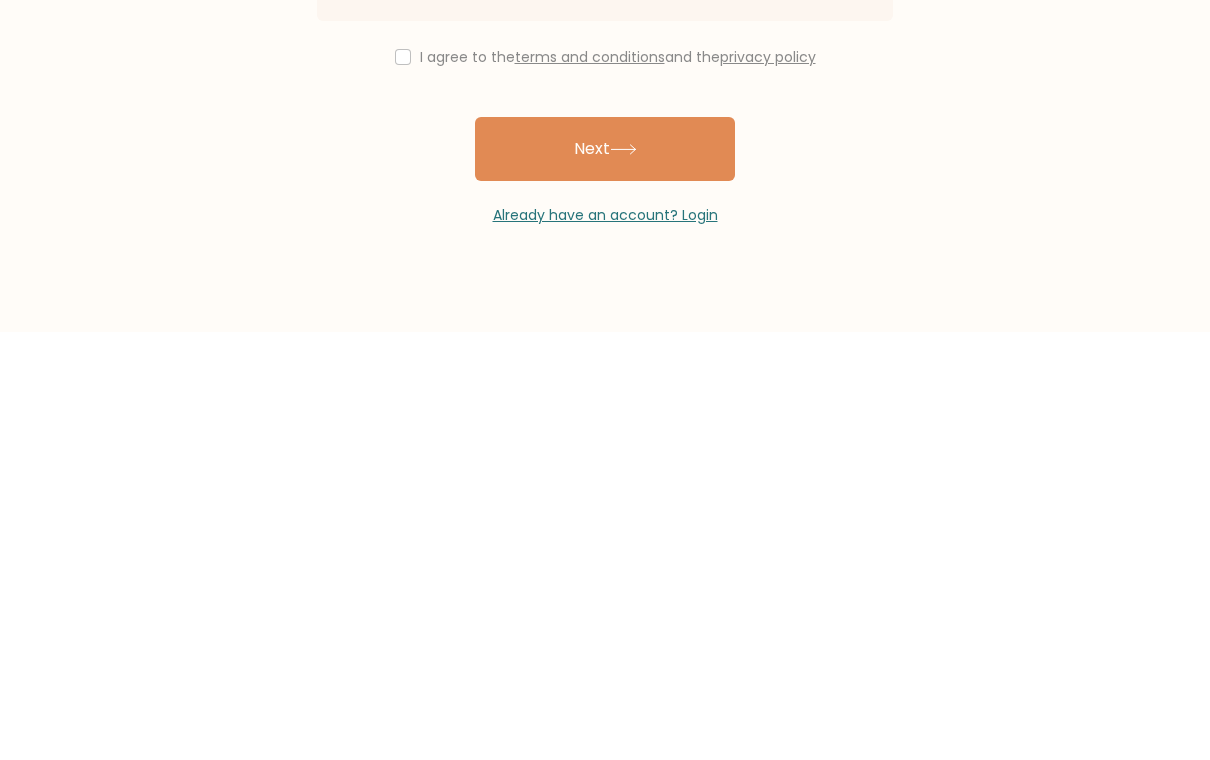click on "Next" at bounding box center (605, 577) 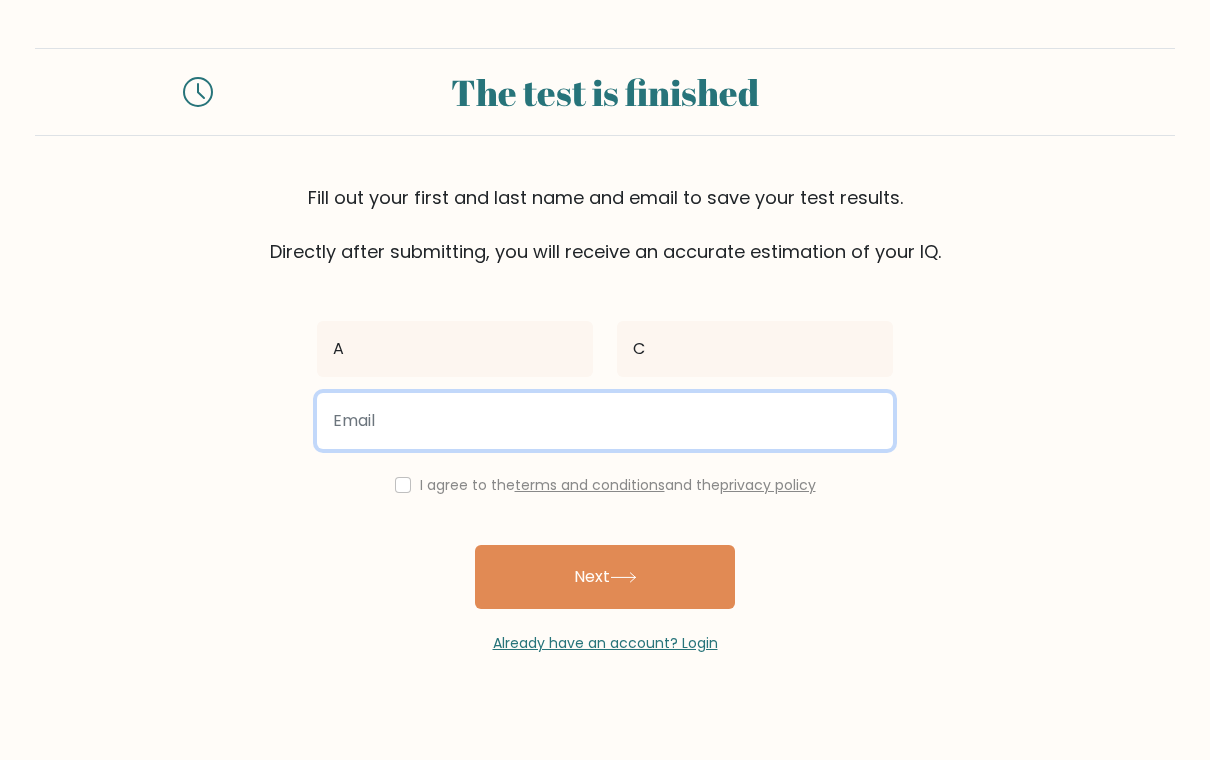 click at bounding box center [605, 421] 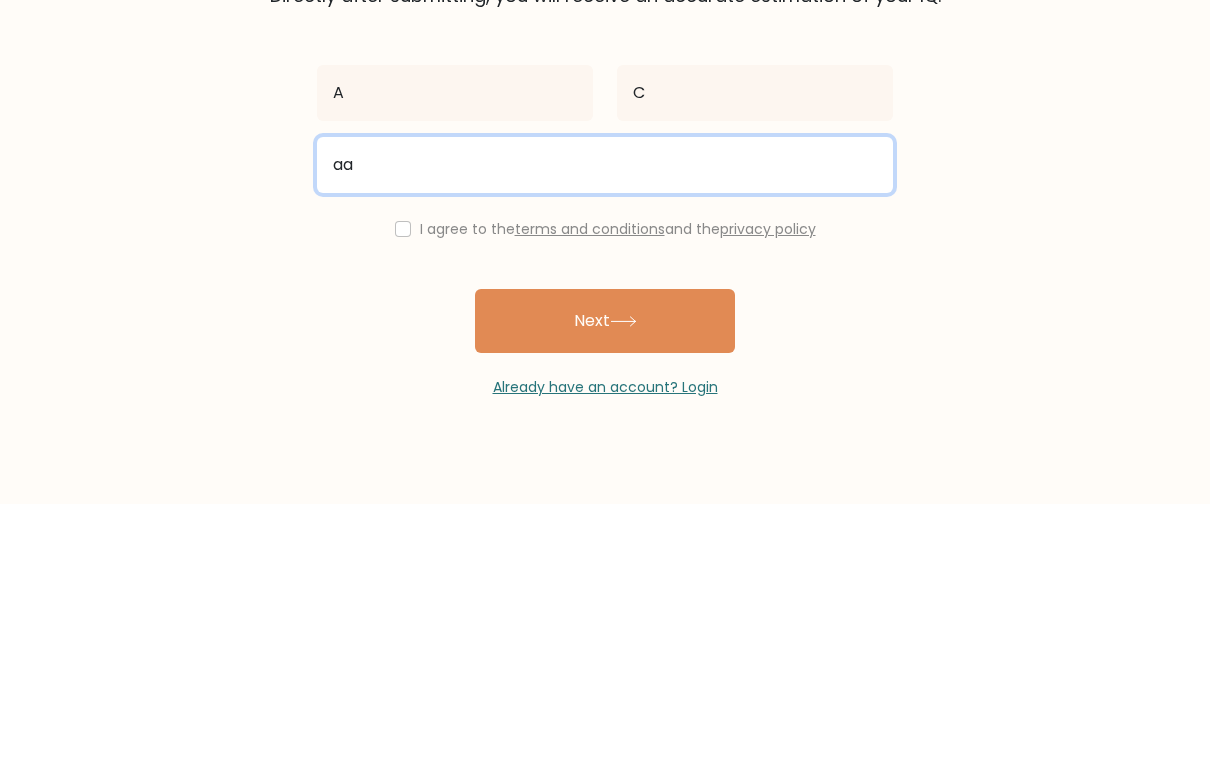 type on "a" 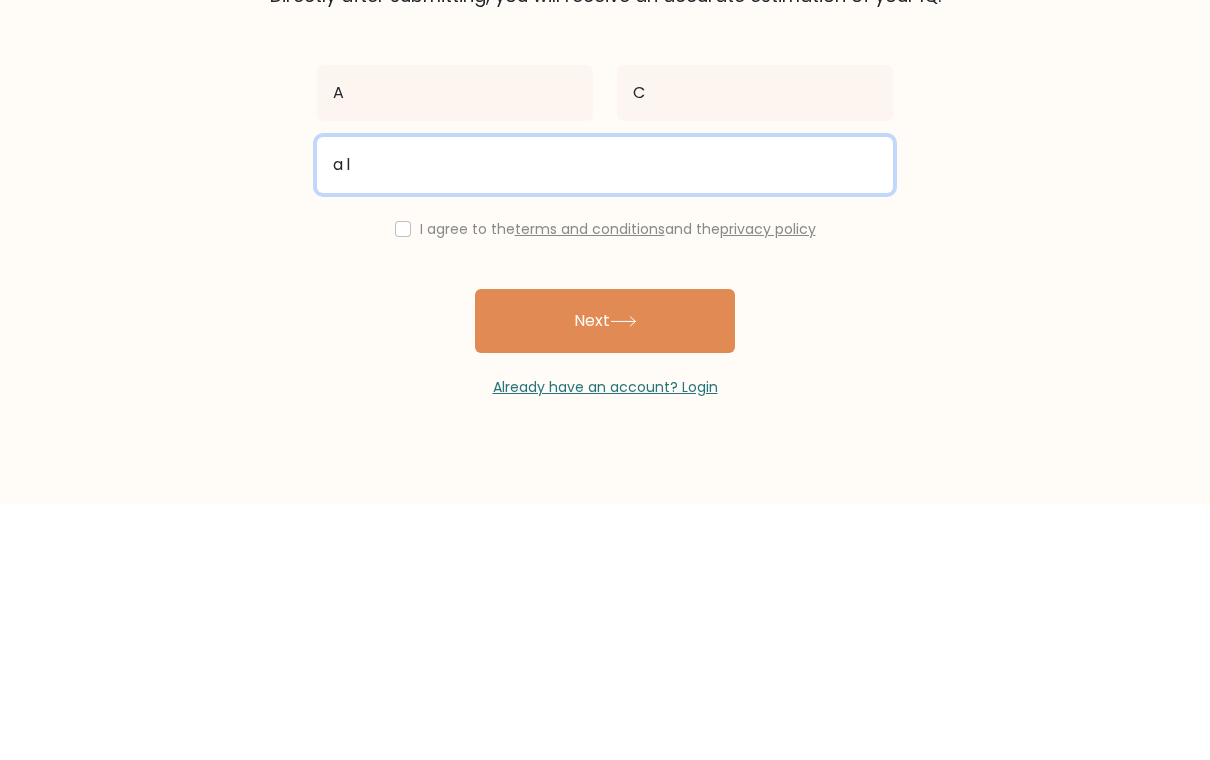 type on "a" 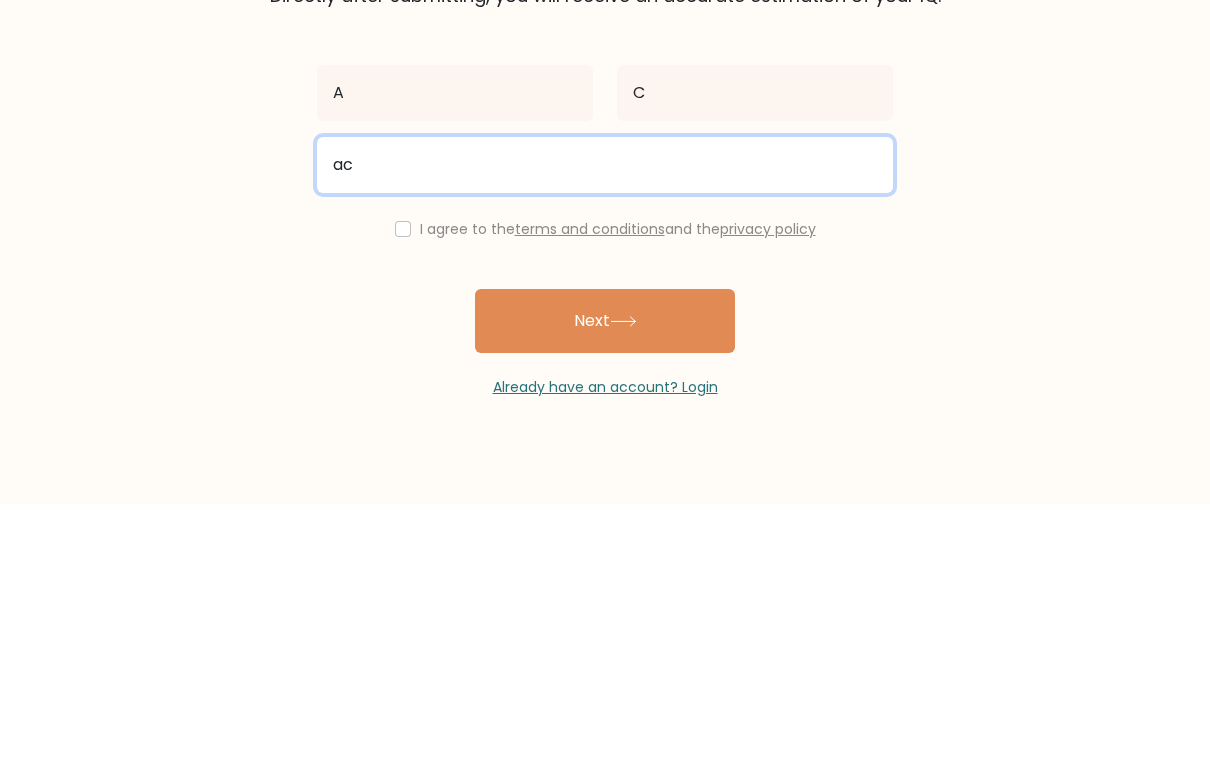 click on "Next" at bounding box center [605, 577] 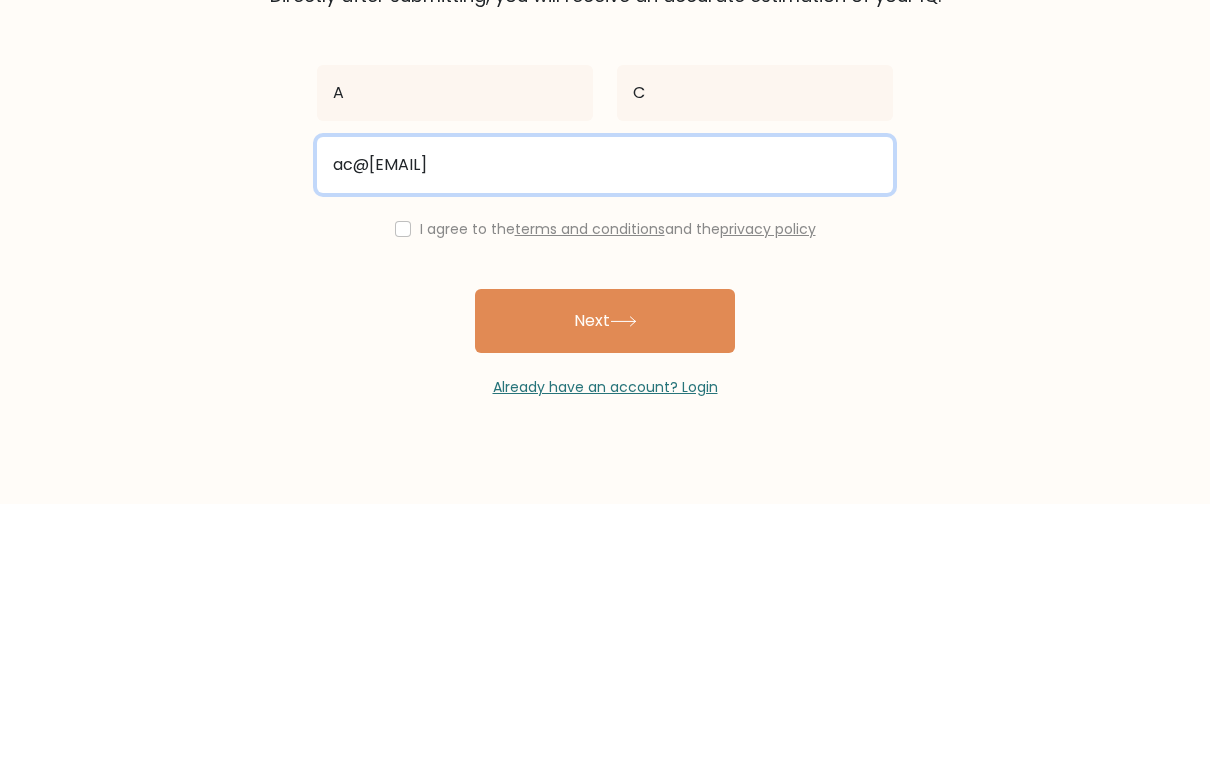 click on "Next" at bounding box center [605, 577] 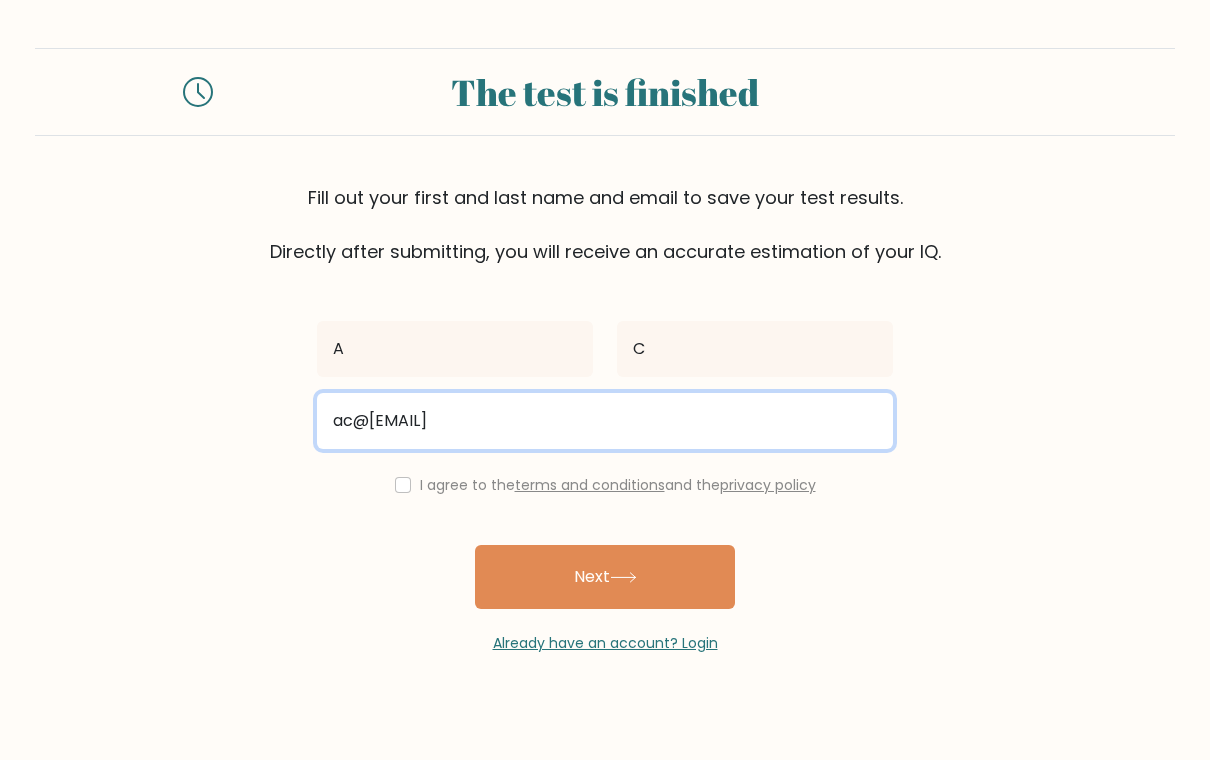 click on "ac@gmail" at bounding box center [605, 421] 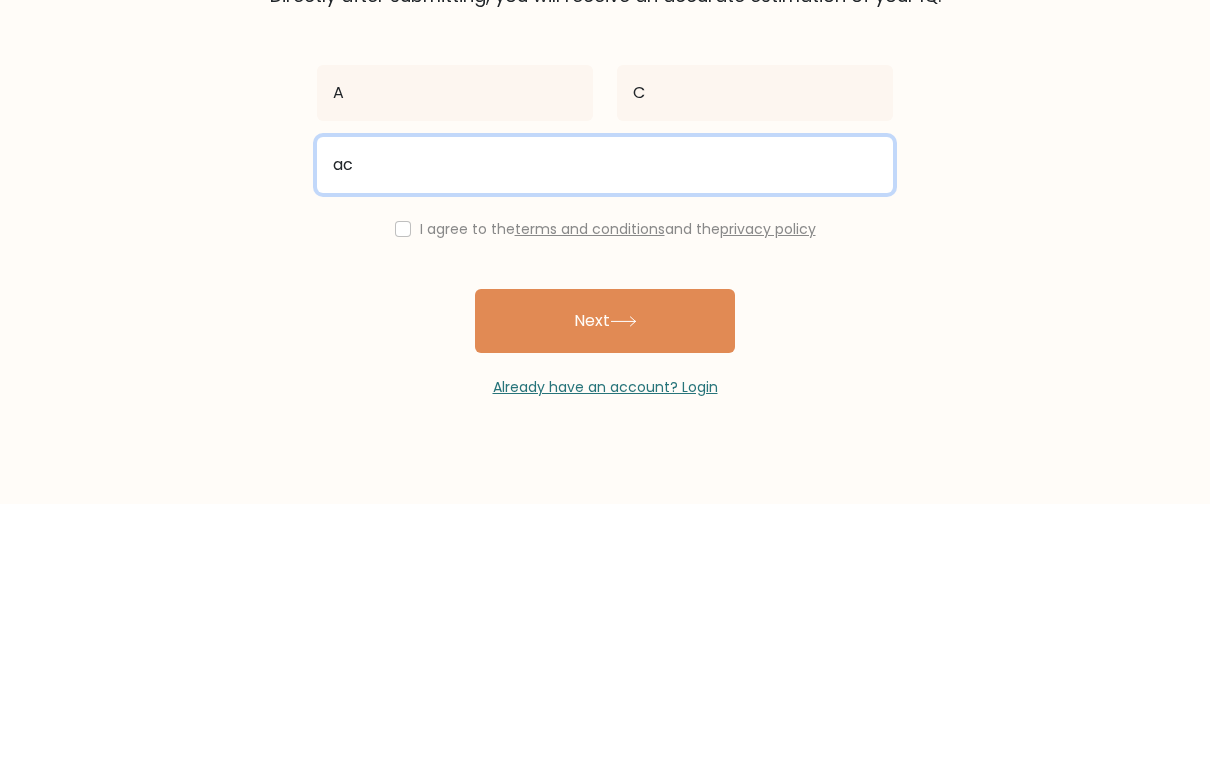 type on "a" 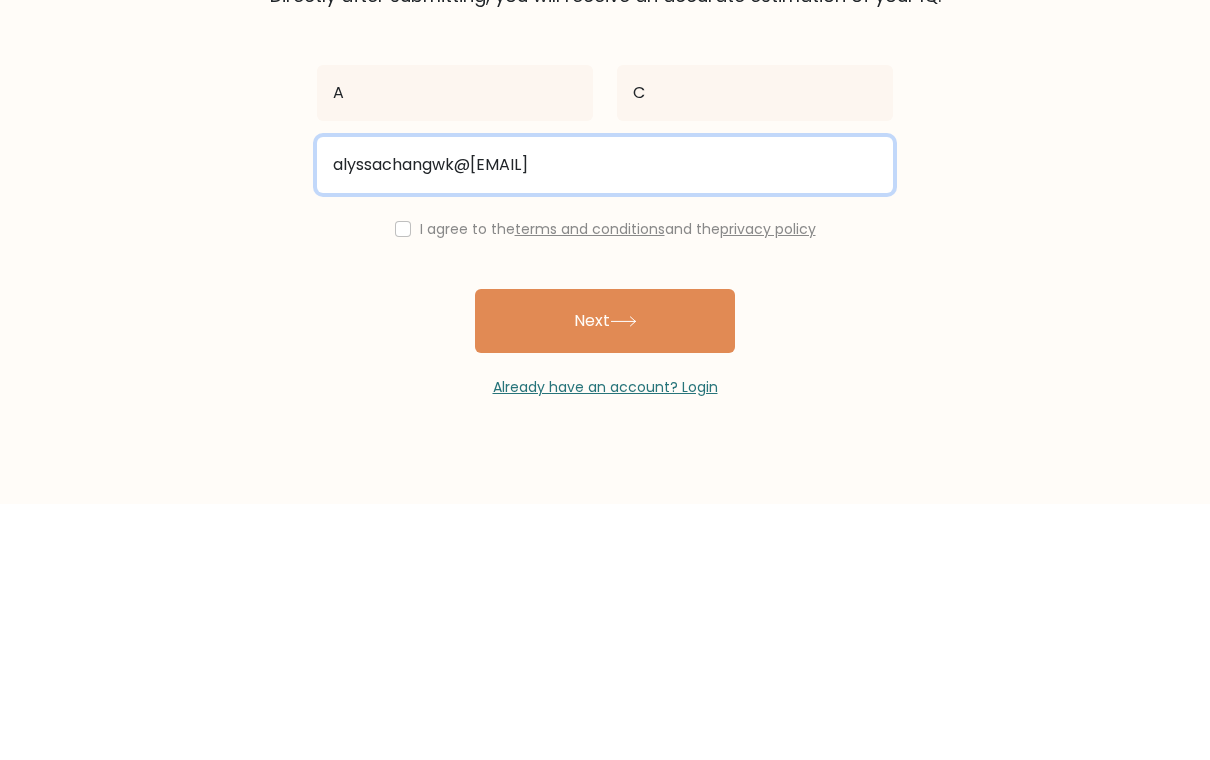 type on "alyssachangwk@gmail.com" 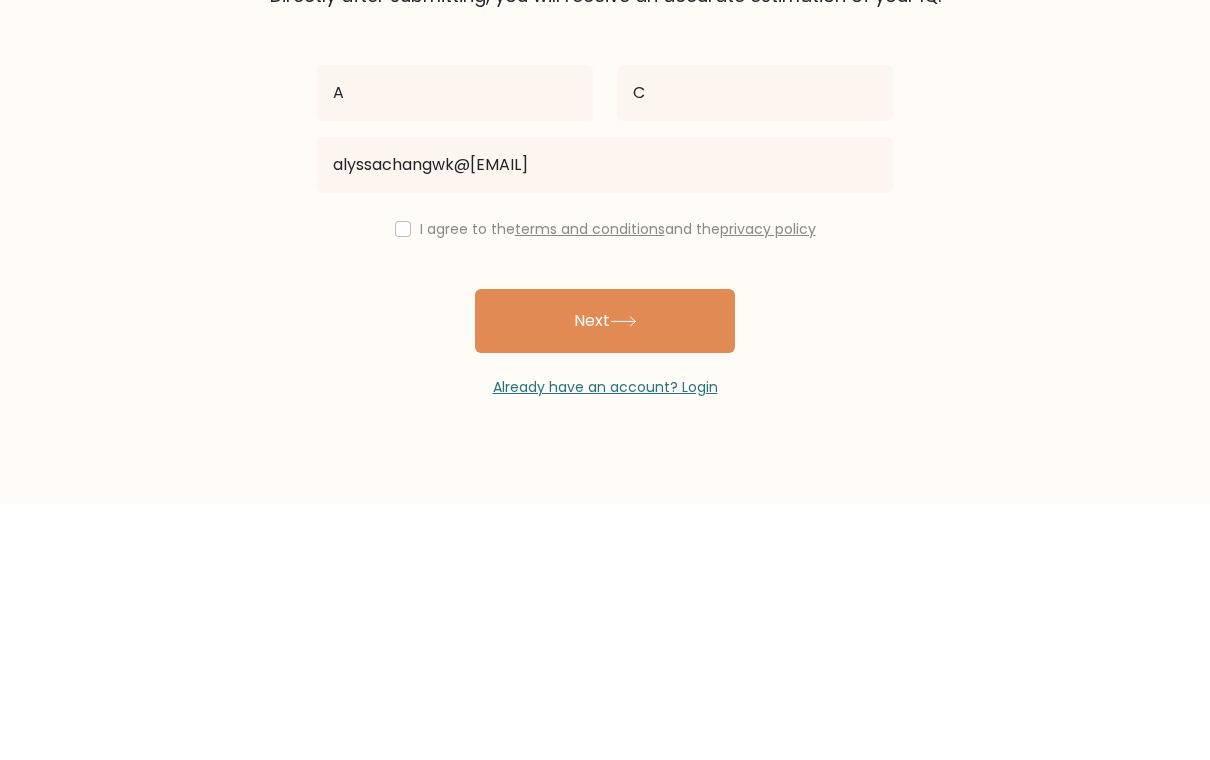 click on "I agree to the  terms and conditions  and the  privacy policy" at bounding box center (605, 485) 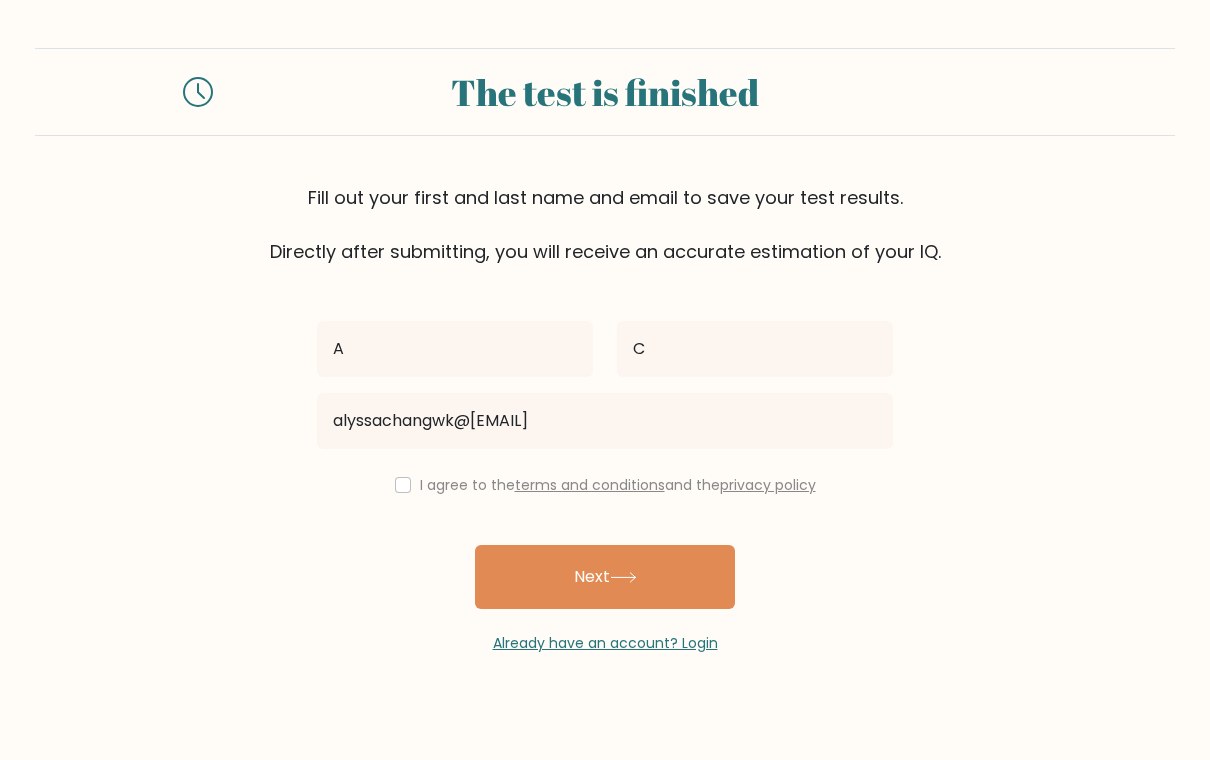 click at bounding box center [403, 485] 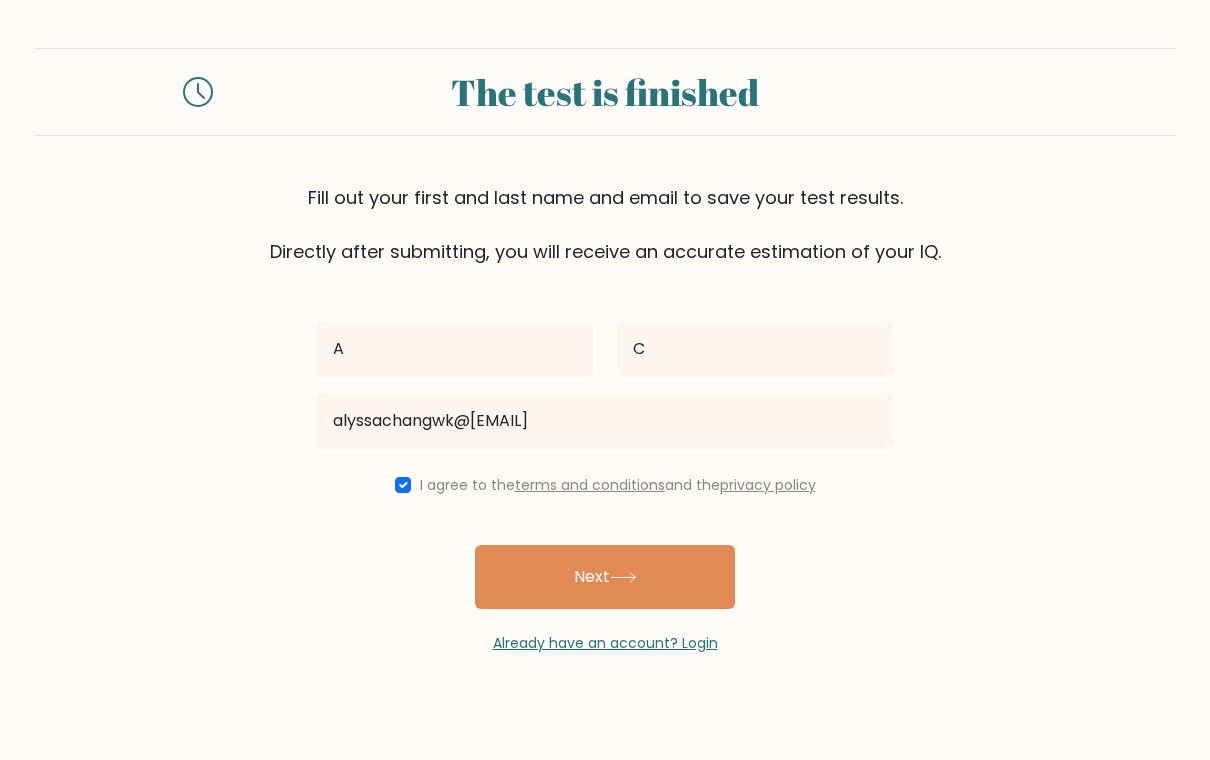 click on "Next" at bounding box center [605, 577] 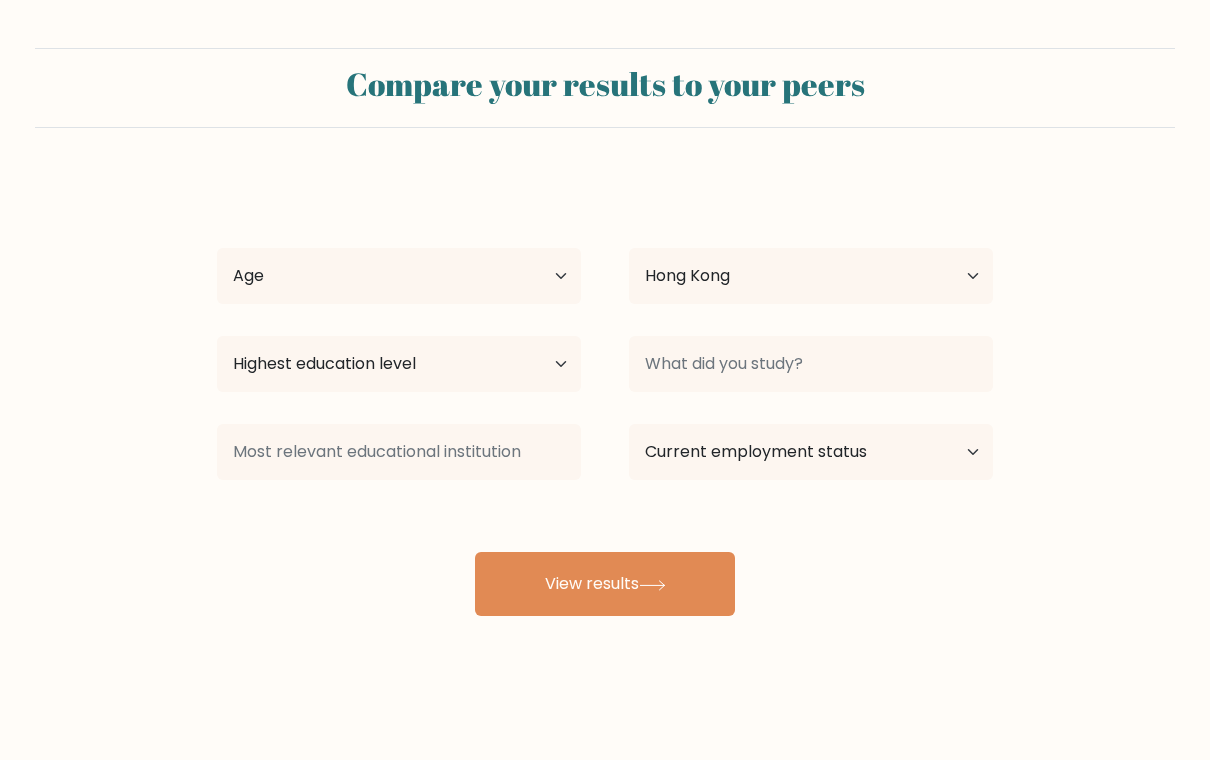 select on "HK" 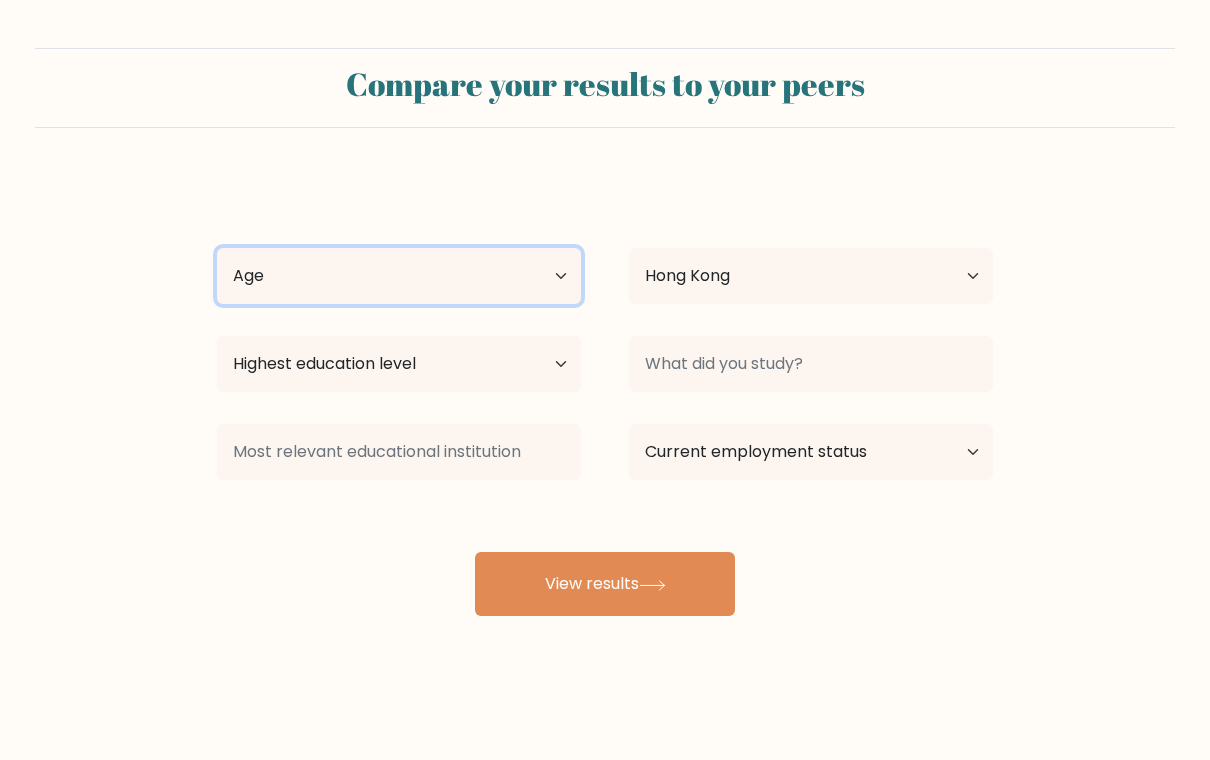 click on "Age
Under 18 years old
18-24 years old
25-34 years old
35-44 years old
45-54 years old
55-64 years old
65 years old and above" at bounding box center [399, 276] 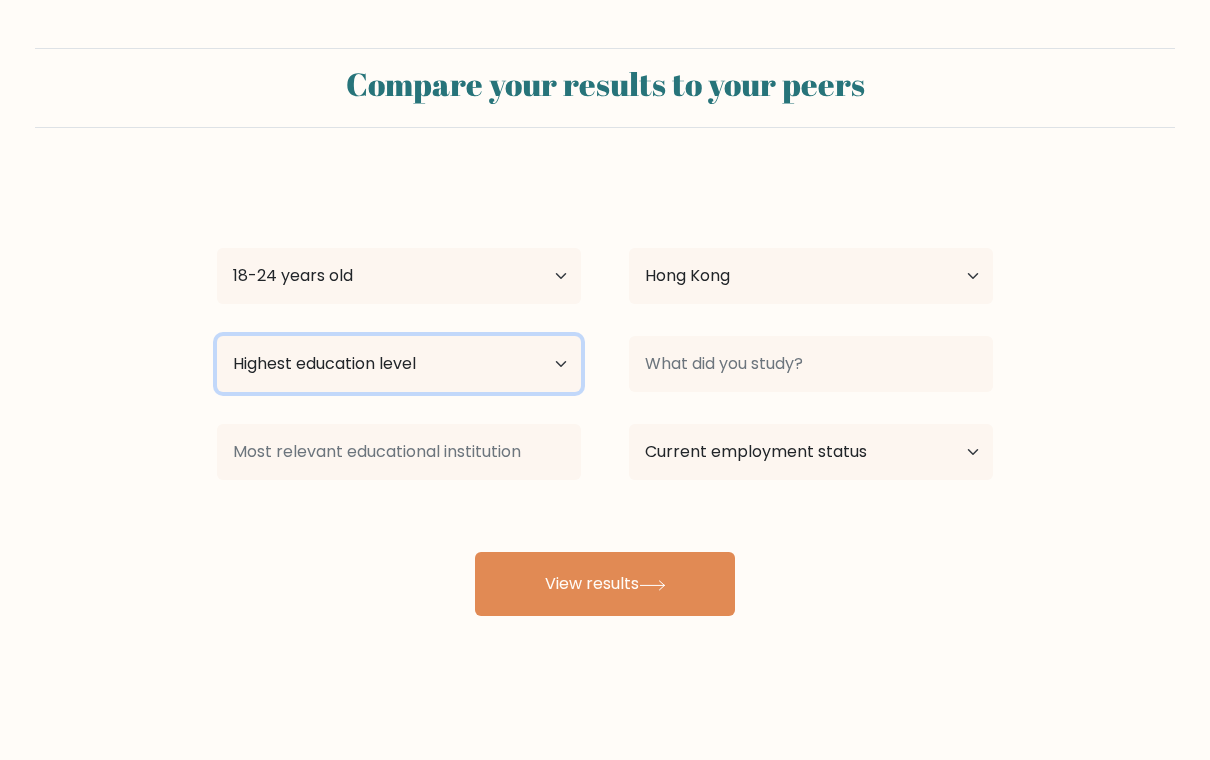 click on "Highest education level
No schooling
Primary
Lower Secondary
Upper Secondary
Occupation Specific
Bachelor's degree
Master's degree
Doctoral degree" at bounding box center (399, 364) 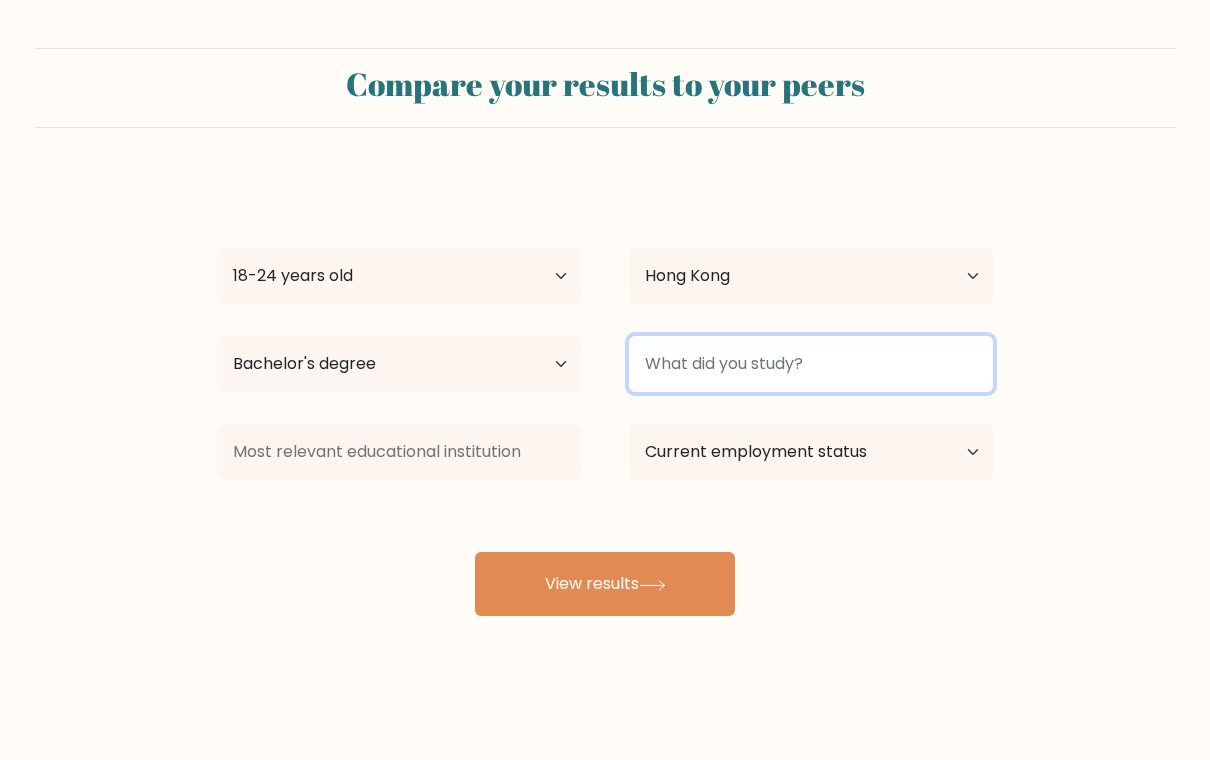 click at bounding box center (811, 364) 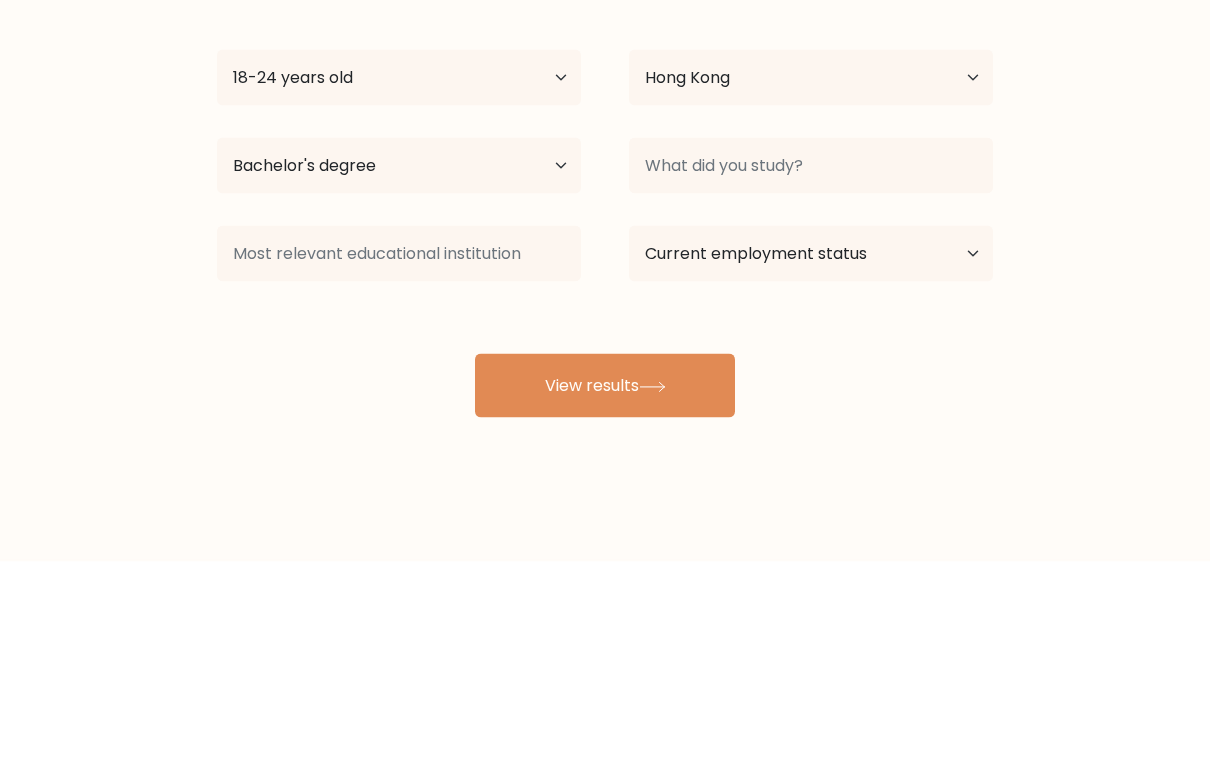 click on "Compare your results to your peers
A
C
Age
Under 18 years old
18-24 years old
25-34 years old
35-44 years old
45-54 years old
55-64 years old
65 years old and above
Country
Afghanistan
Albania
Algeria
American Samoa
Andorra
Angola
Anguilla
Antarctica
Antigua and Barbuda
Argentina
Armenia
Aruba
Australia
Austria" at bounding box center [605, 332] 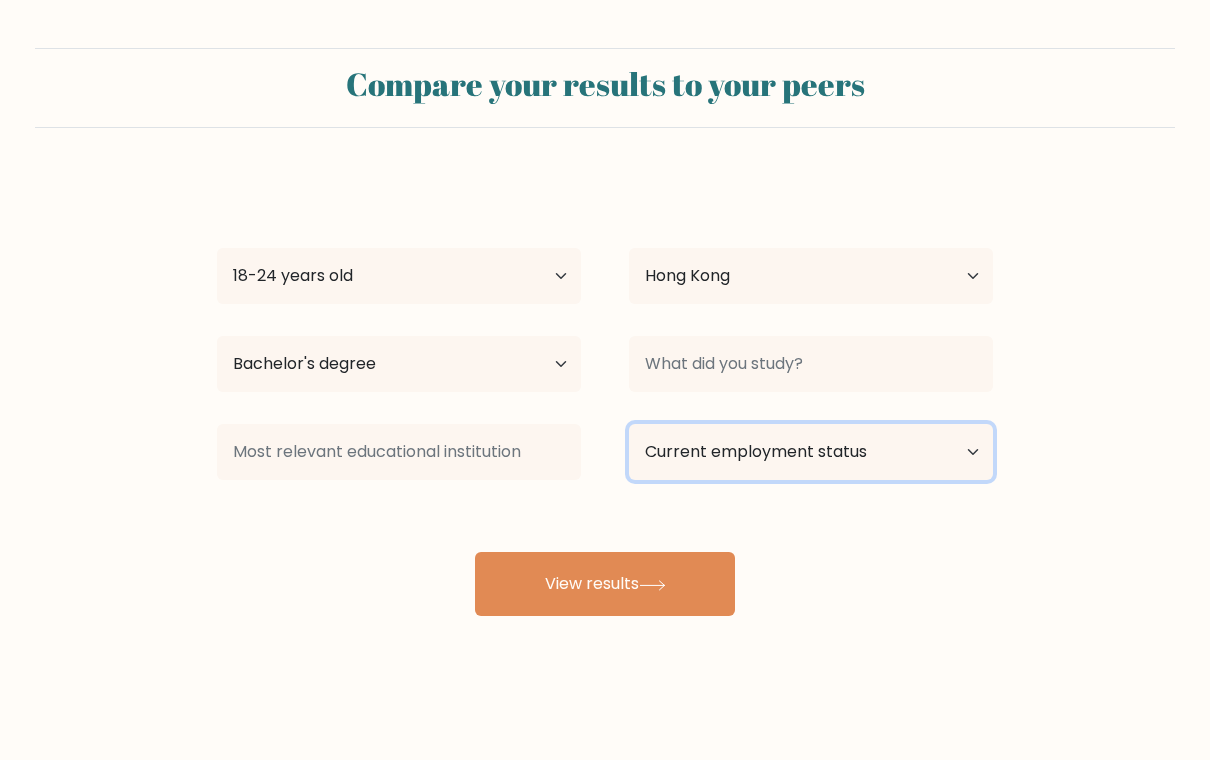 click on "Current employment status
Employed
Student
Retired
Other / prefer not to answer" at bounding box center [811, 452] 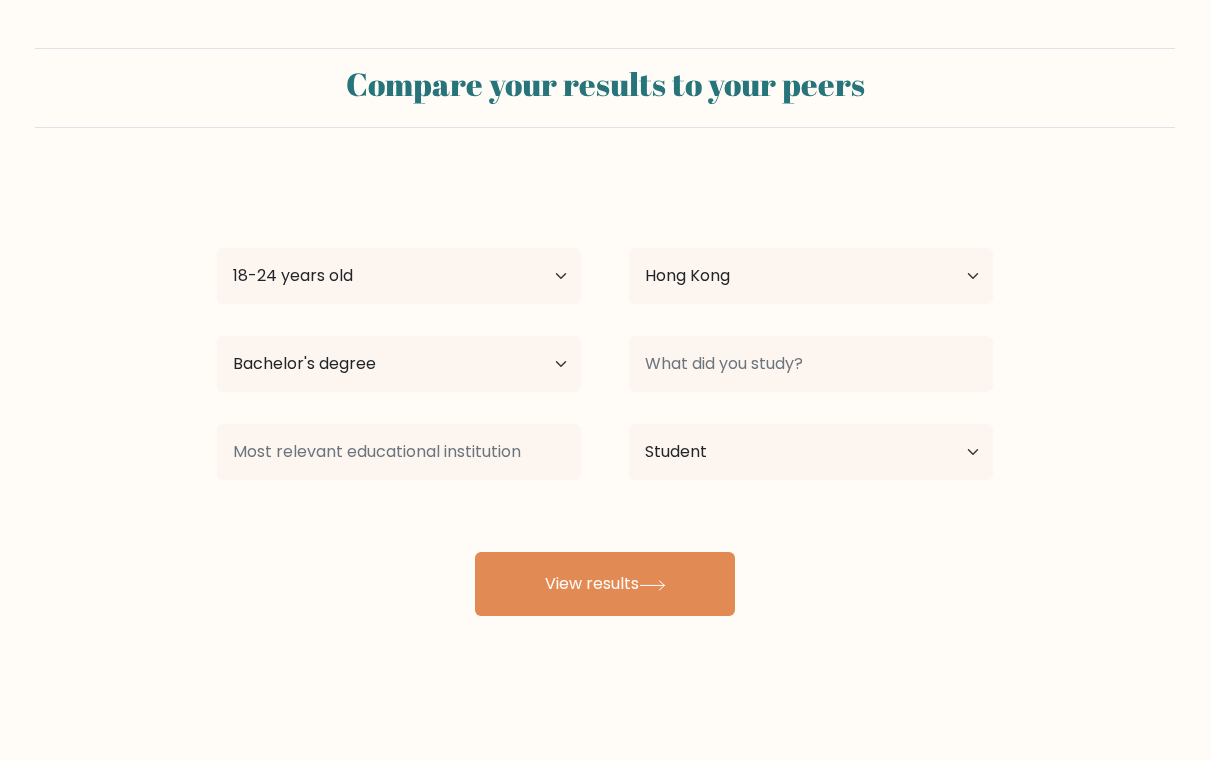 click on "View results" at bounding box center (605, 584) 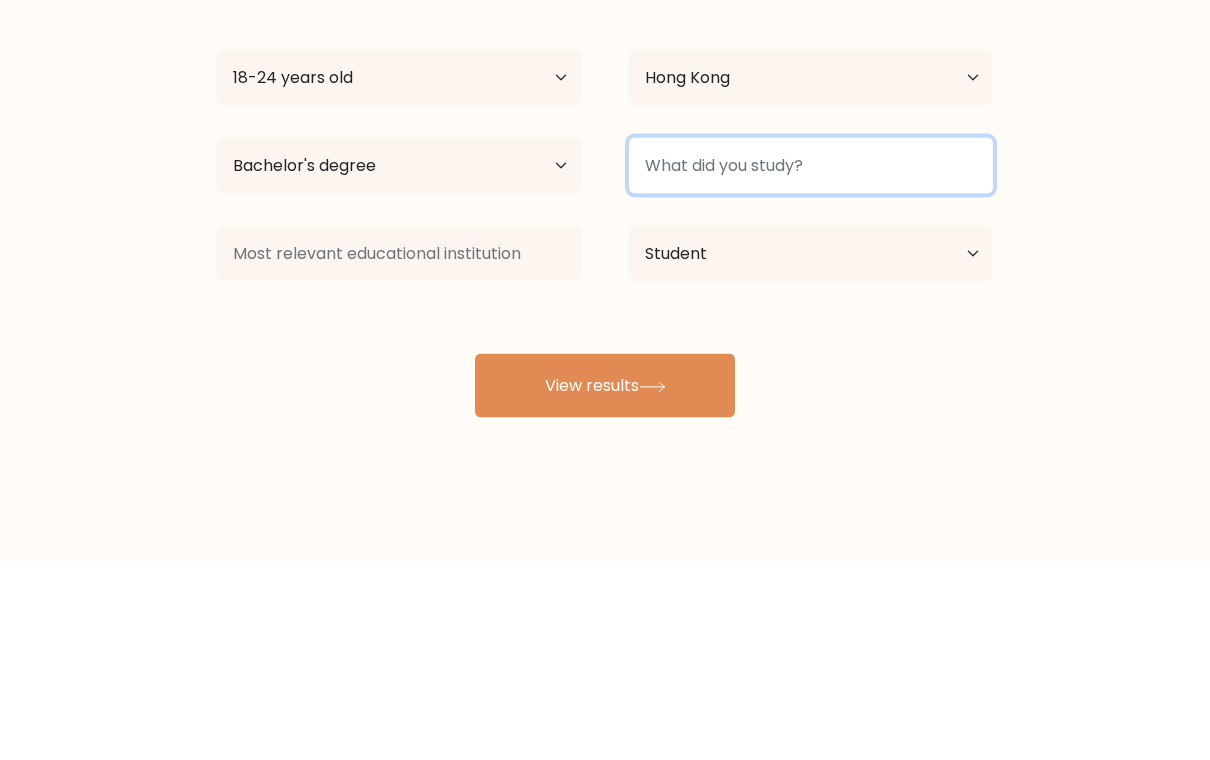 click at bounding box center [811, 364] 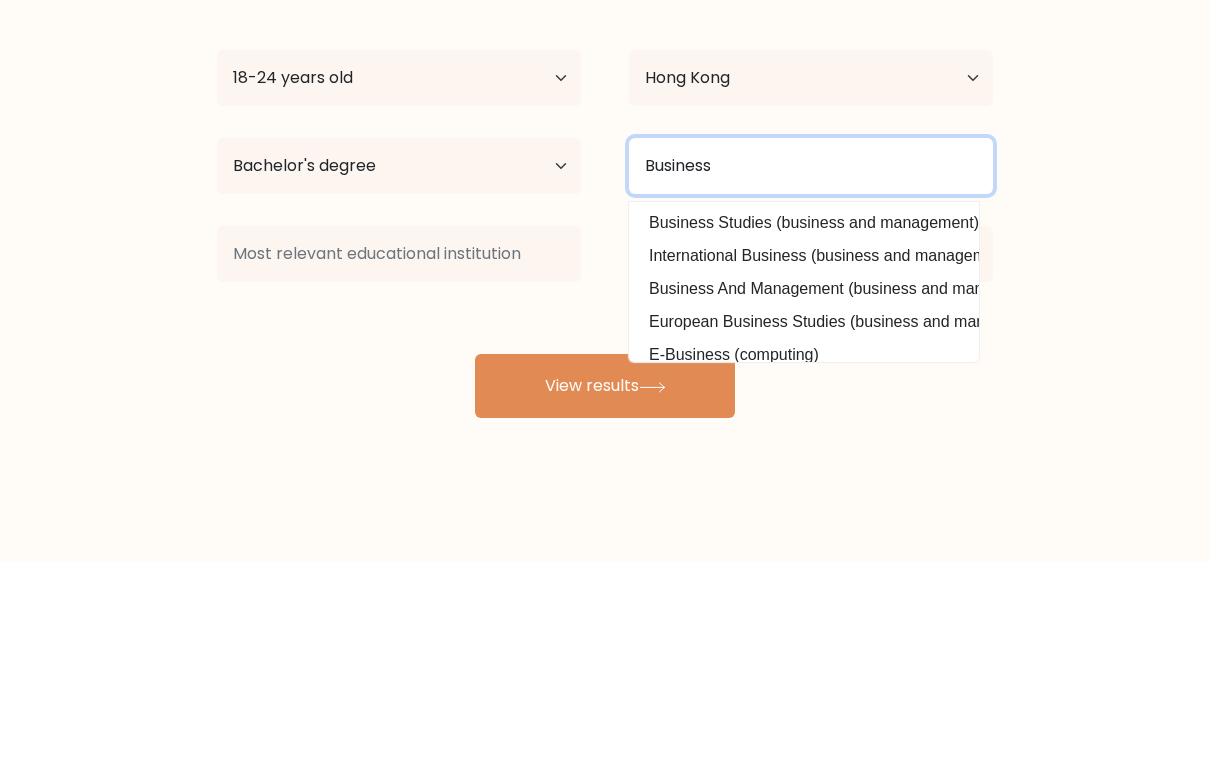 type on "Business" 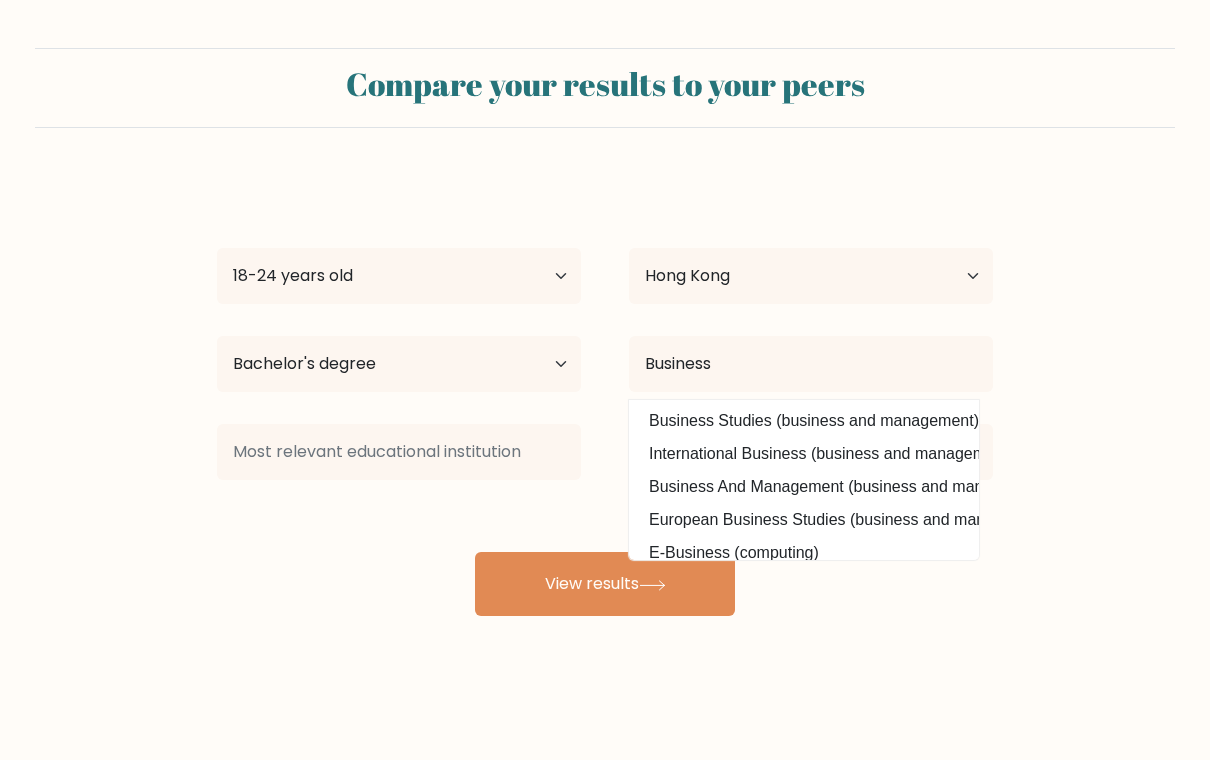 click on "View results" at bounding box center [605, 584] 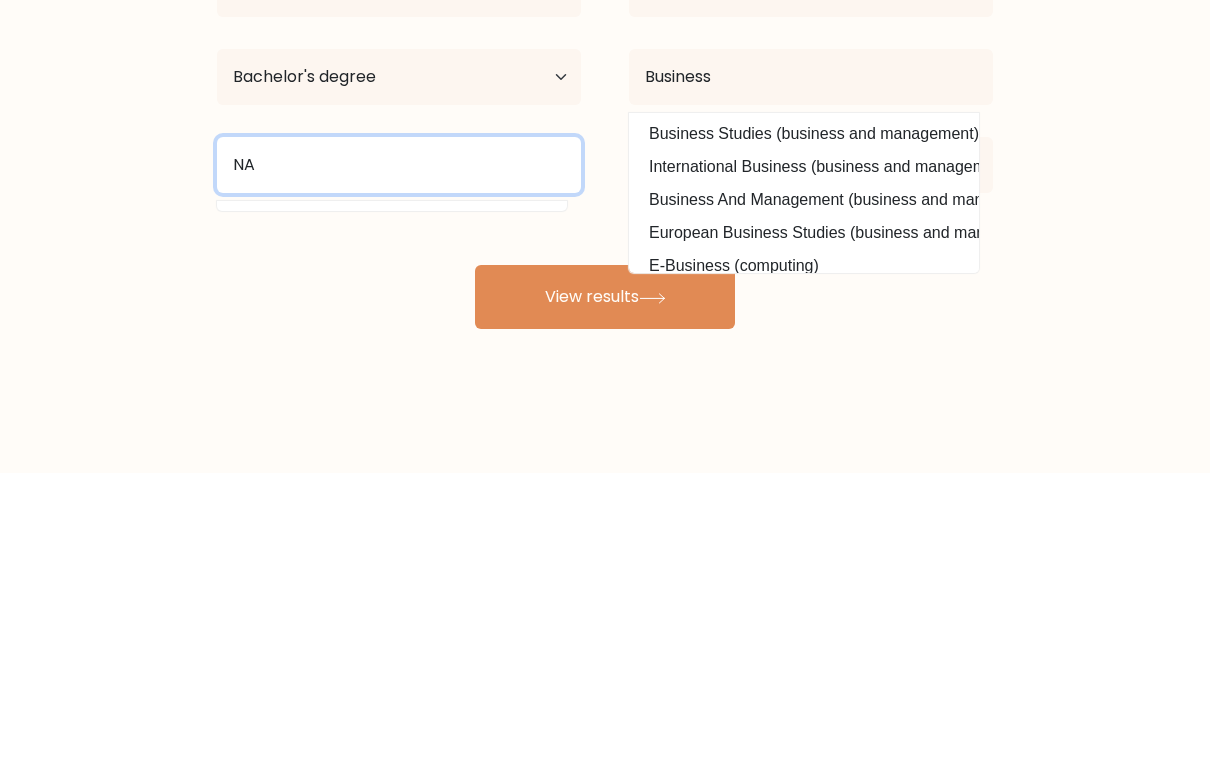 type on "NA" 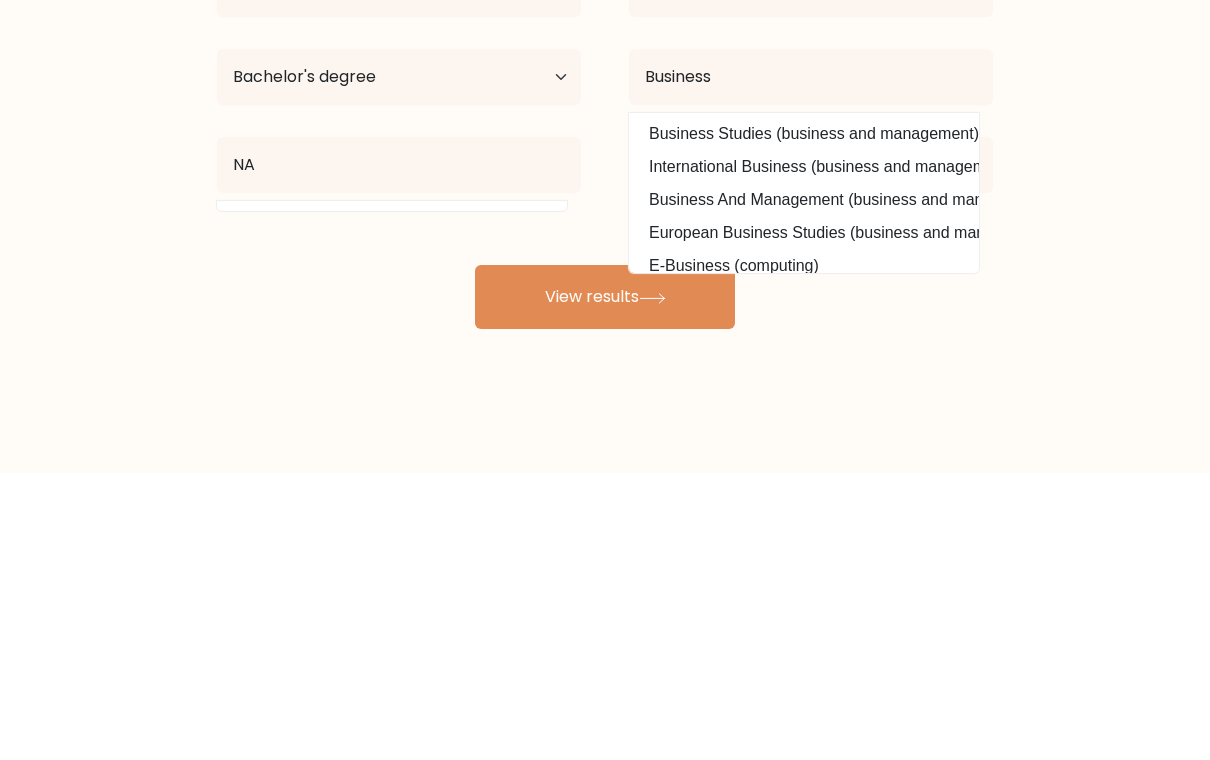 click on "View results" at bounding box center [605, 584] 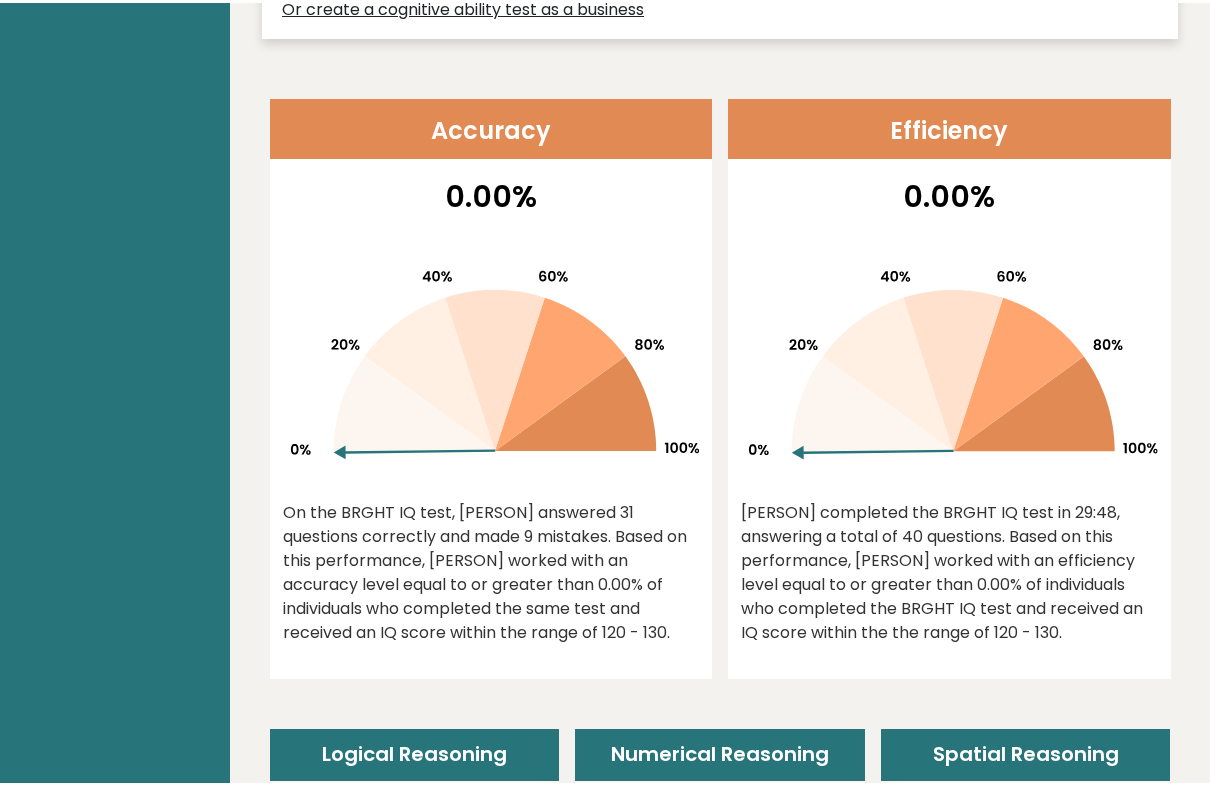 scroll, scrollTop: 777, scrollLeft: 0, axis: vertical 